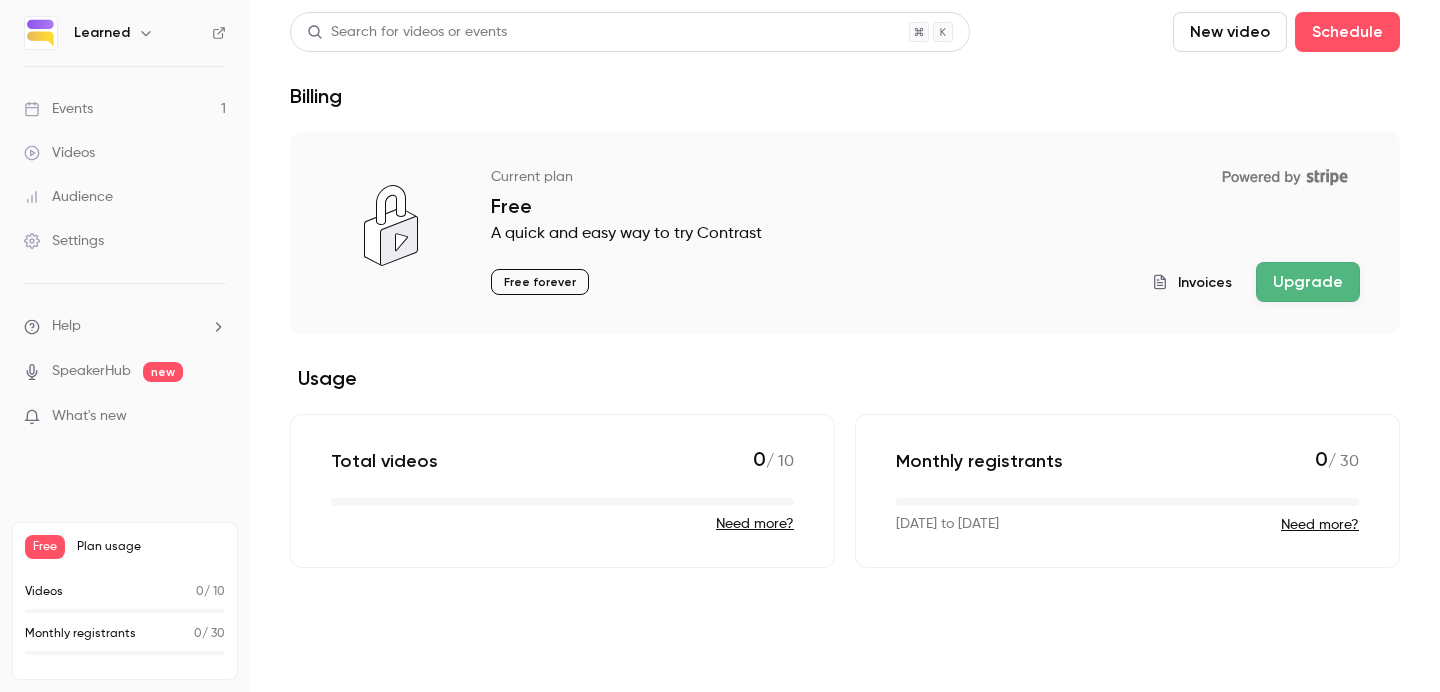 scroll, scrollTop: 0, scrollLeft: 0, axis: both 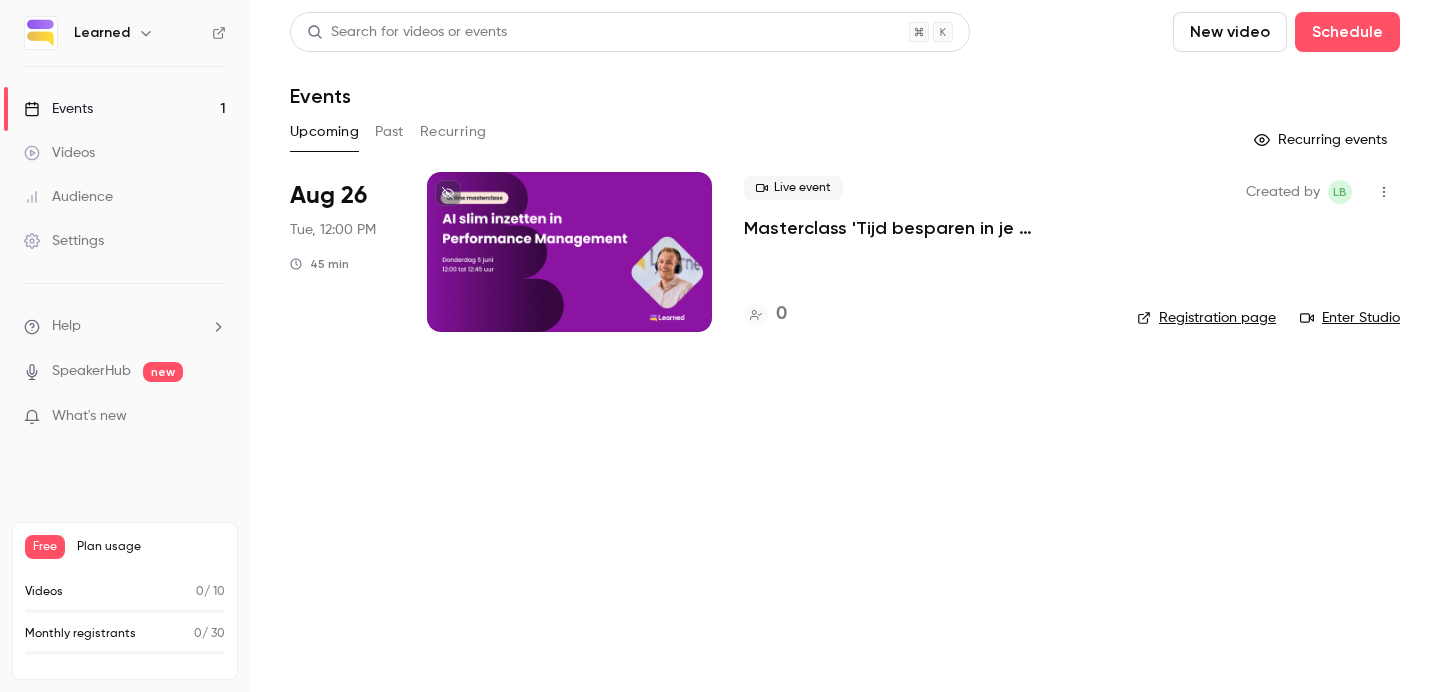 click on "Past" at bounding box center [389, 132] 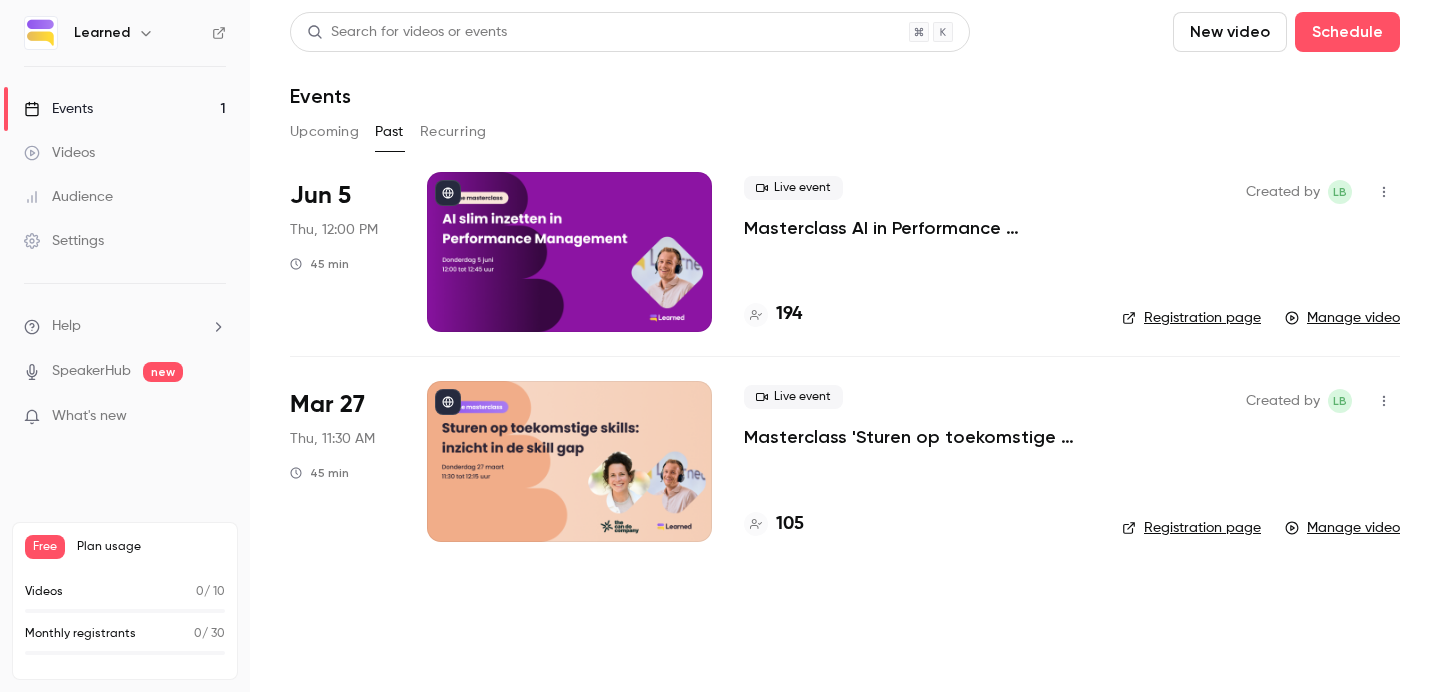 click on "Masterclass AI in Performance Management" at bounding box center [917, 228] 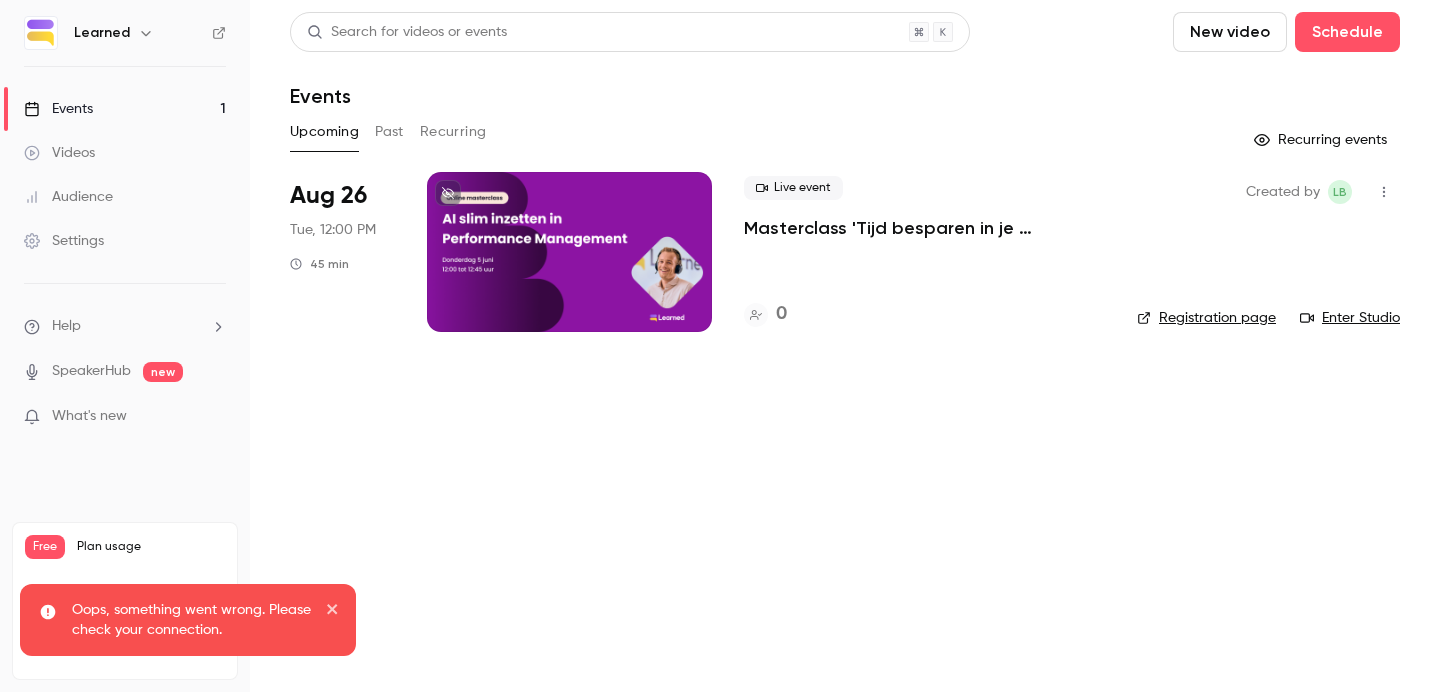 click on "Oops, something went wrong. Please check your connection." at bounding box center [188, 620] 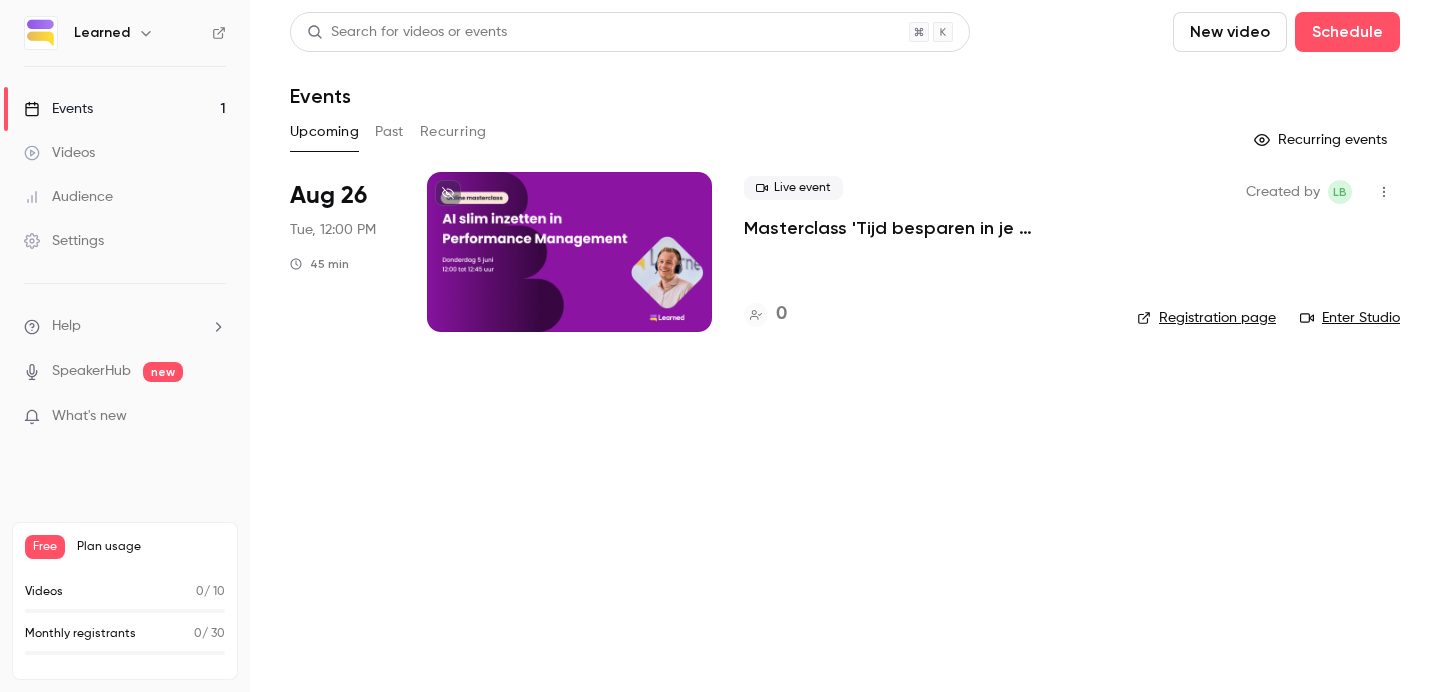 click on "Upcoming Past Recurring" at bounding box center [845, 132] 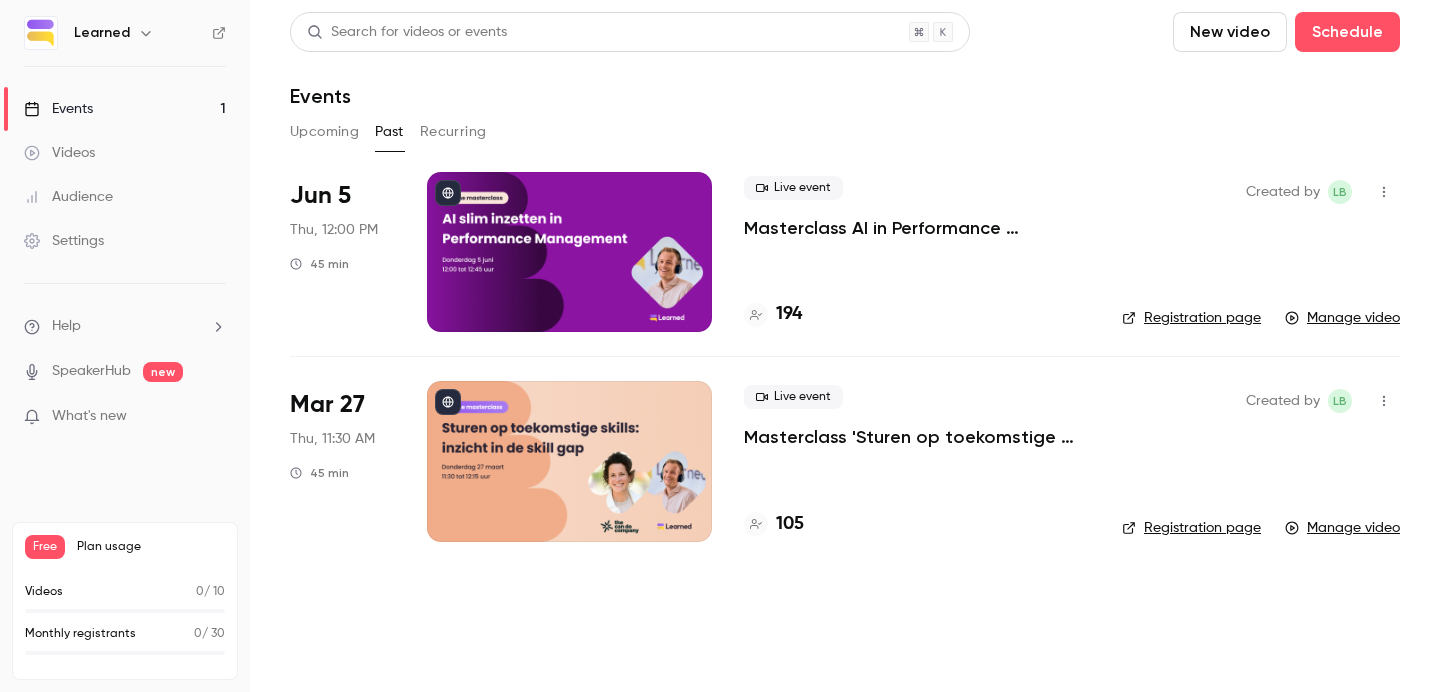 click at bounding box center (1384, 192) 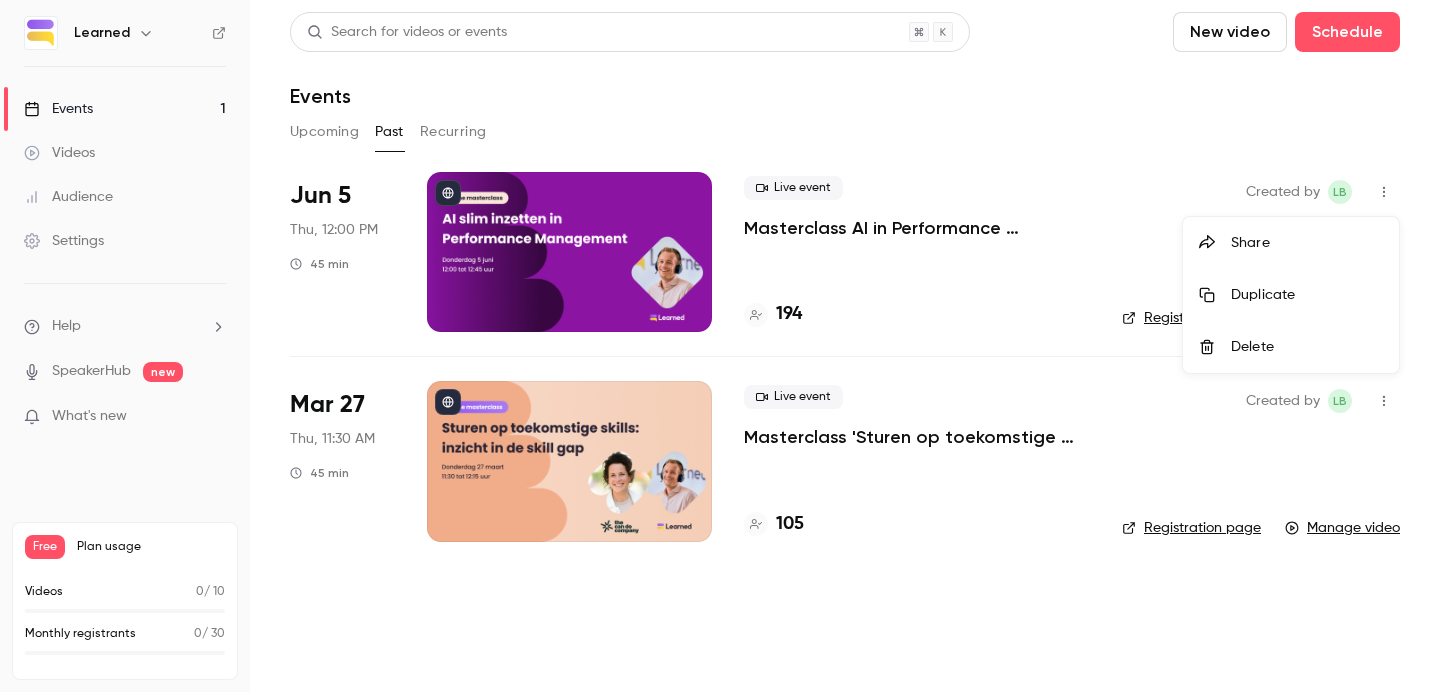 click at bounding box center [720, 346] 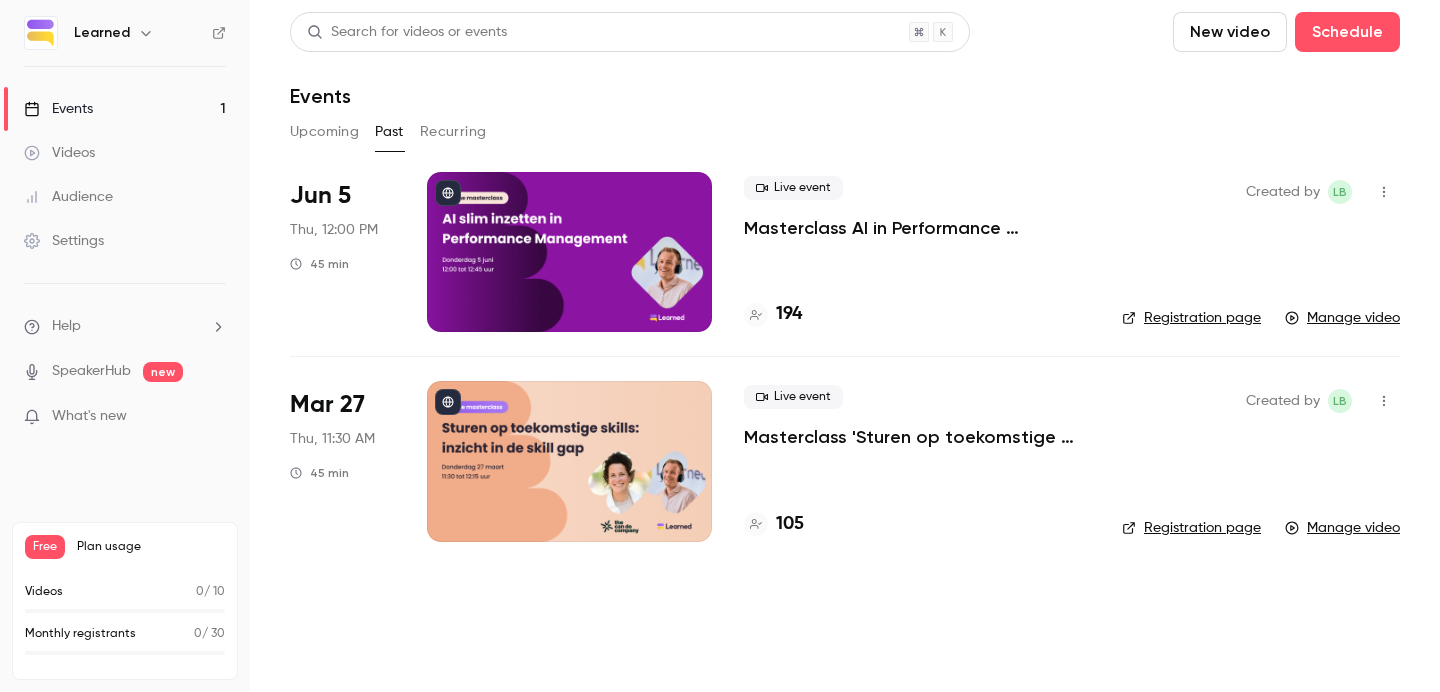 click on "Upcoming" at bounding box center (324, 132) 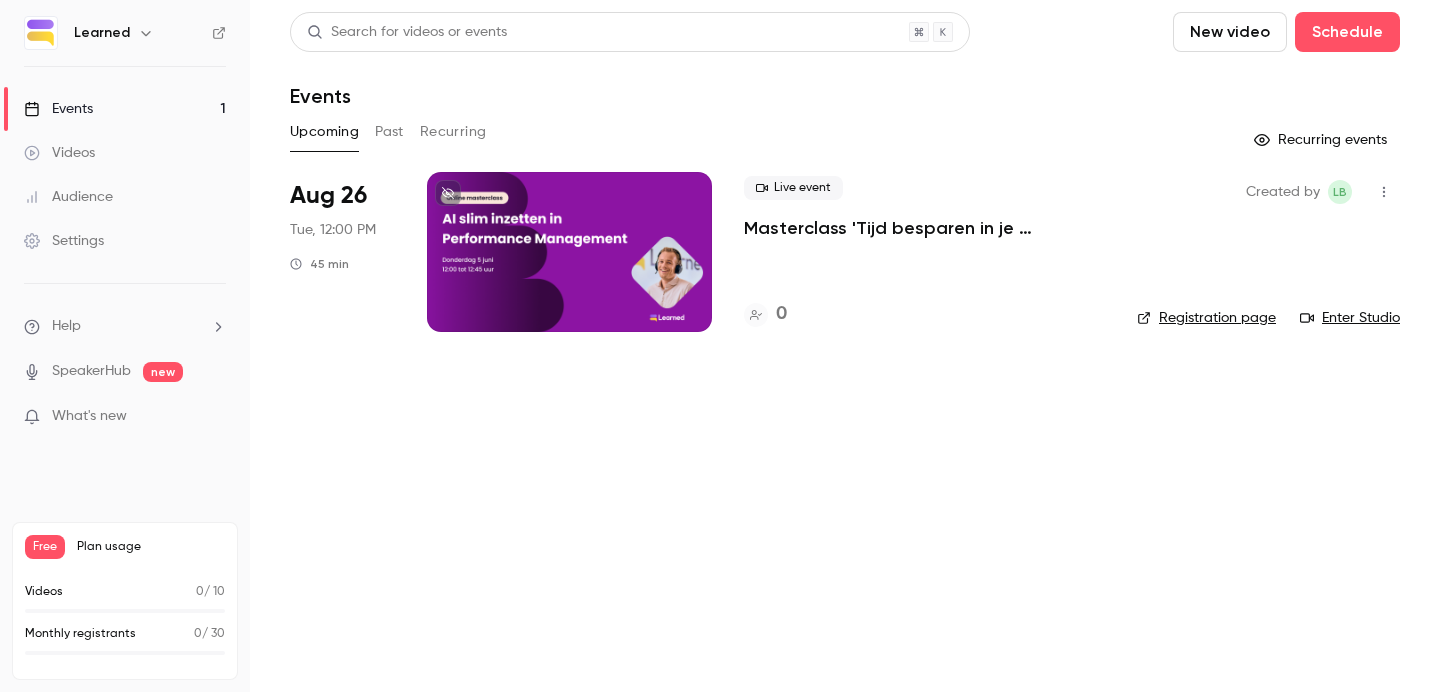 click at bounding box center [569, 252] 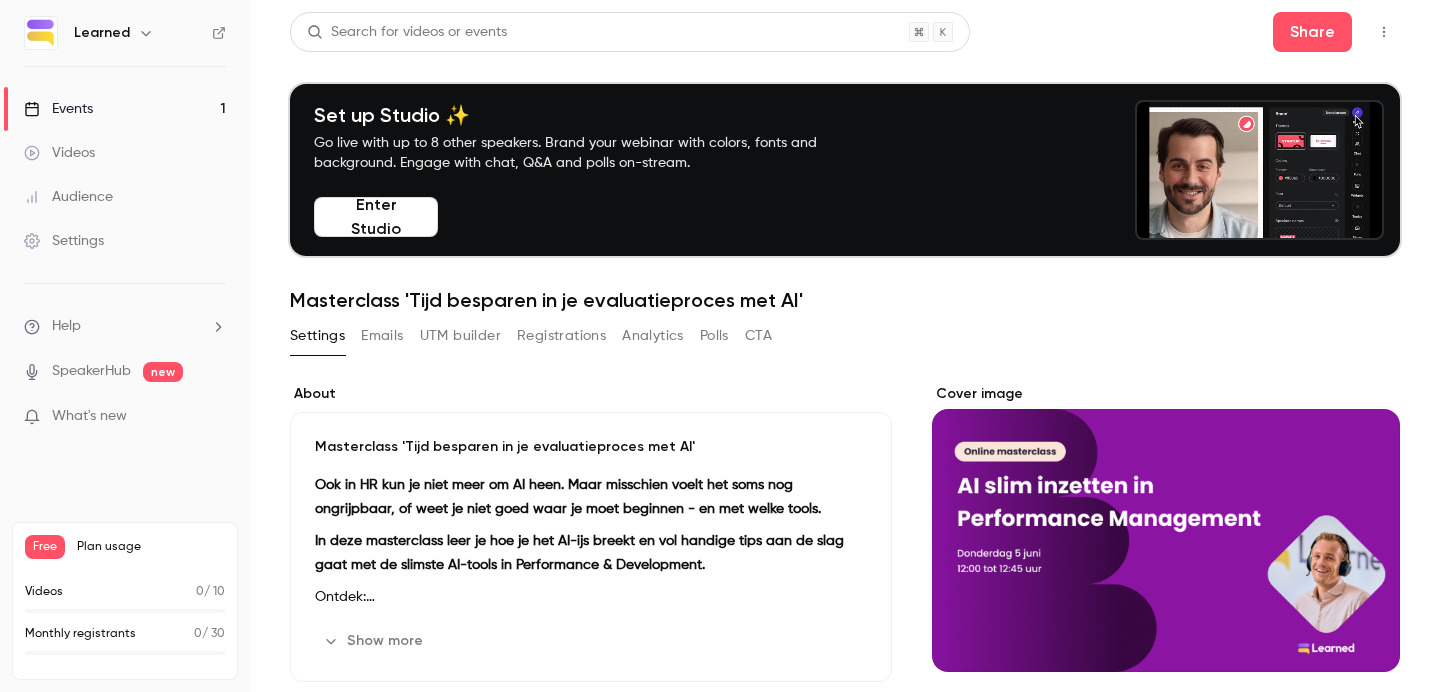 click at bounding box center (1364, 636) 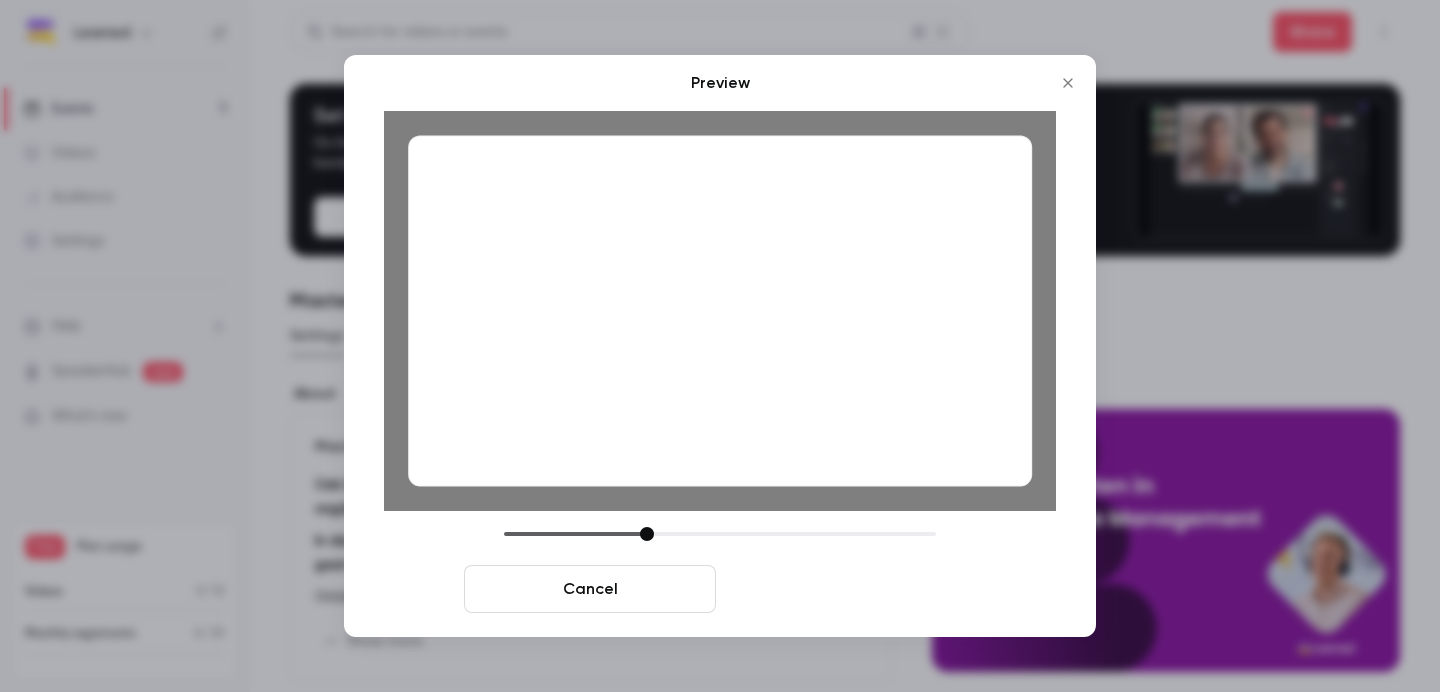 click on "Save cover" at bounding box center (850, 589) 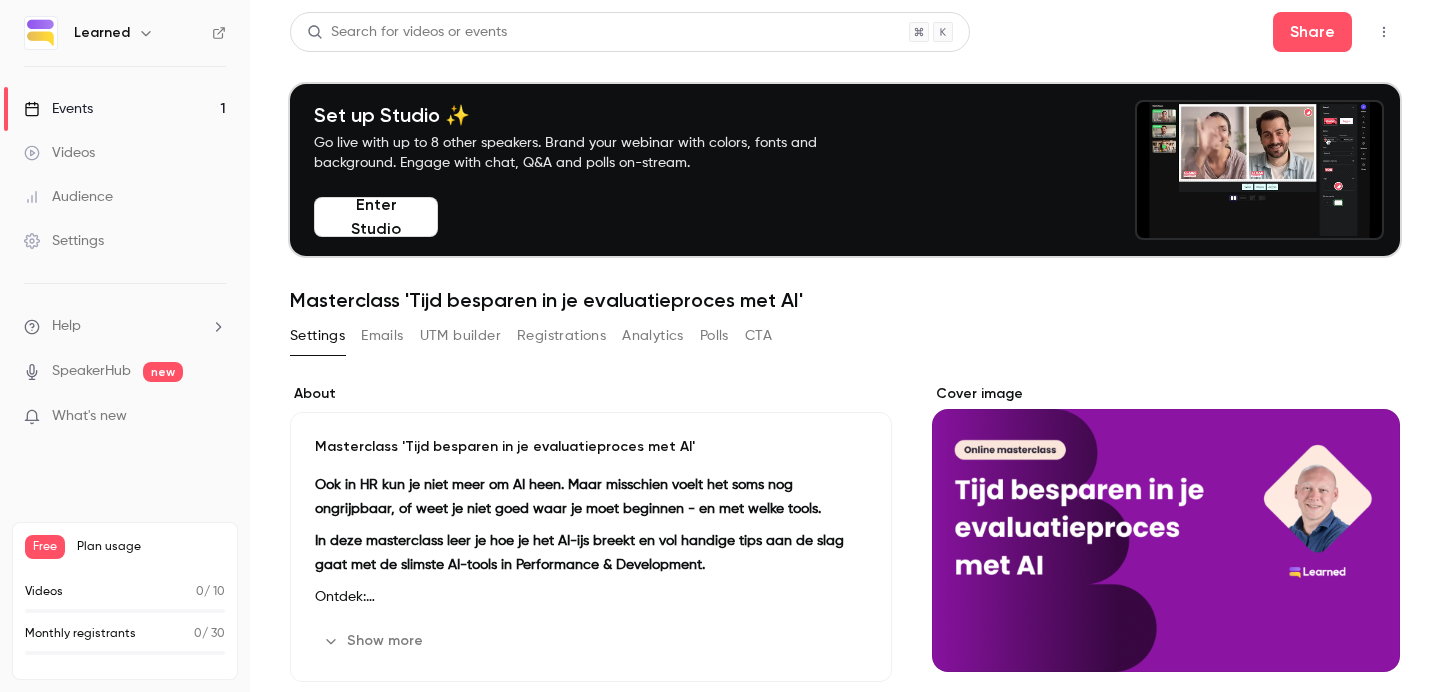click at bounding box center [1166, 528] 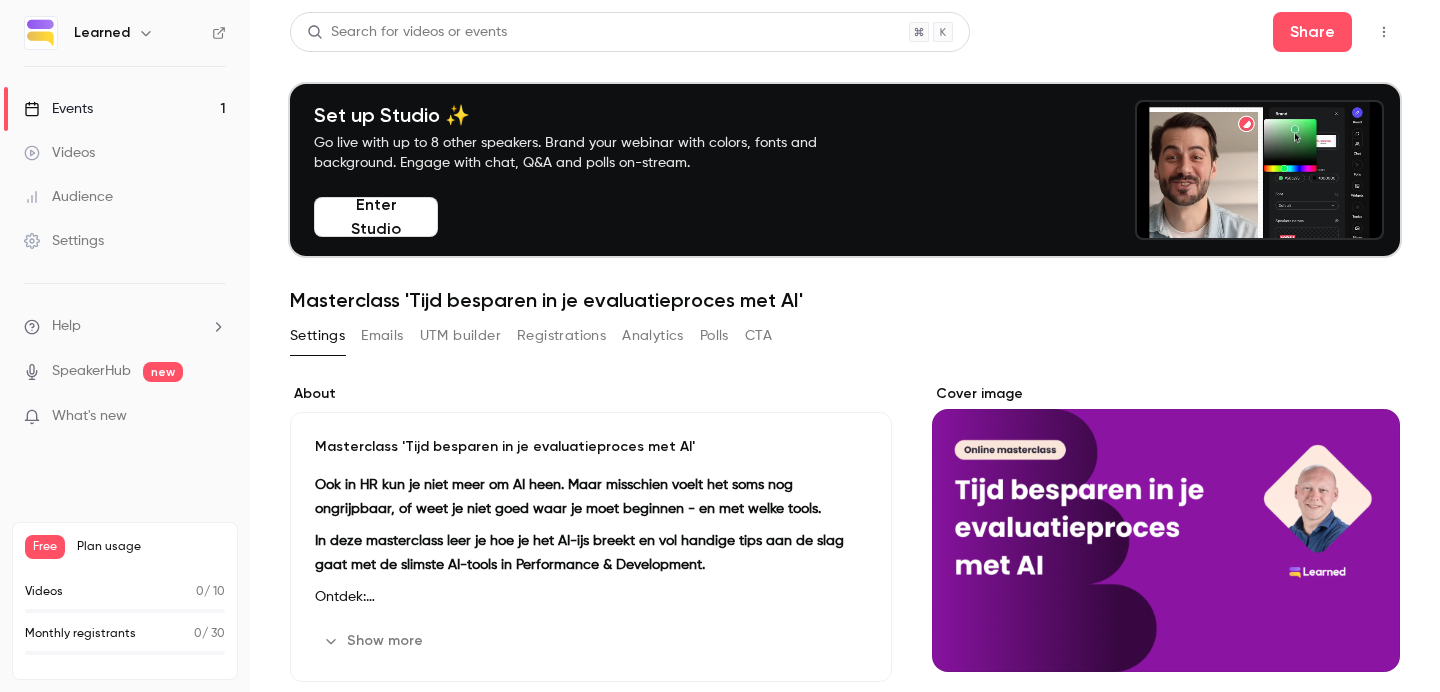 click at bounding box center [0, 0] 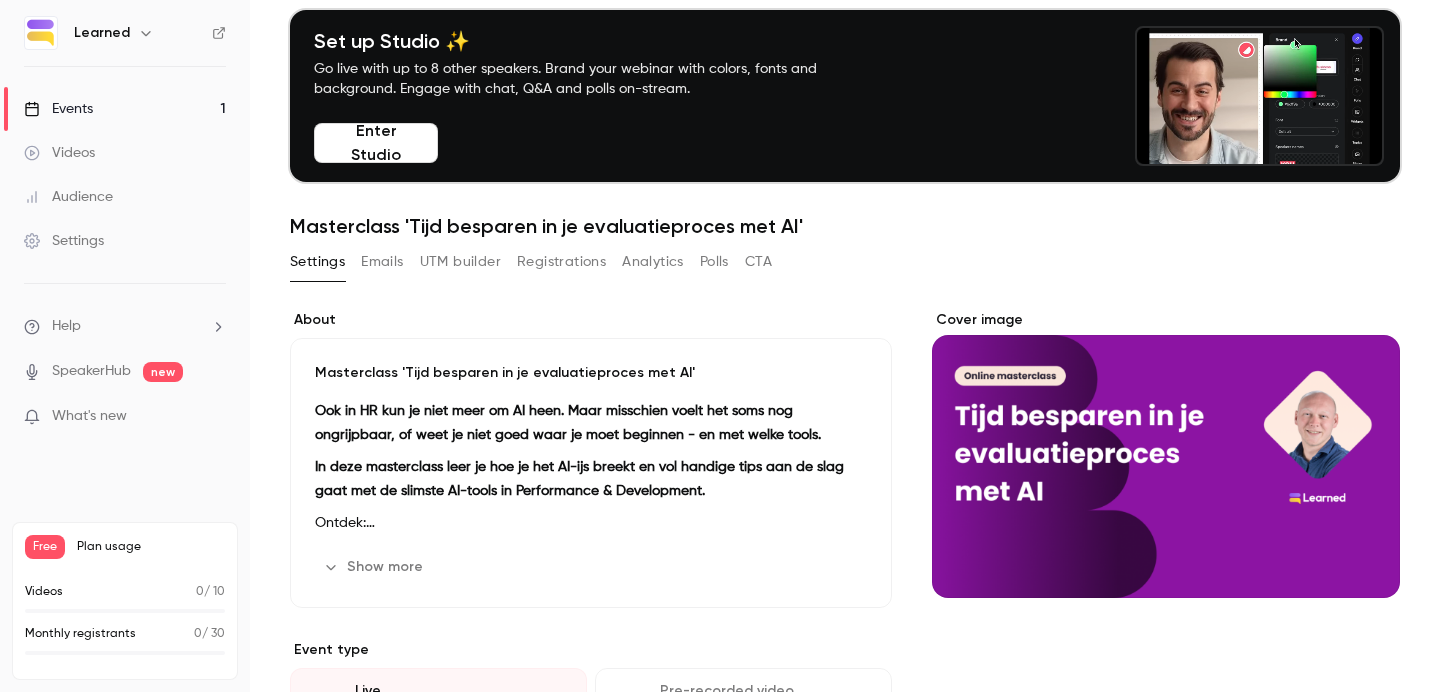 scroll, scrollTop: 129, scrollLeft: 0, axis: vertical 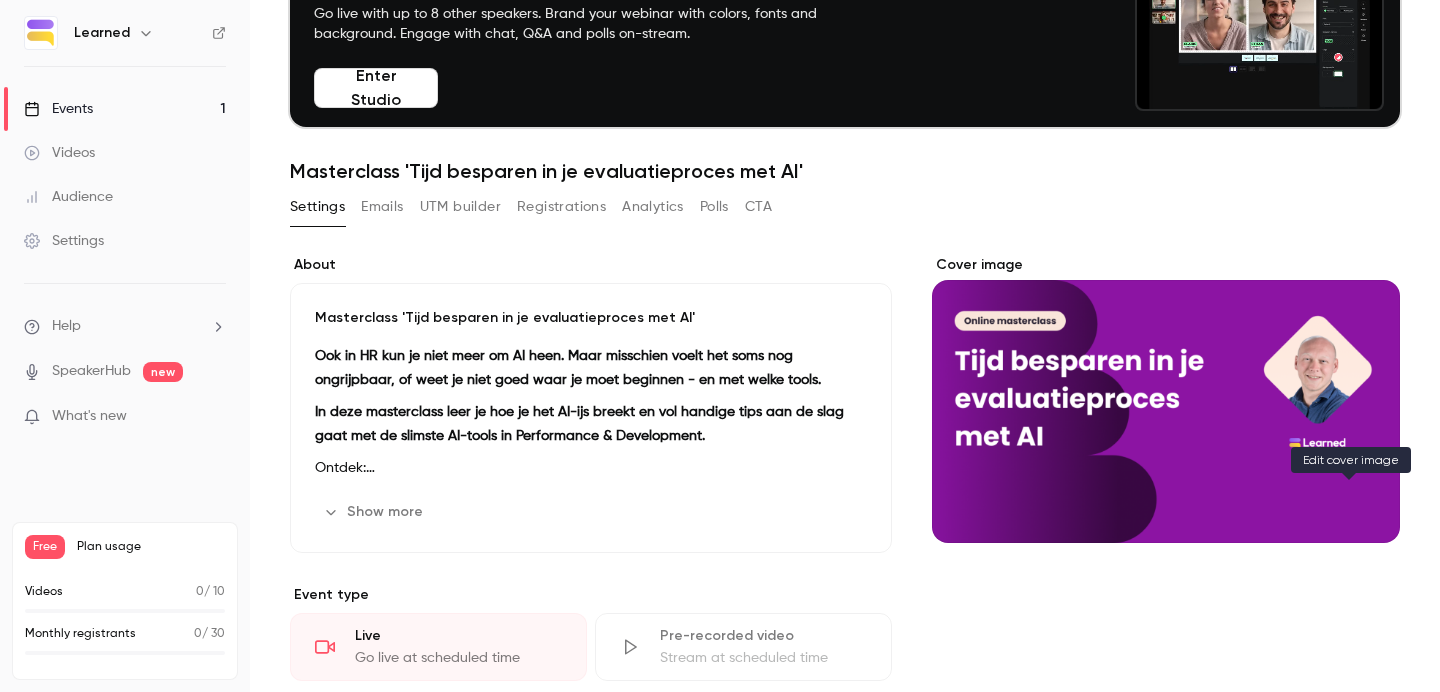 click 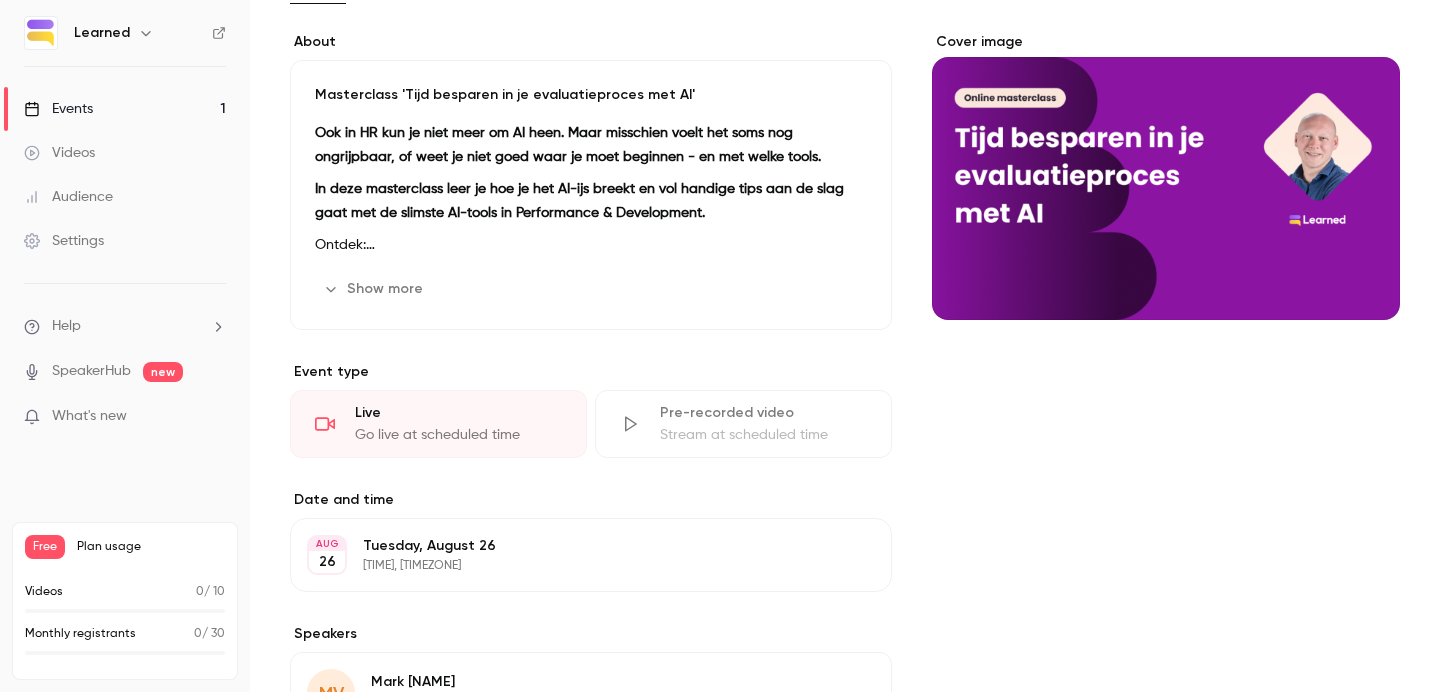scroll, scrollTop: 702, scrollLeft: 0, axis: vertical 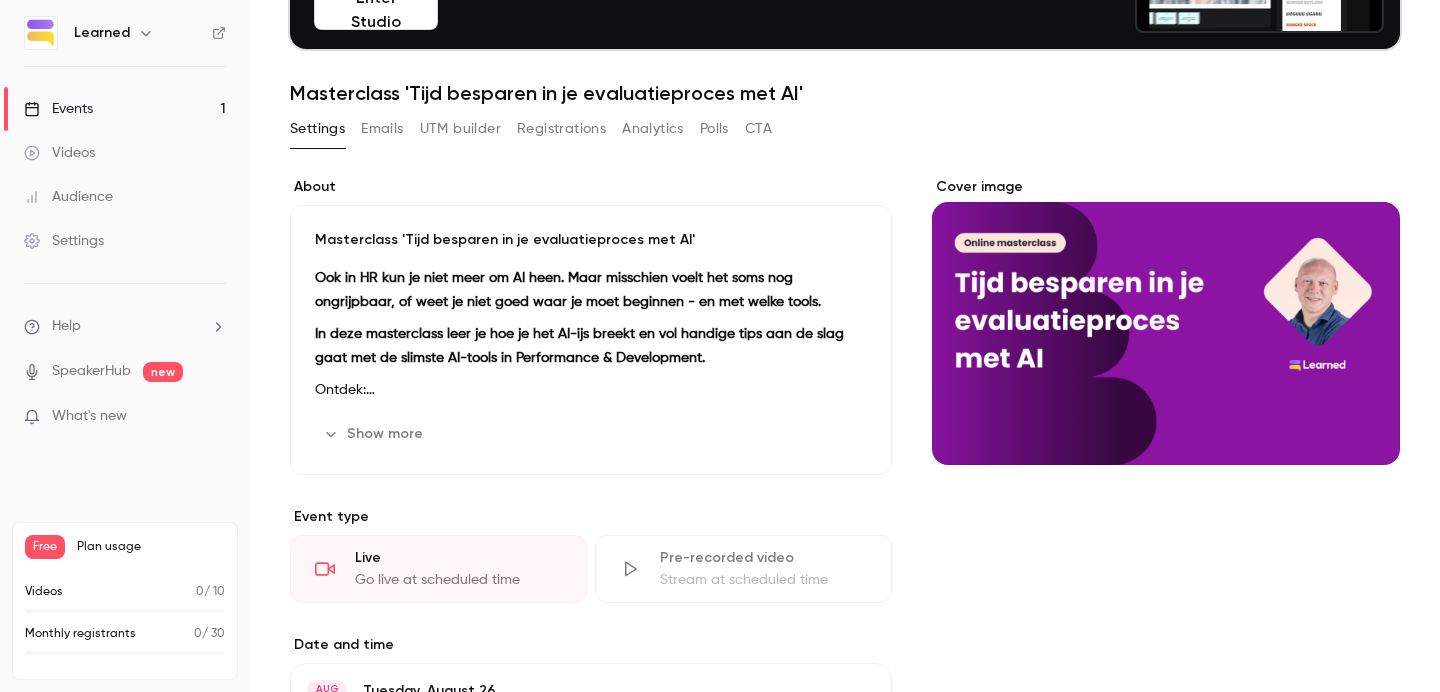 click at bounding box center (1364, 429) 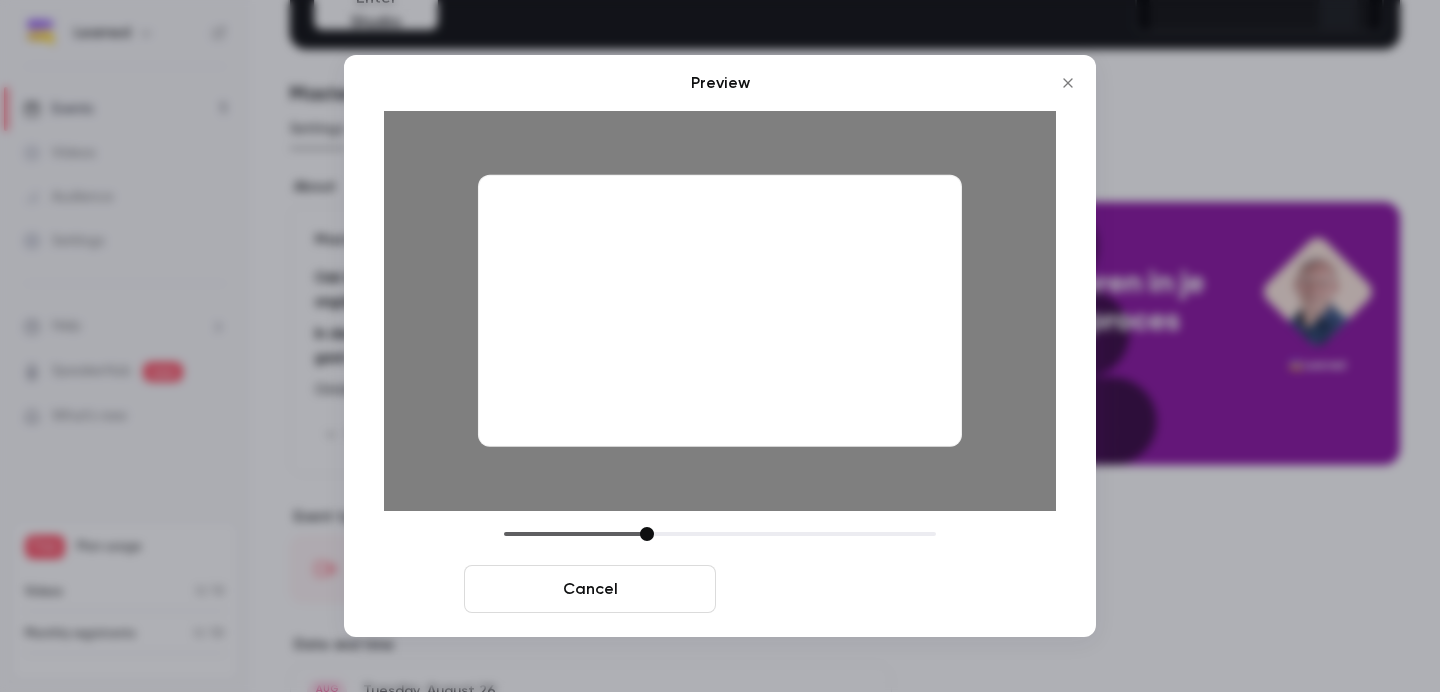 click on "Save cover" at bounding box center [850, 589] 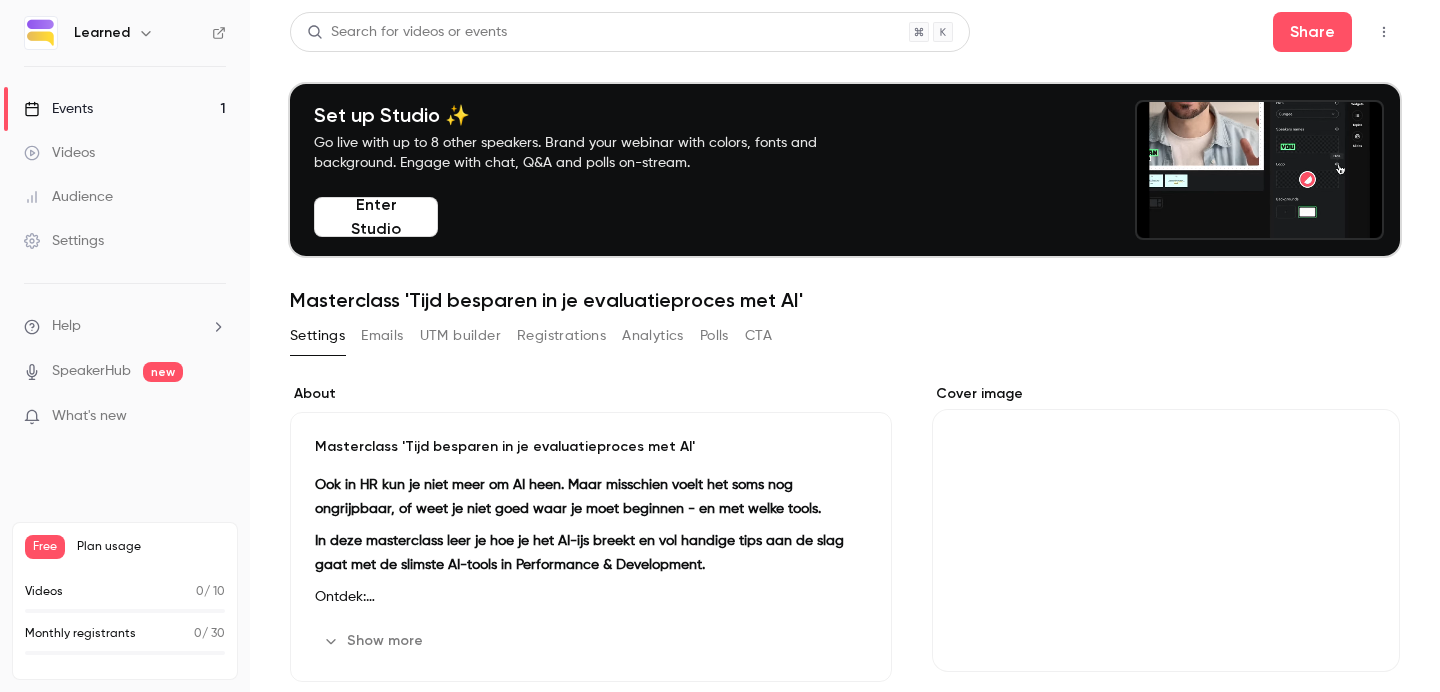 scroll, scrollTop: 58, scrollLeft: 0, axis: vertical 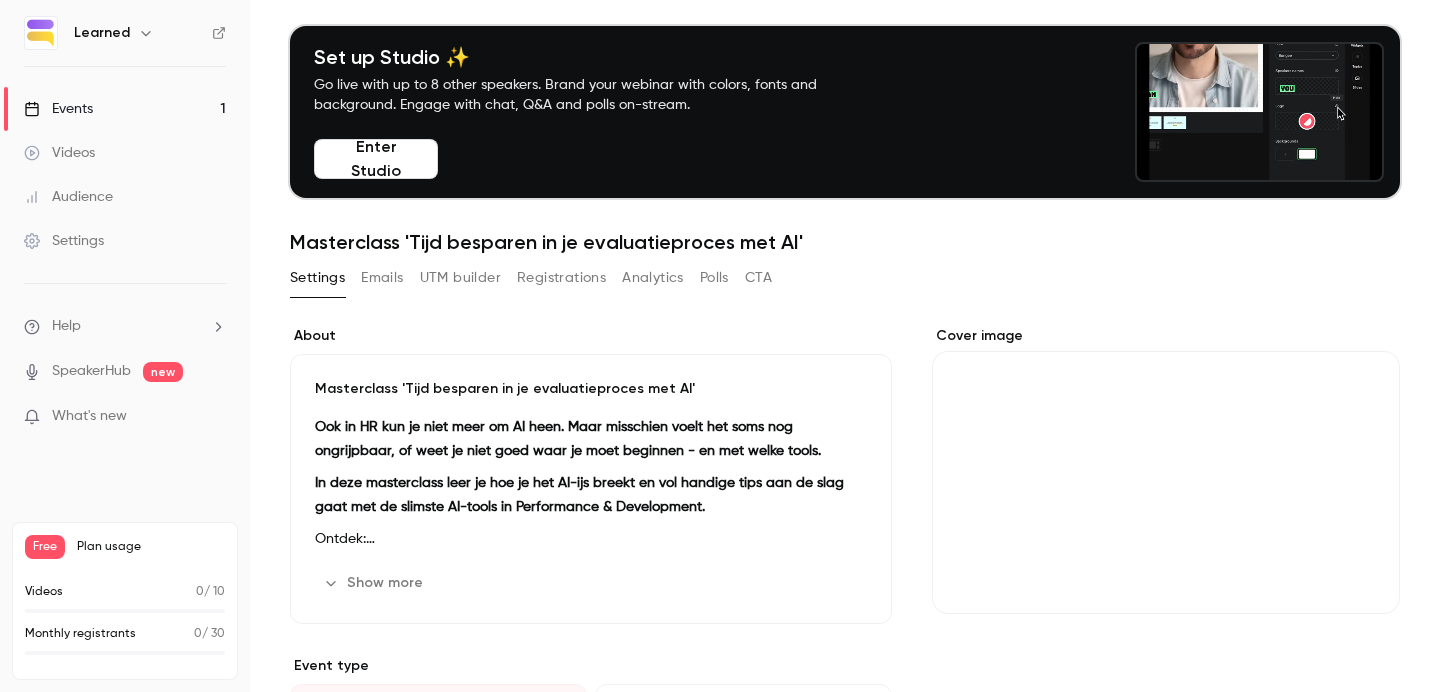 click on "Masterclass 'Tijd besparen in je evaluatieproces met AI'" at bounding box center (591, 389) 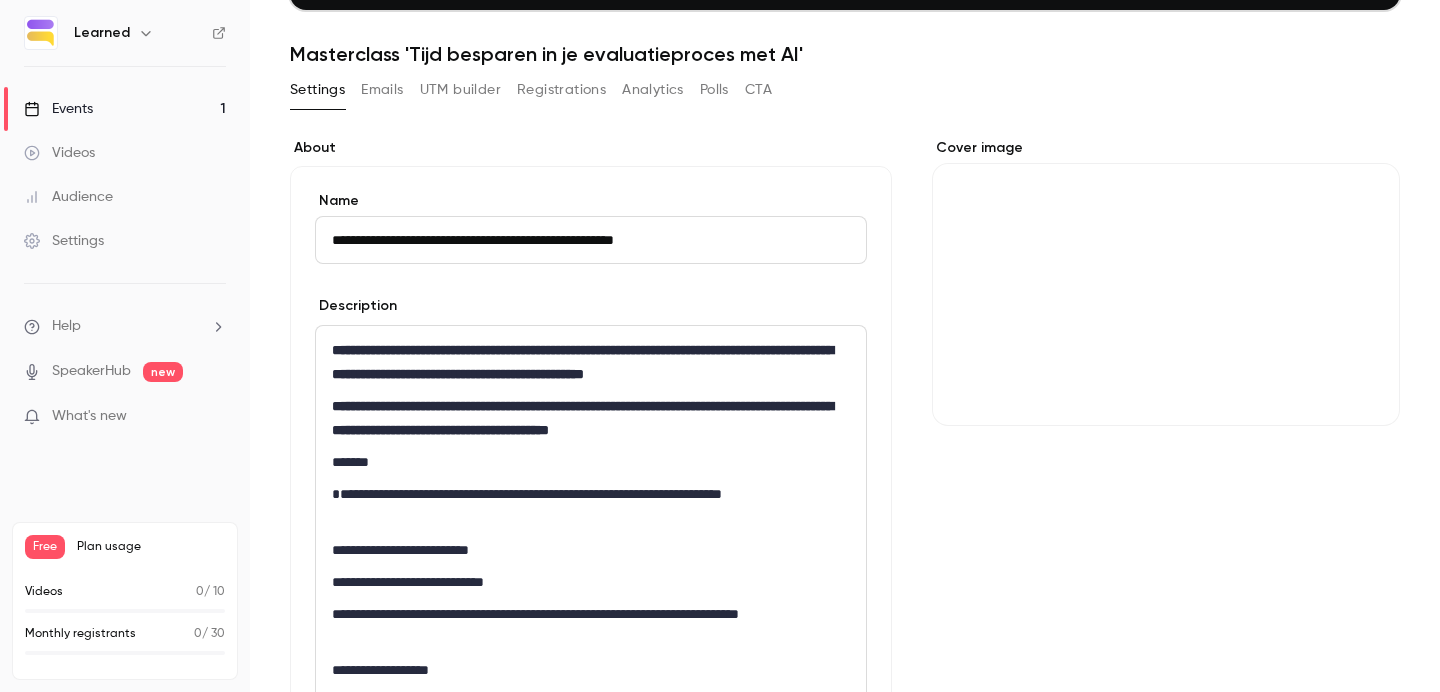 scroll, scrollTop: 262, scrollLeft: 0, axis: vertical 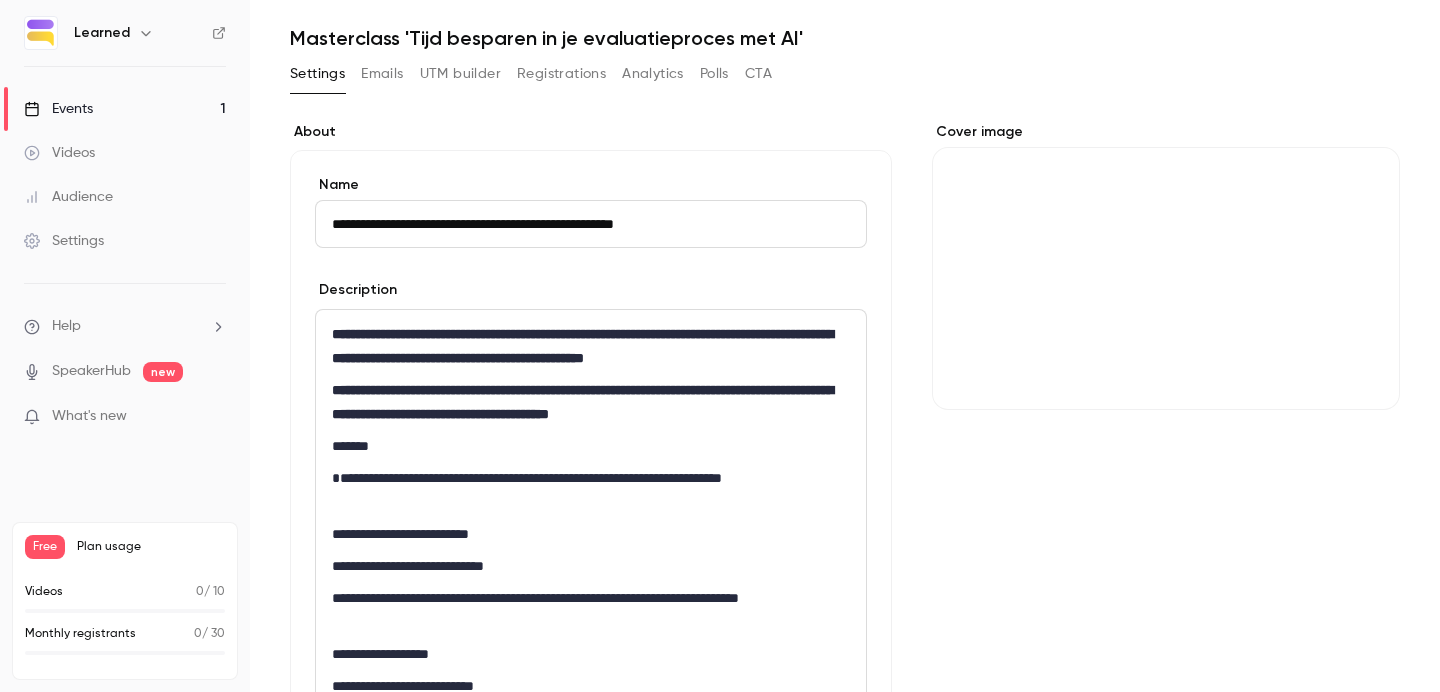 click at bounding box center (1166, 266) 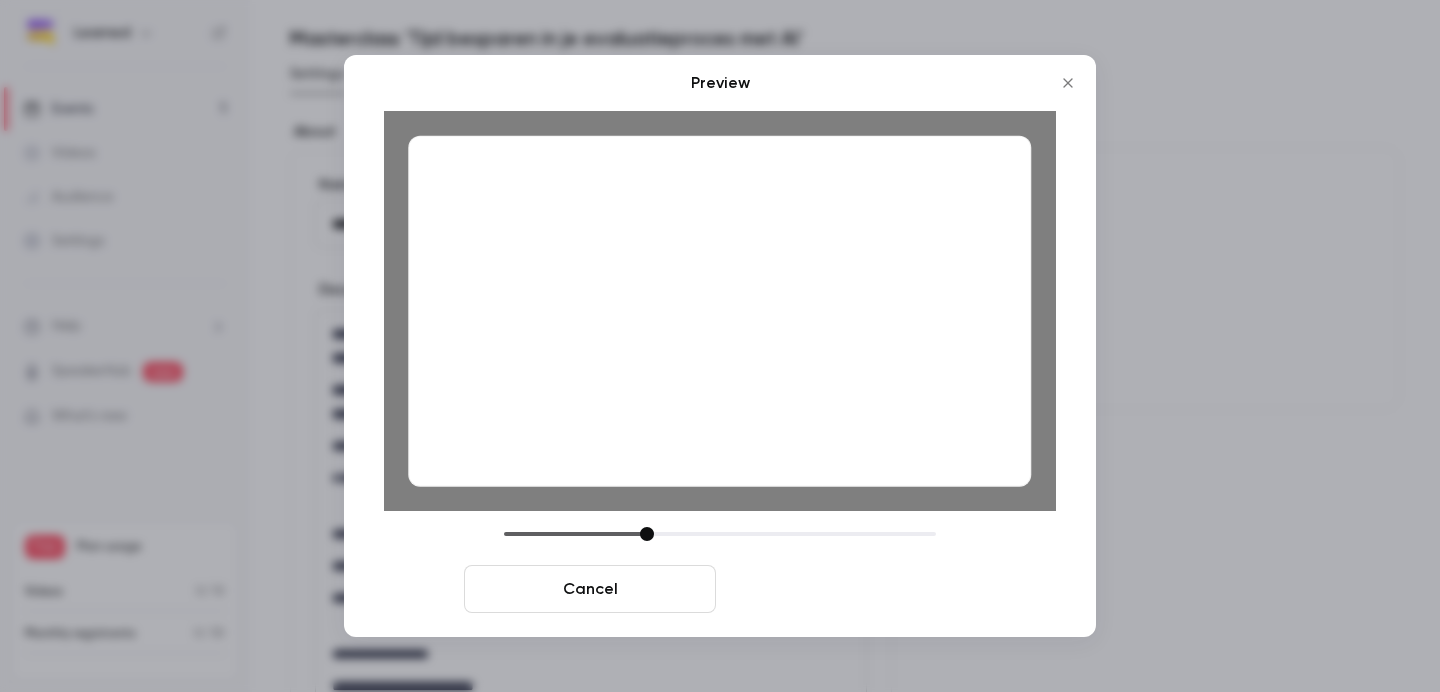 click on "Save cover" at bounding box center (850, 589) 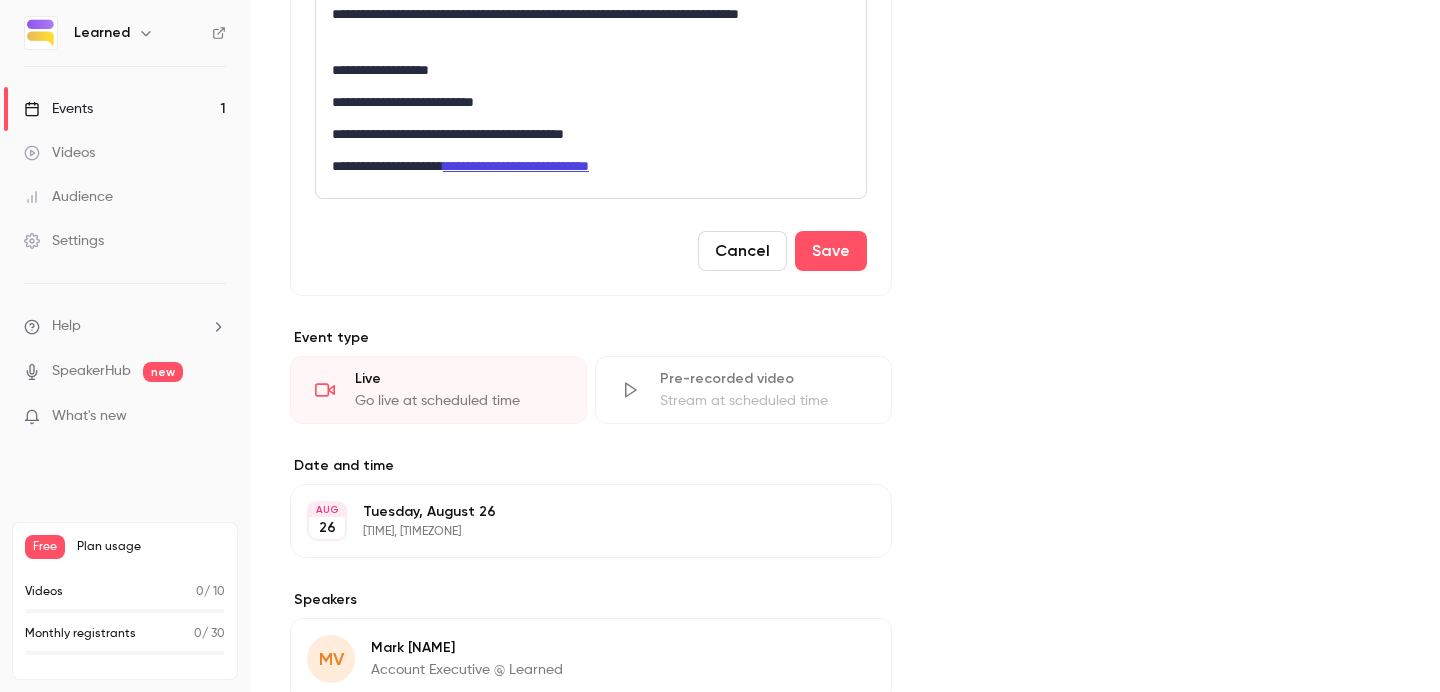 scroll, scrollTop: 855, scrollLeft: 0, axis: vertical 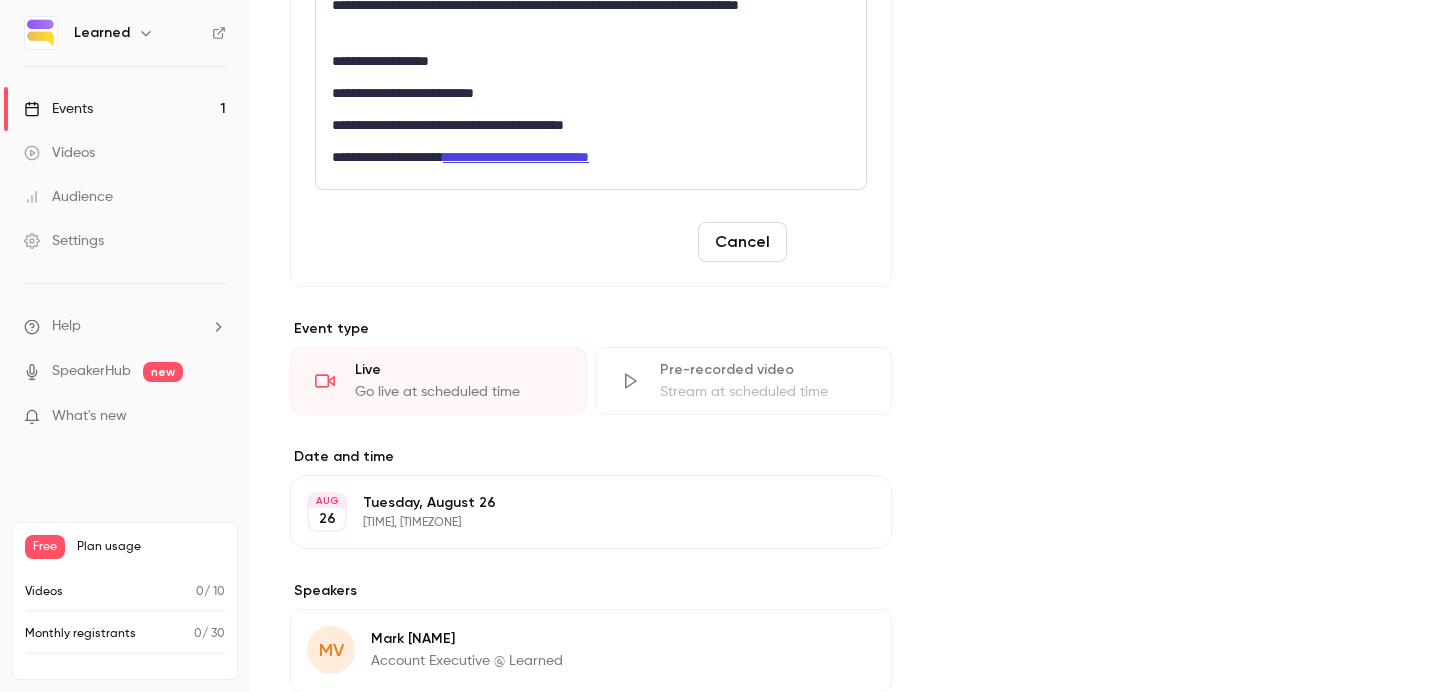 click on "Save" at bounding box center [831, 242] 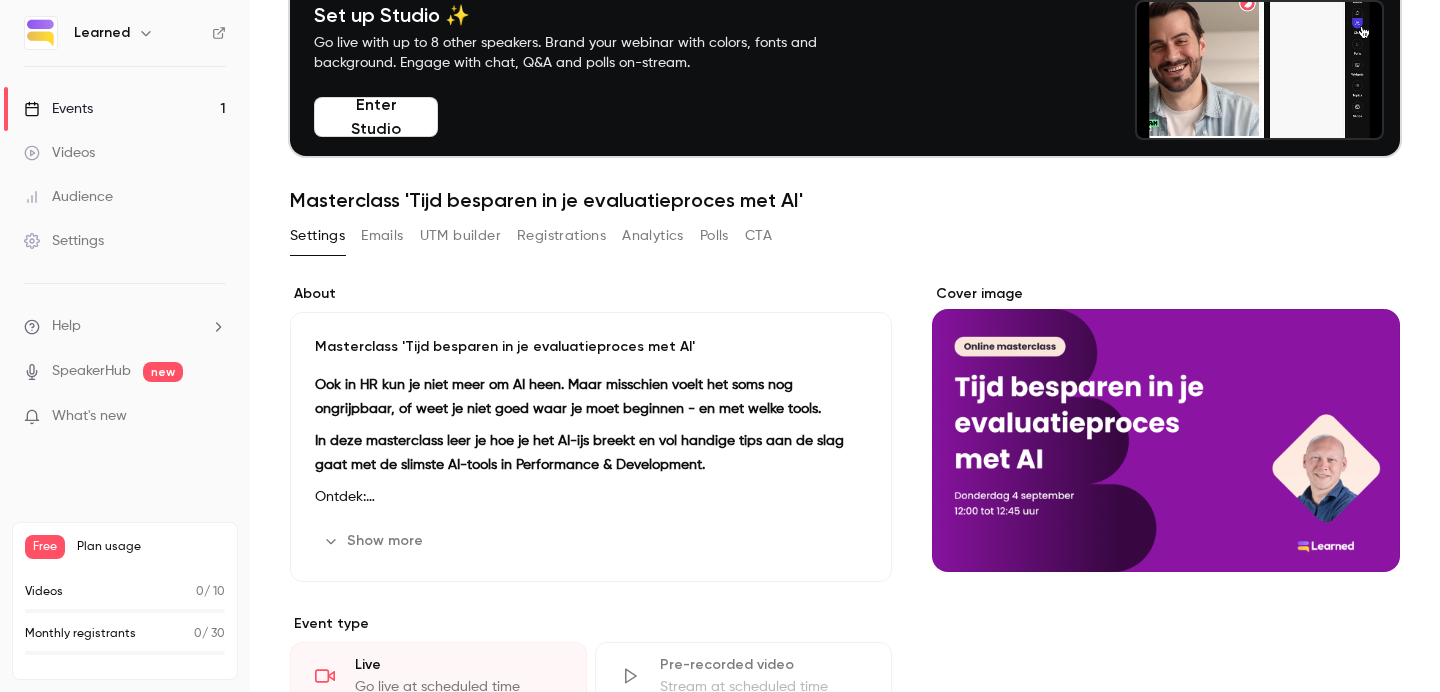 scroll, scrollTop: 0, scrollLeft: 0, axis: both 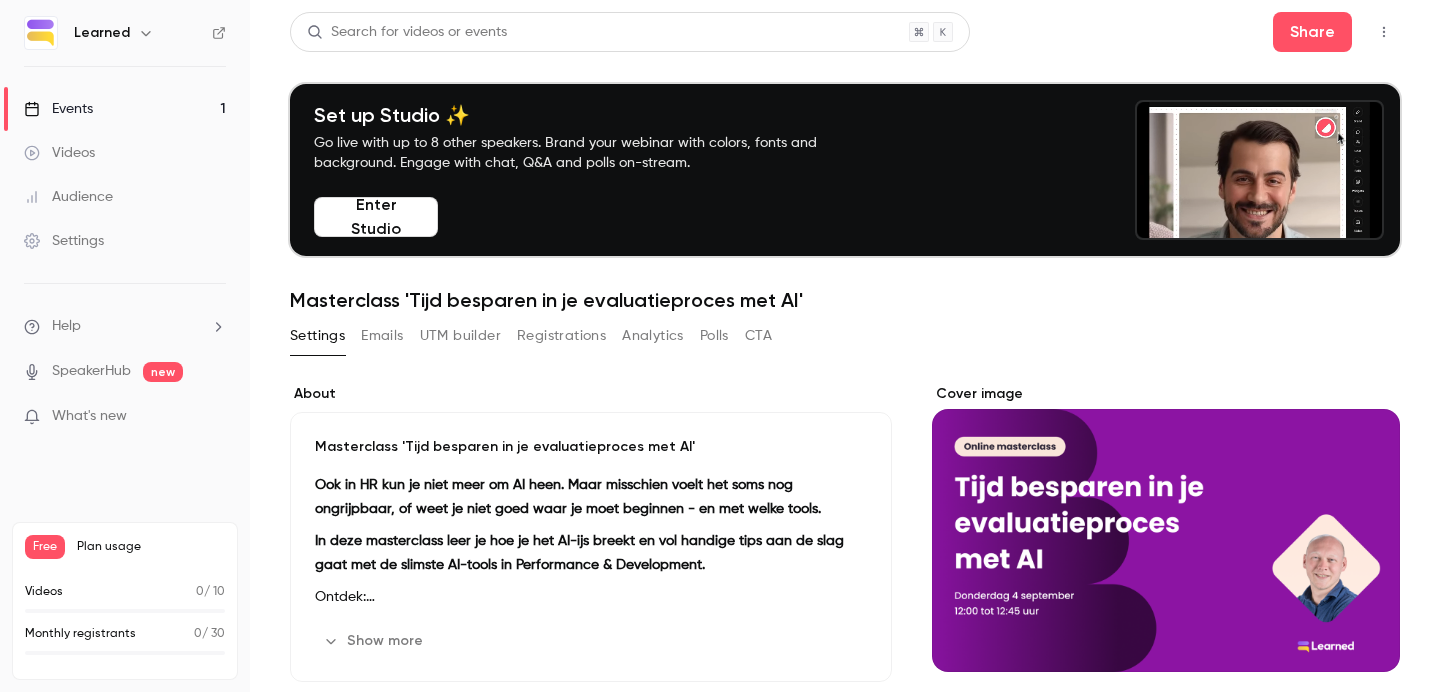 click on "Videos" at bounding box center (125, 153) 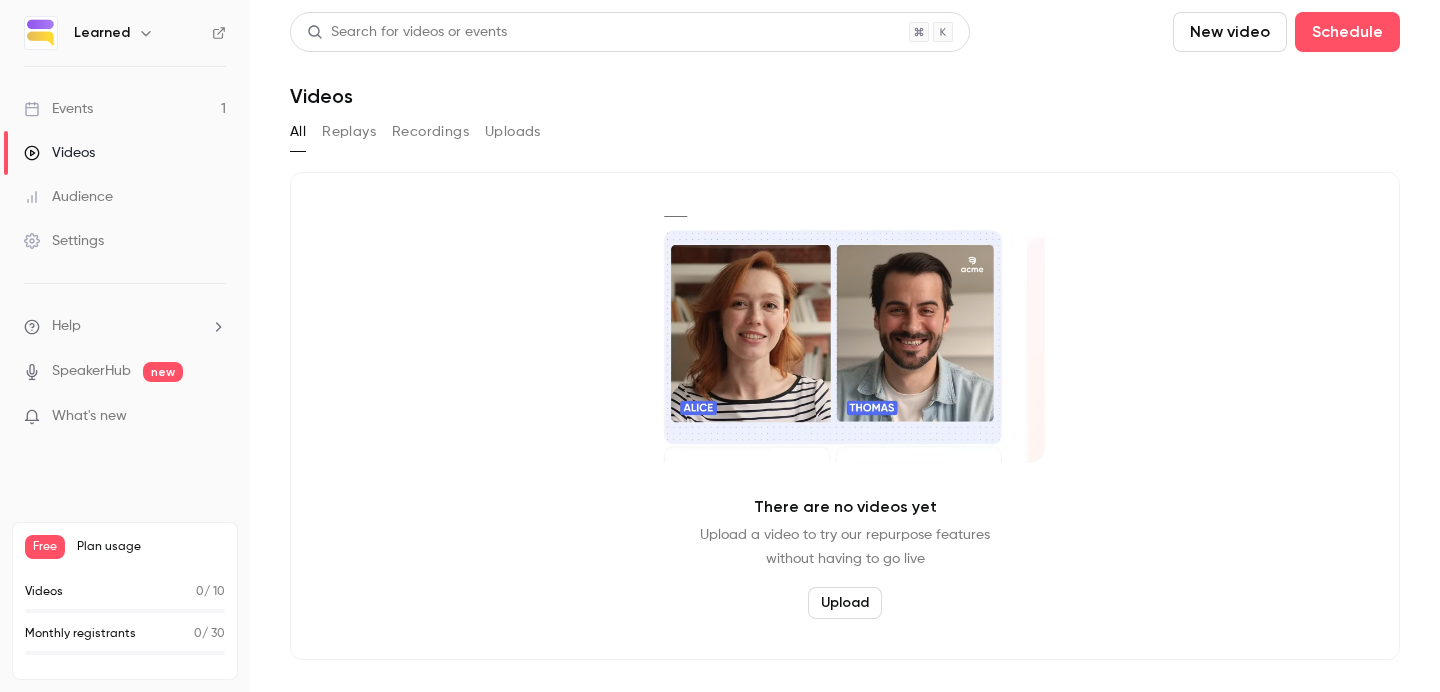 click on "Events 1" at bounding box center (125, 109) 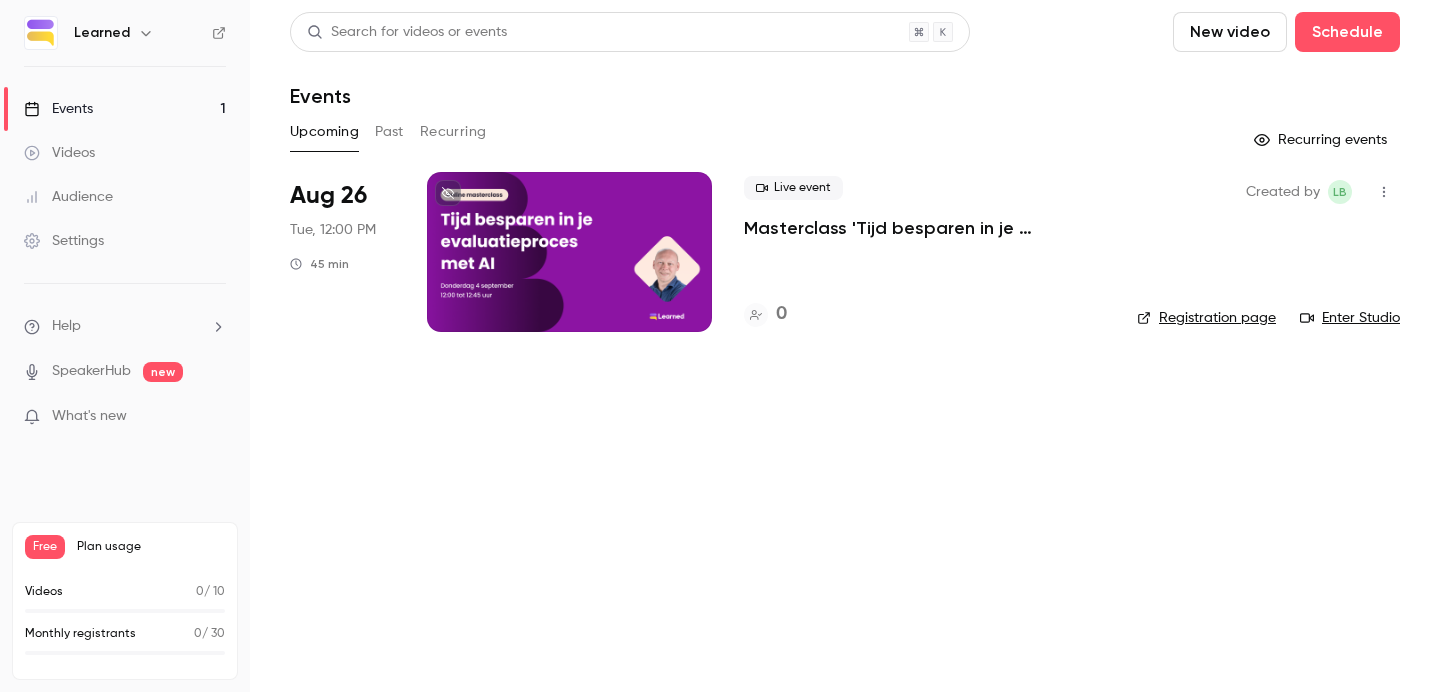 click 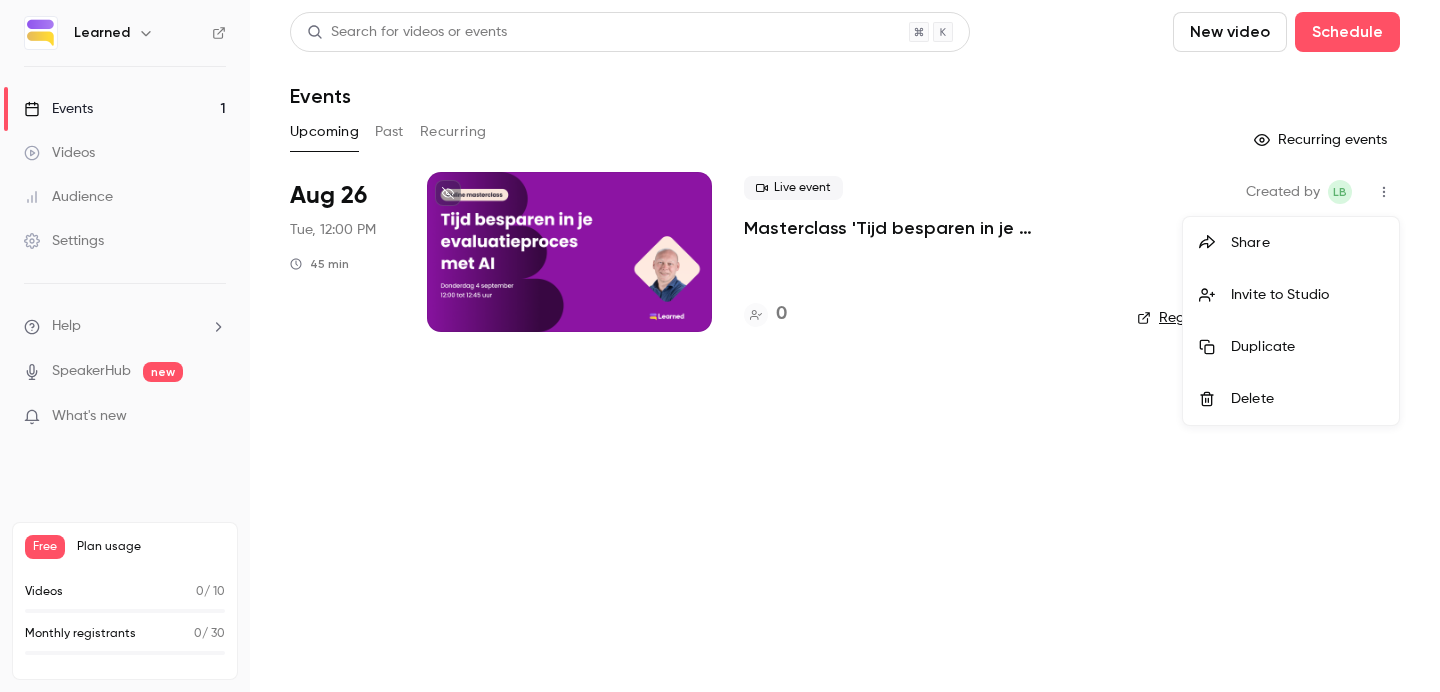 click at bounding box center (720, 346) 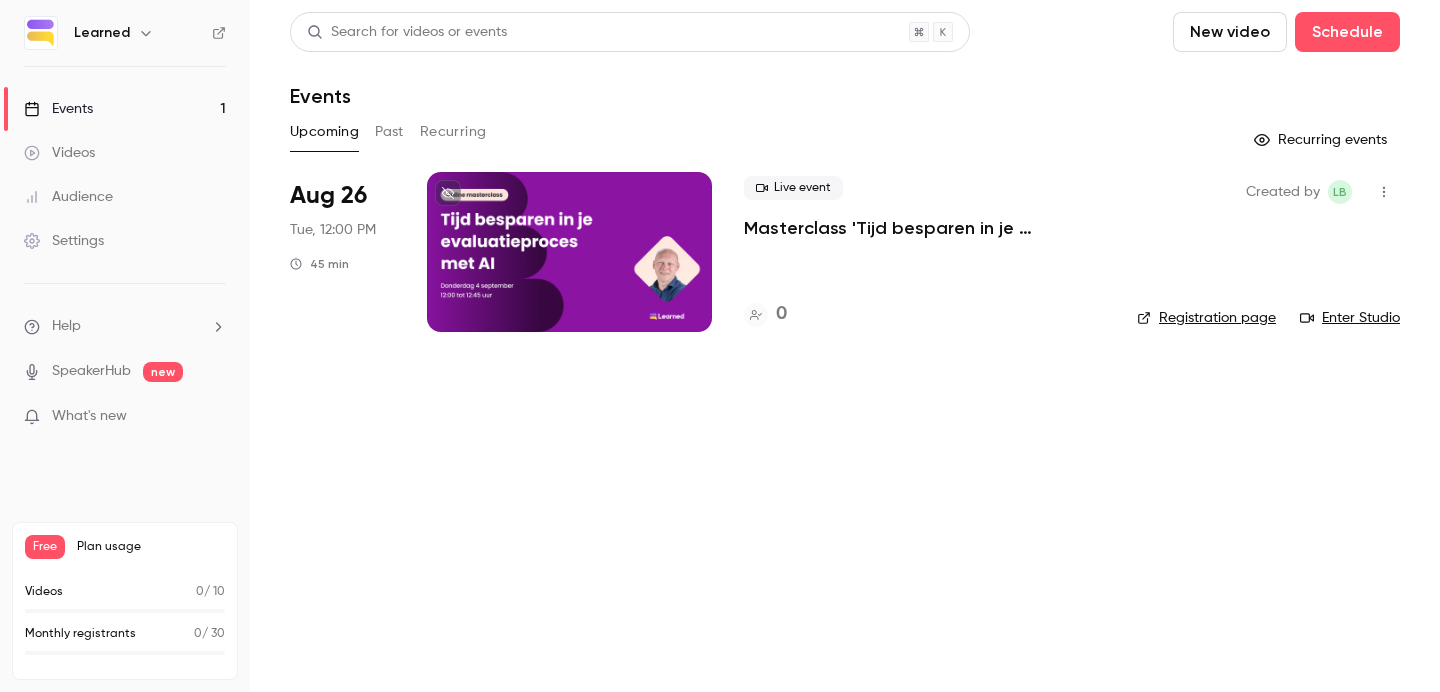 click at bounding box center [569, 252] 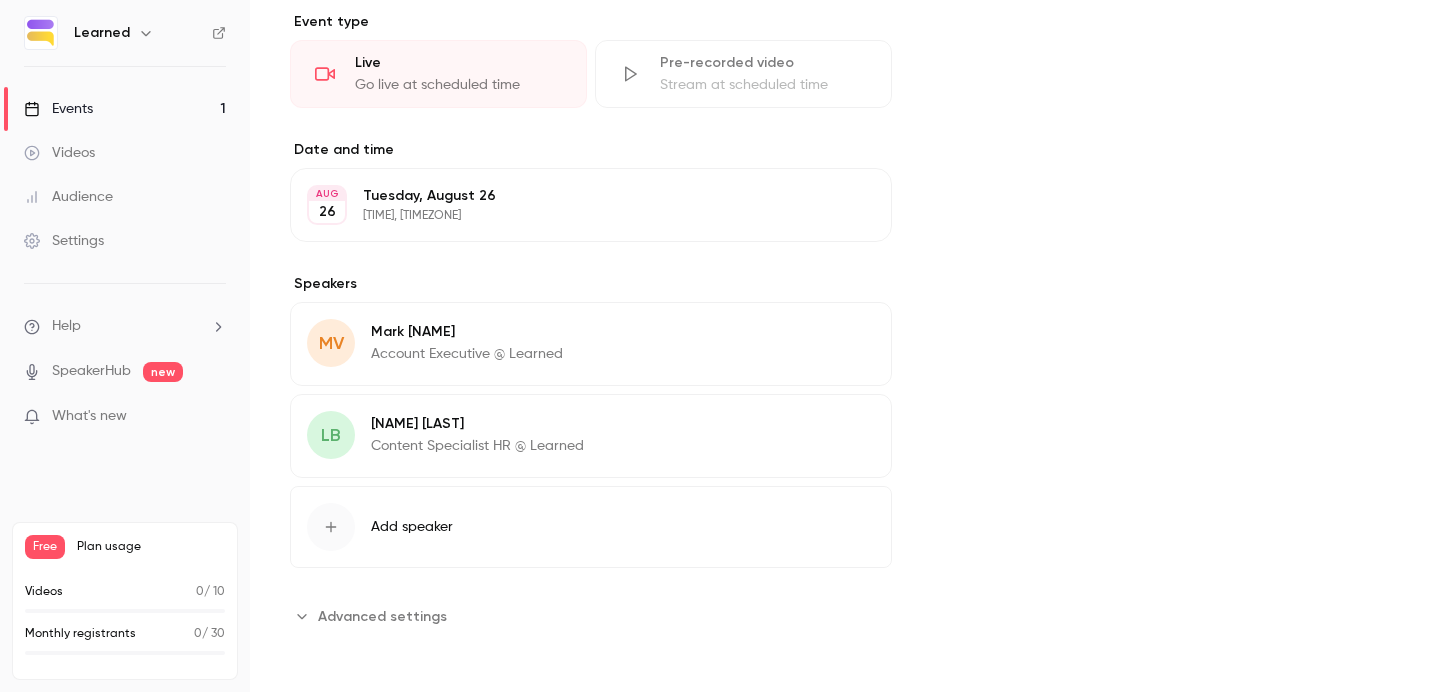 scroll, scrollTop: 702, scrollLeft: 0, axis: vertical 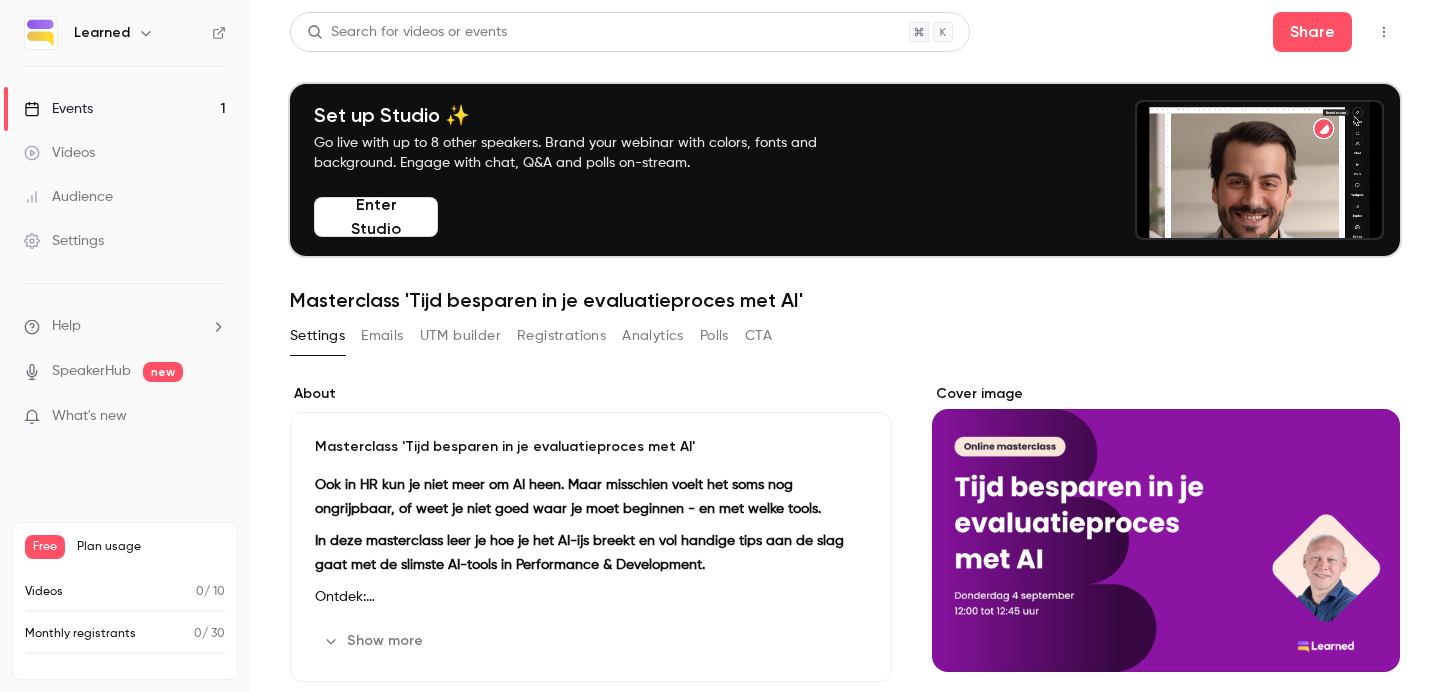 click at bounding box center [1384, 32] 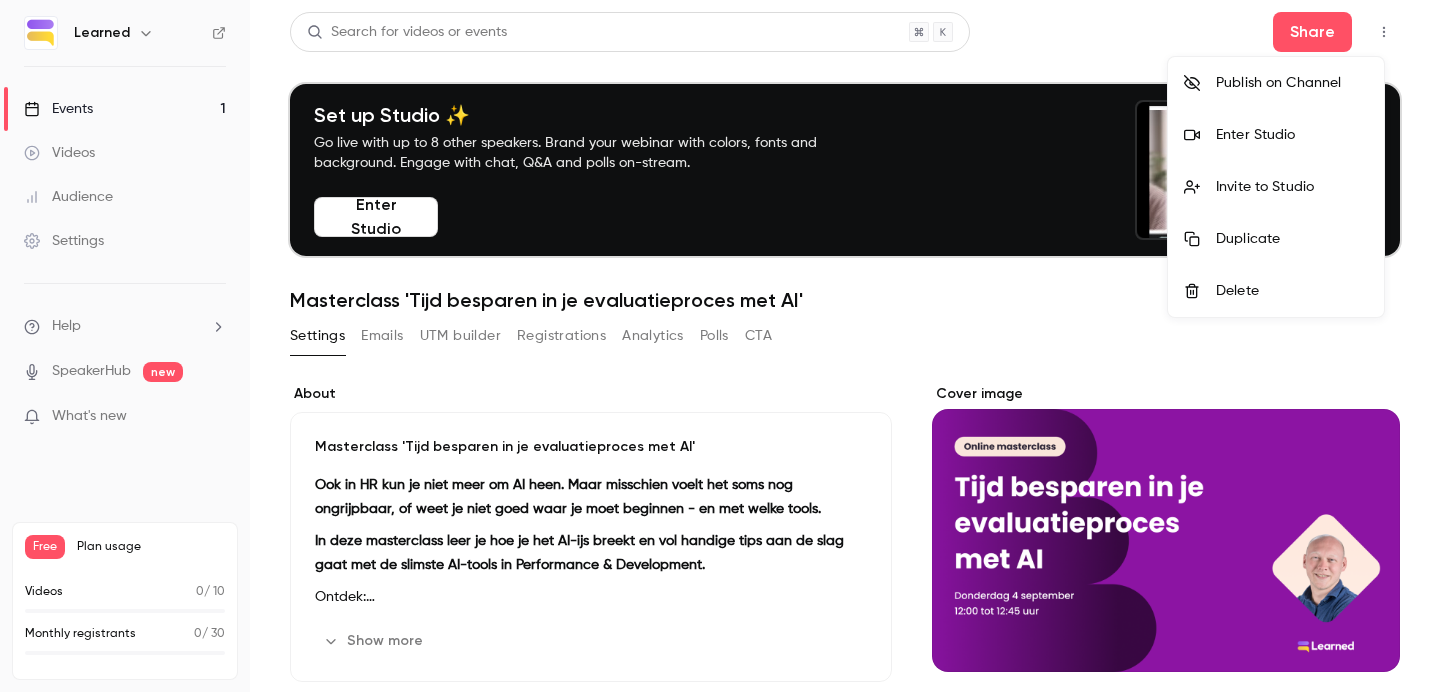 click on "Publish on Channel" at bounding box center [1292, 83] 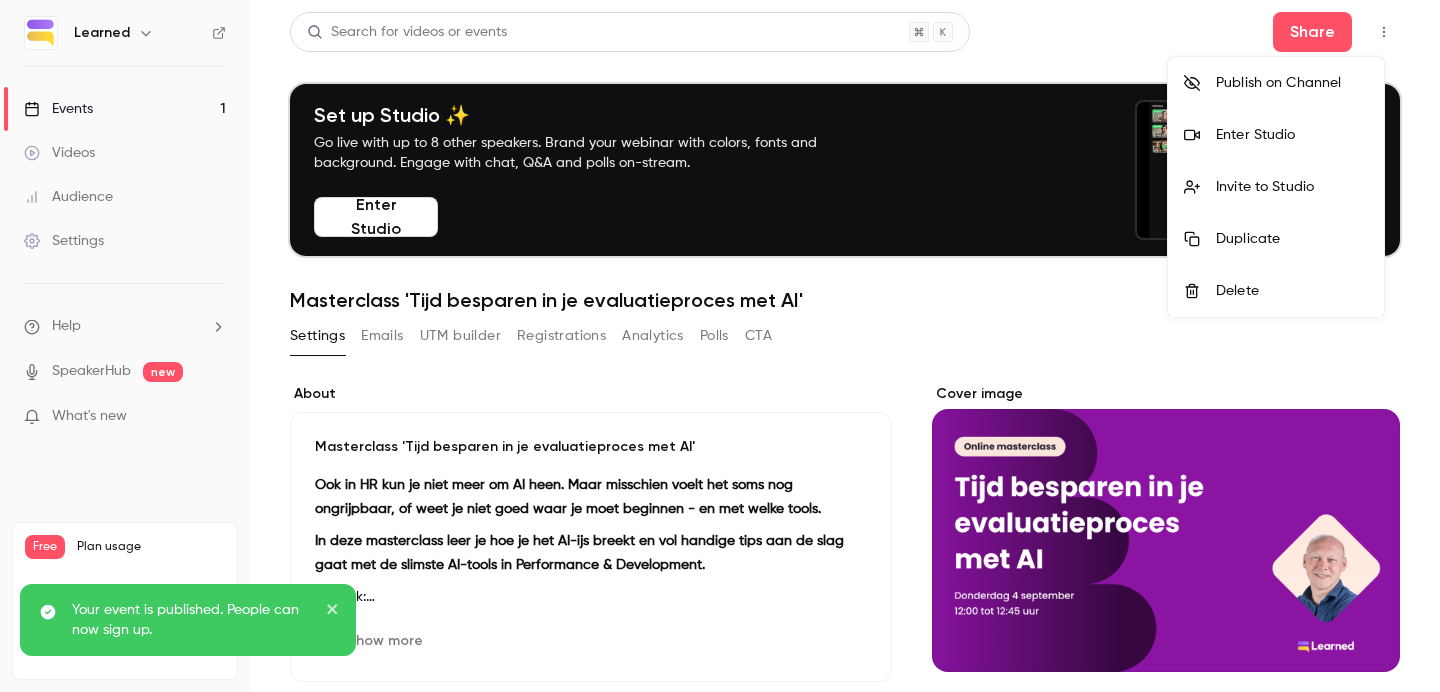 click 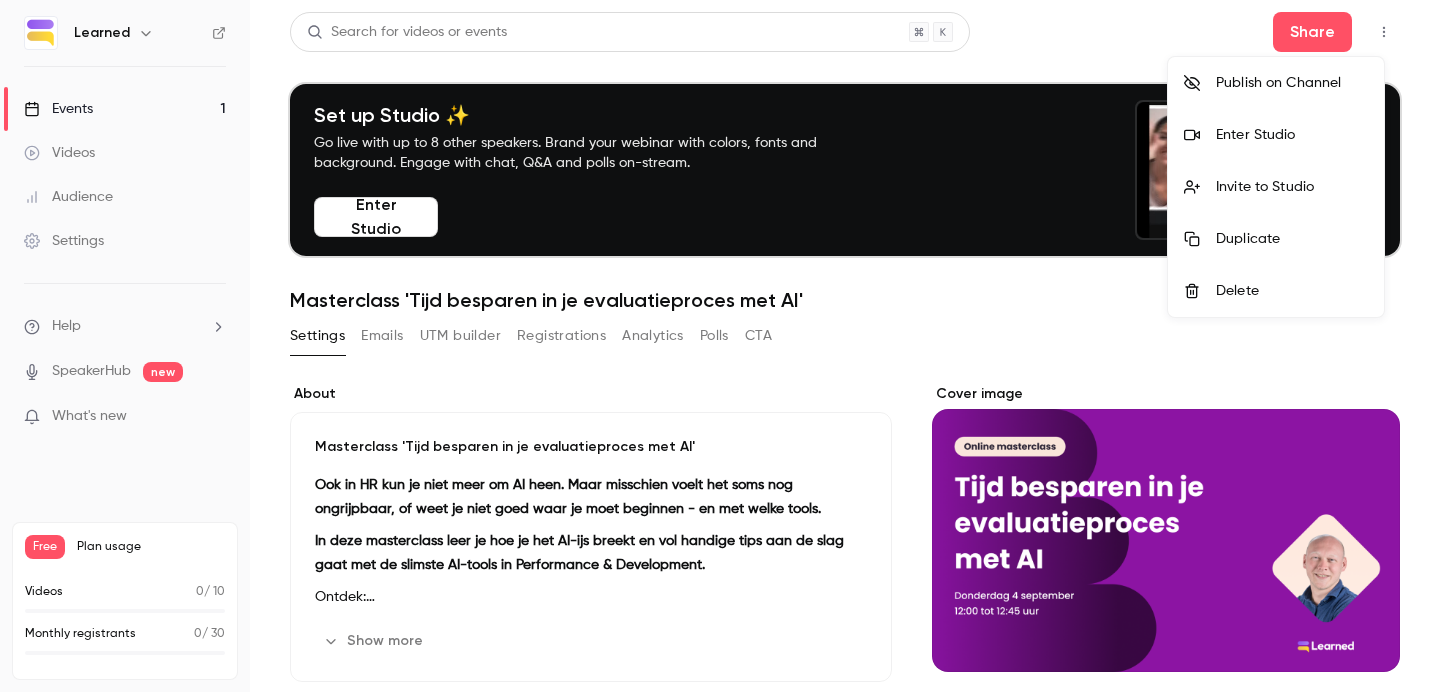 click at bounding box center [720, 346] 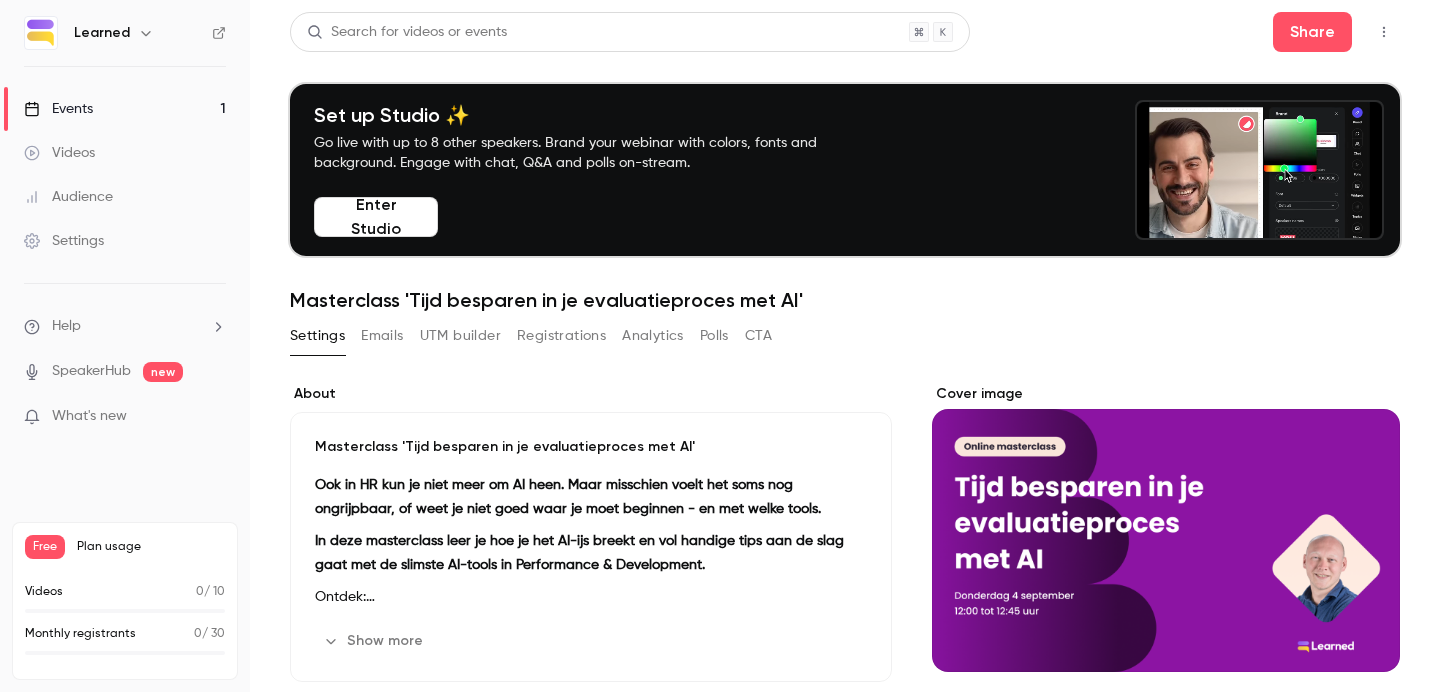 click on "Emails" at bounding box center [382, 336] 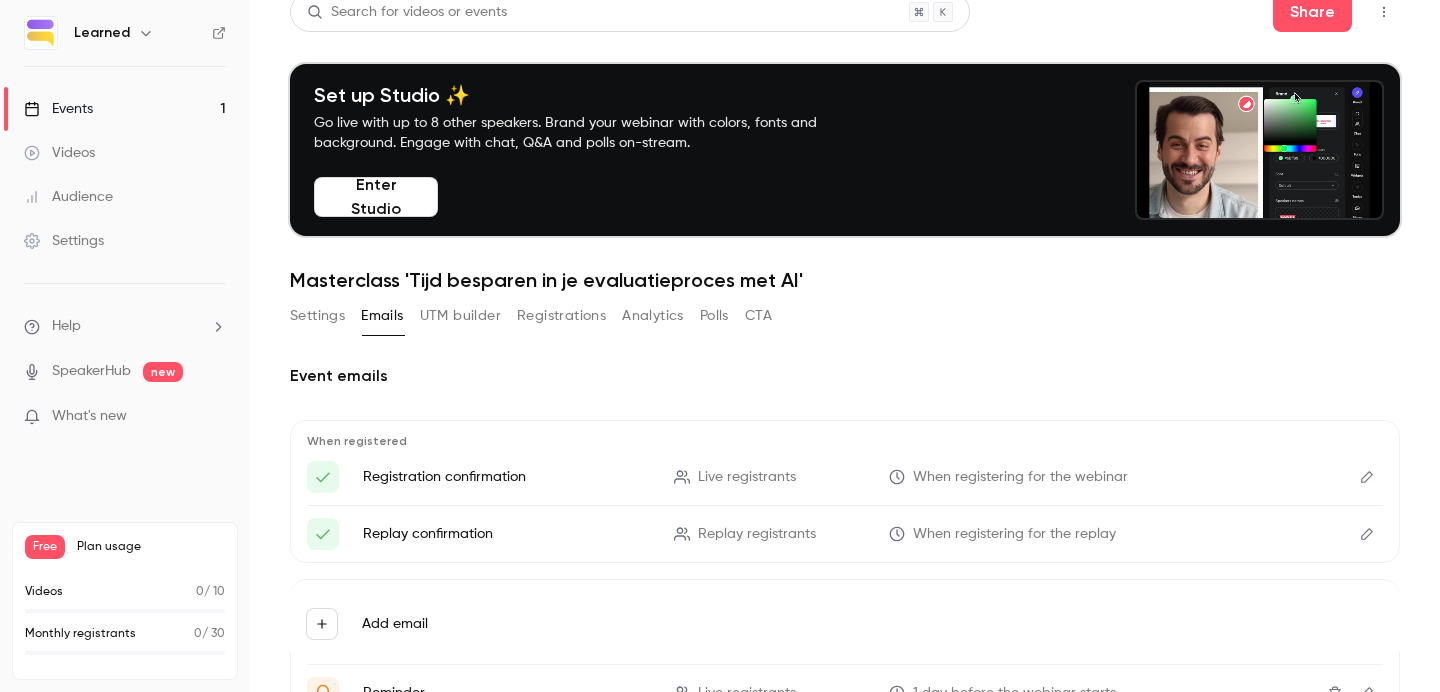 scroll, scrollTop: 29, scrollLeft: 0, axis: vertical 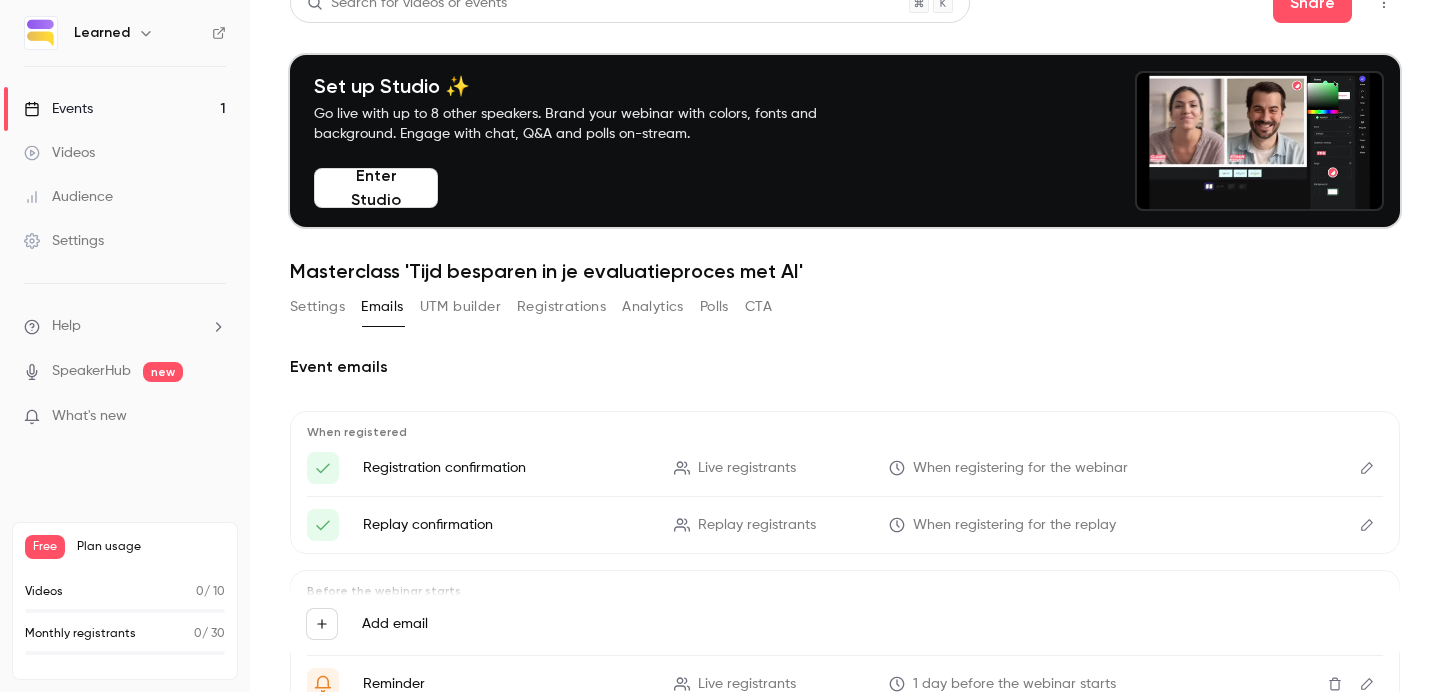 click on "Settings Emails UTM builder Registrations Analytics Polls CTA" at bounding box center (531, 307) 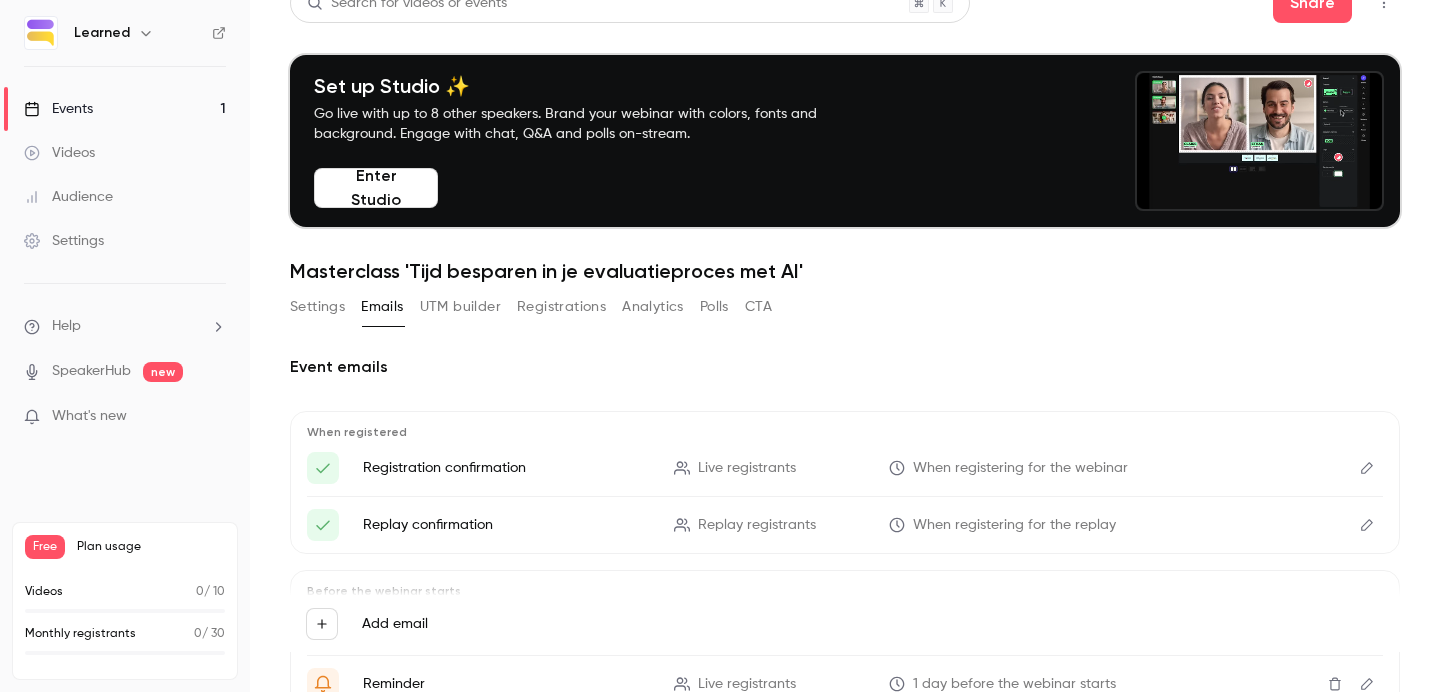 click on "Settings" at bounding box center (317, 307) 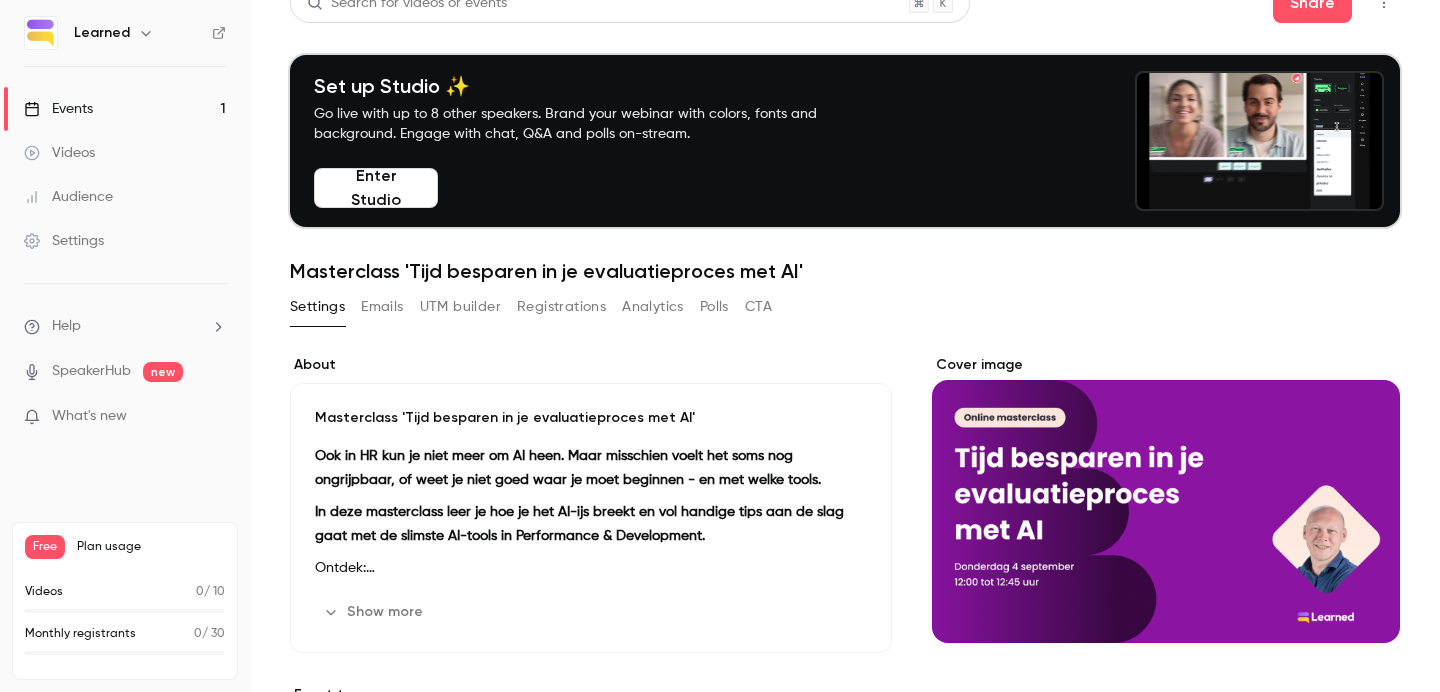 scroll, scrollTop: 625, scrollLeft: 0, axis: vertical 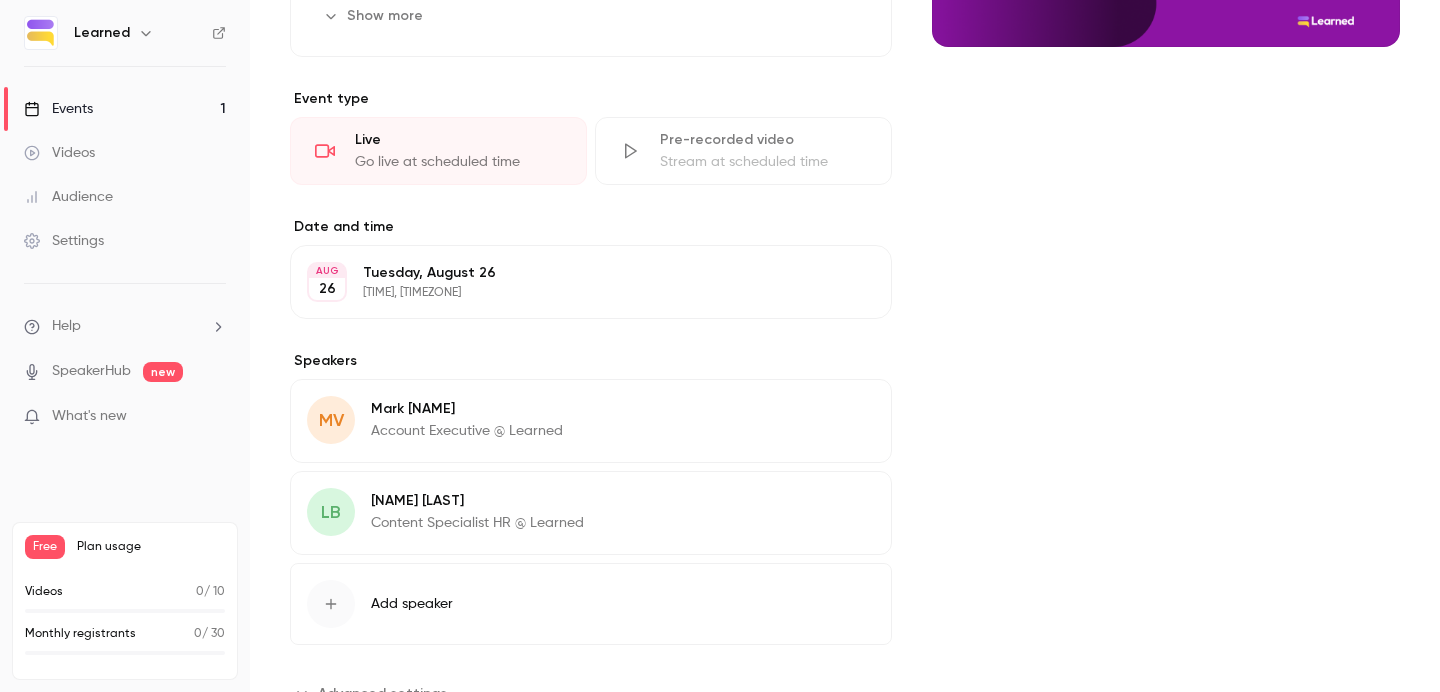 click on "Tuesday, August 26" at bounding box center [574, 273] 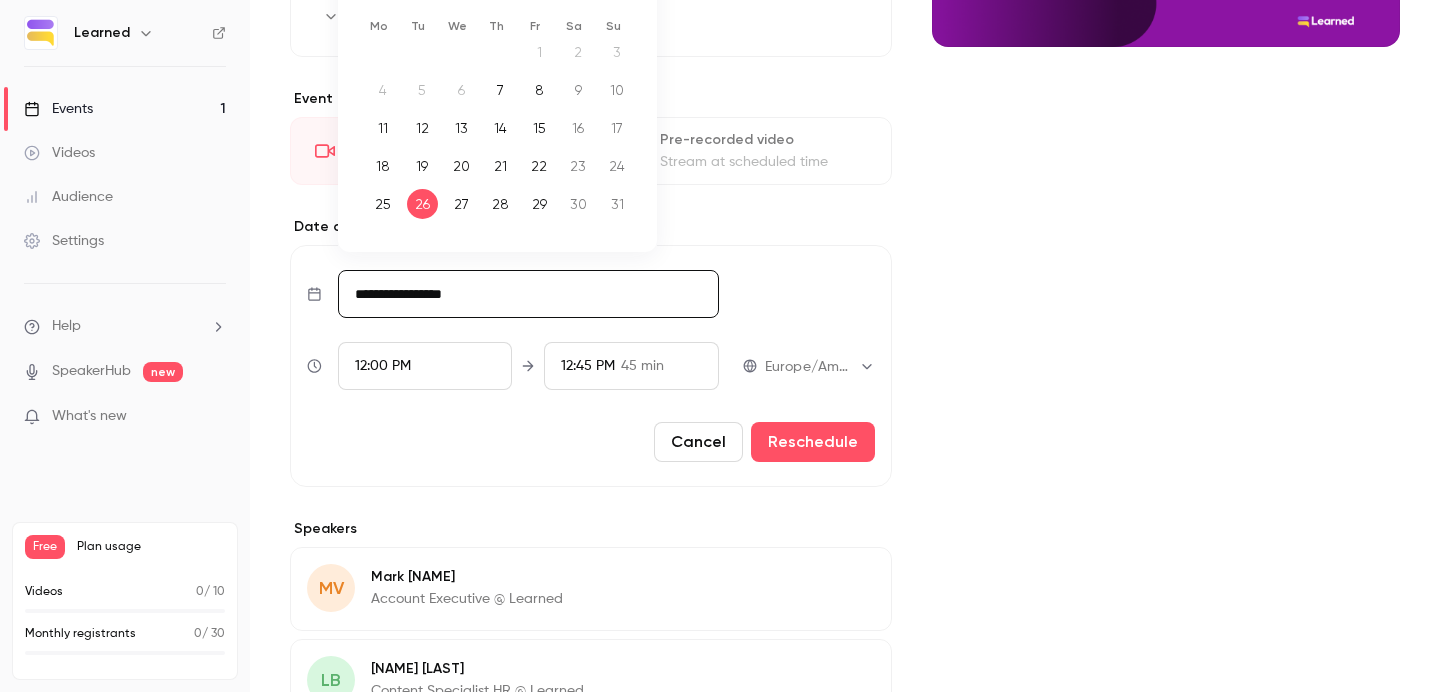 click on "**********" at bounding box center (528, 294) 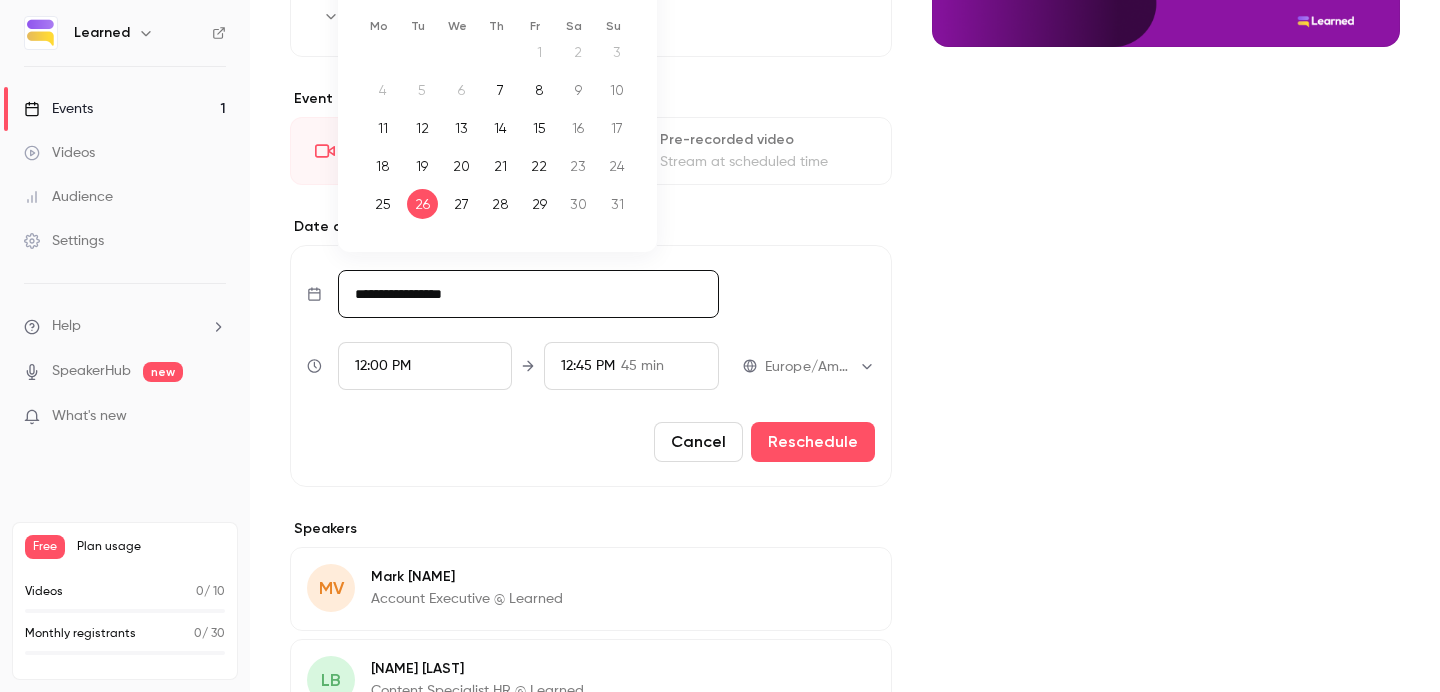 scroll, scrollTop: 577, scrollLeft: 0, axis: vertical 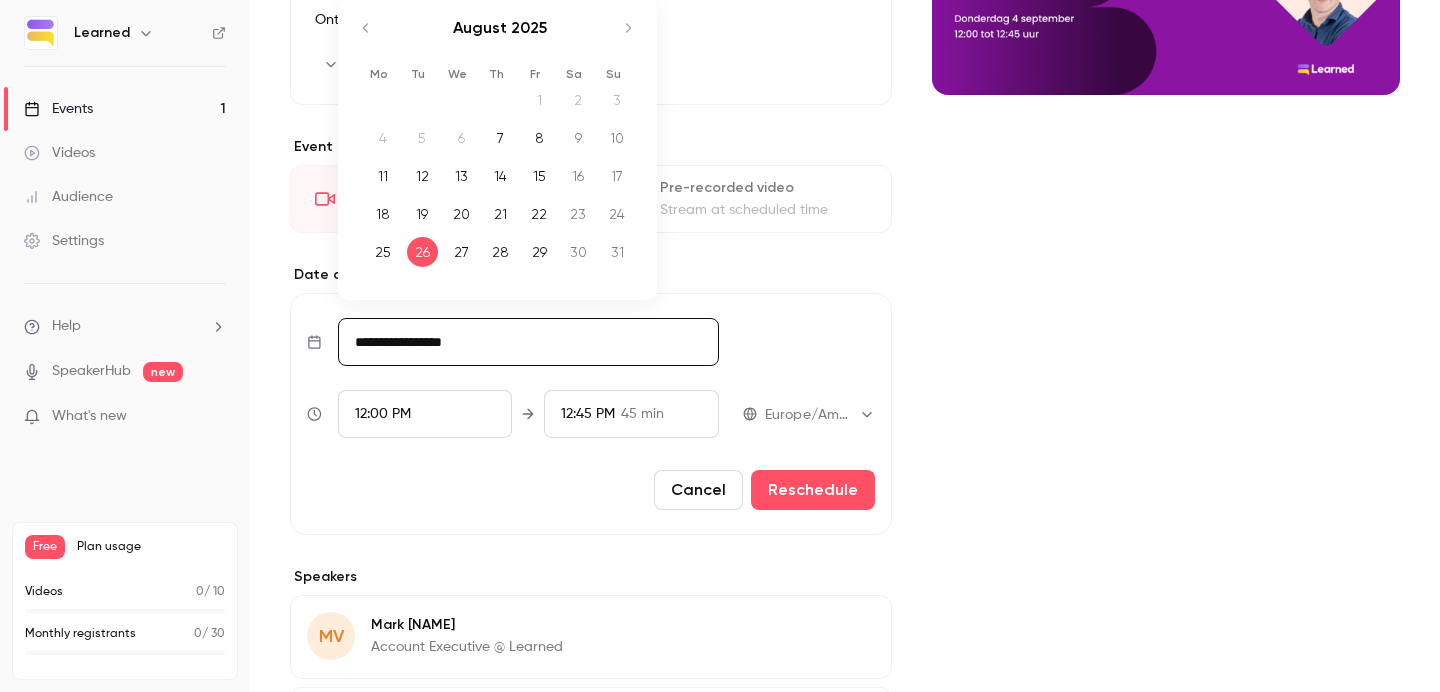 click 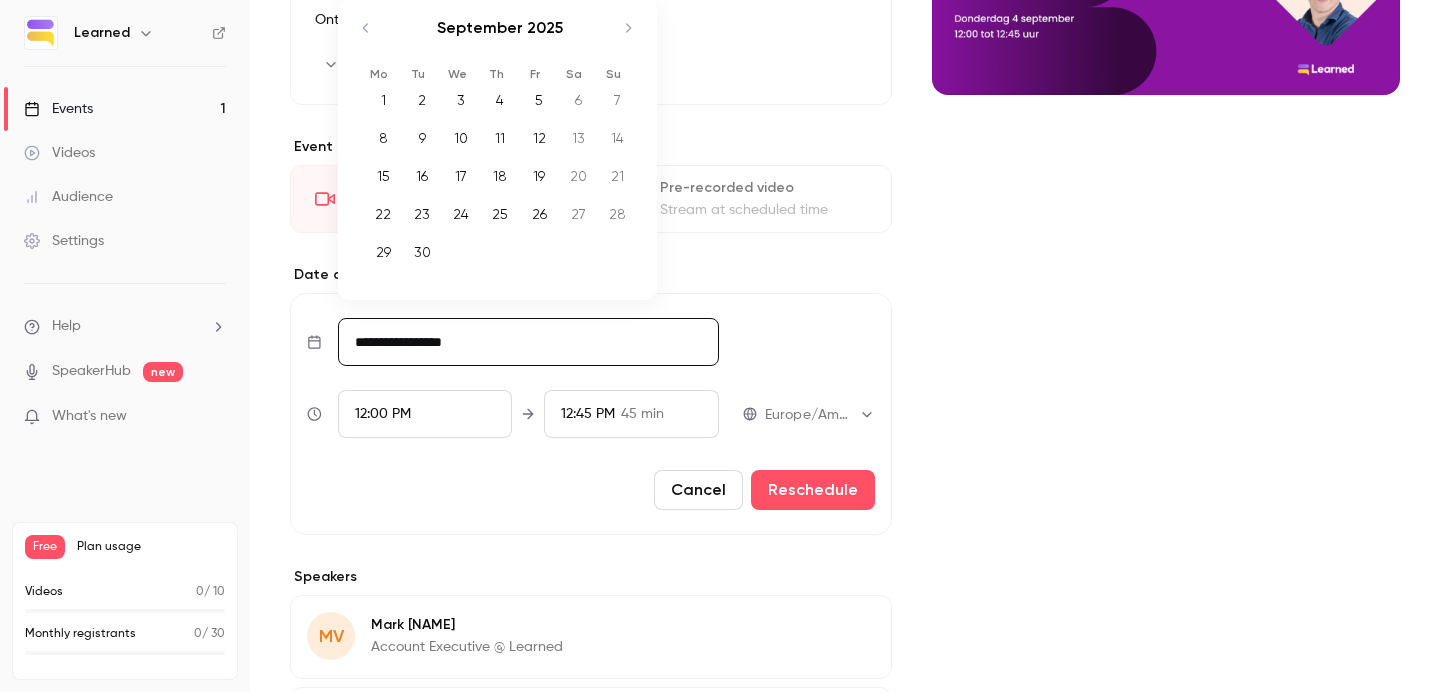 click on "4" at bounding box center [500, 100] 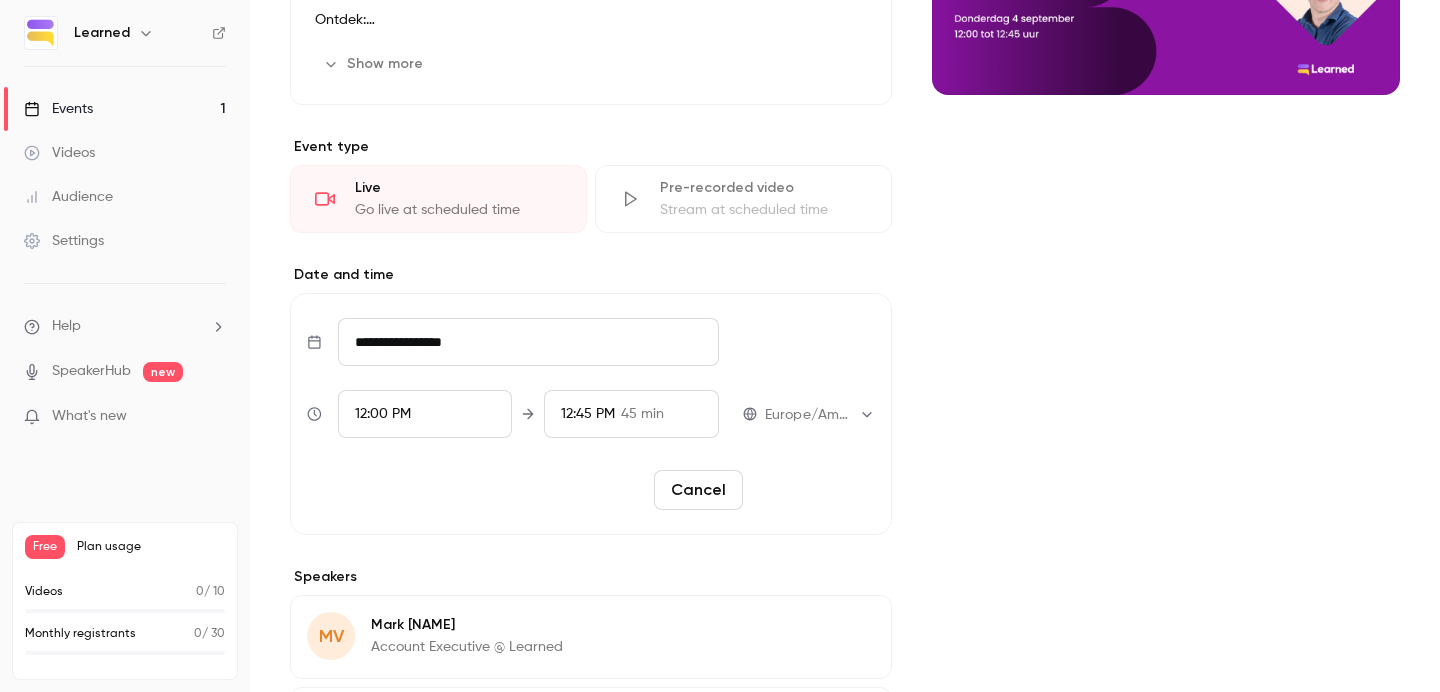 click on "Reschedule" at bounding box center [813, 490] 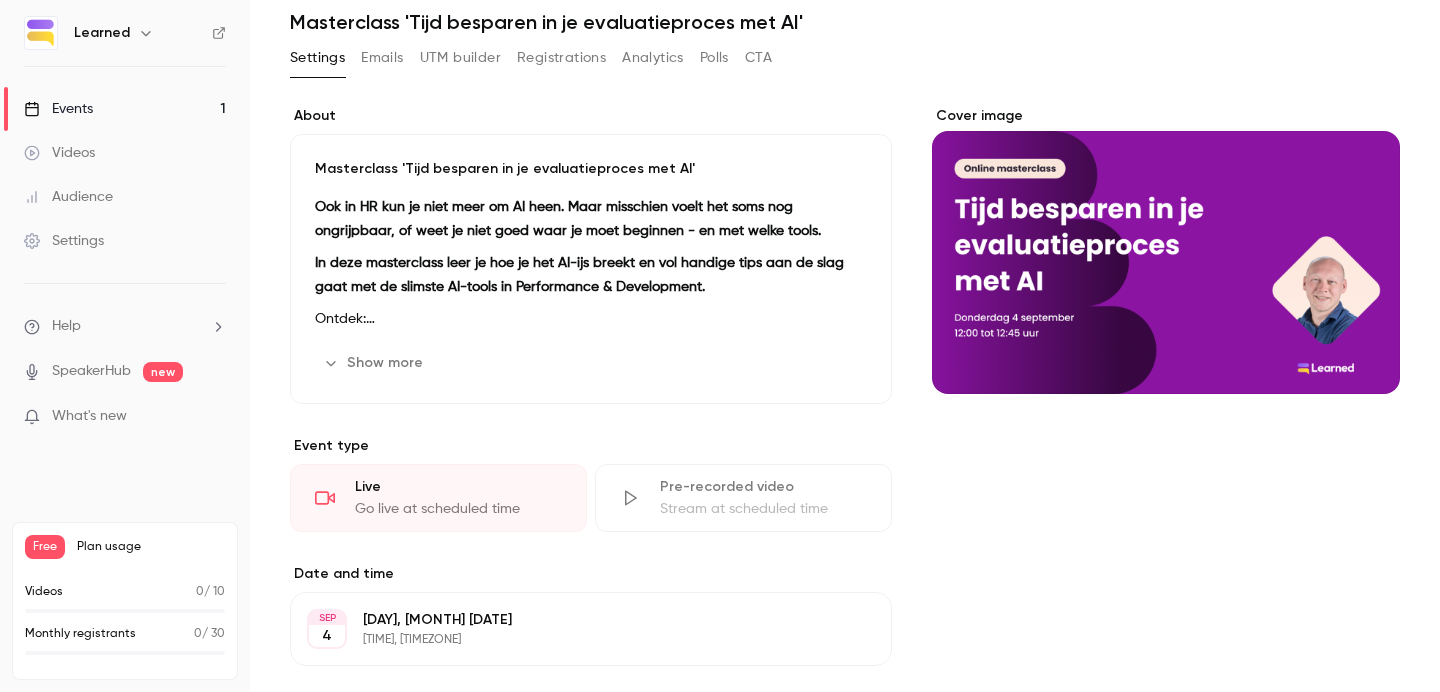 scroll, scrollTop: 615, scrollLeft: 0, axis: vertical 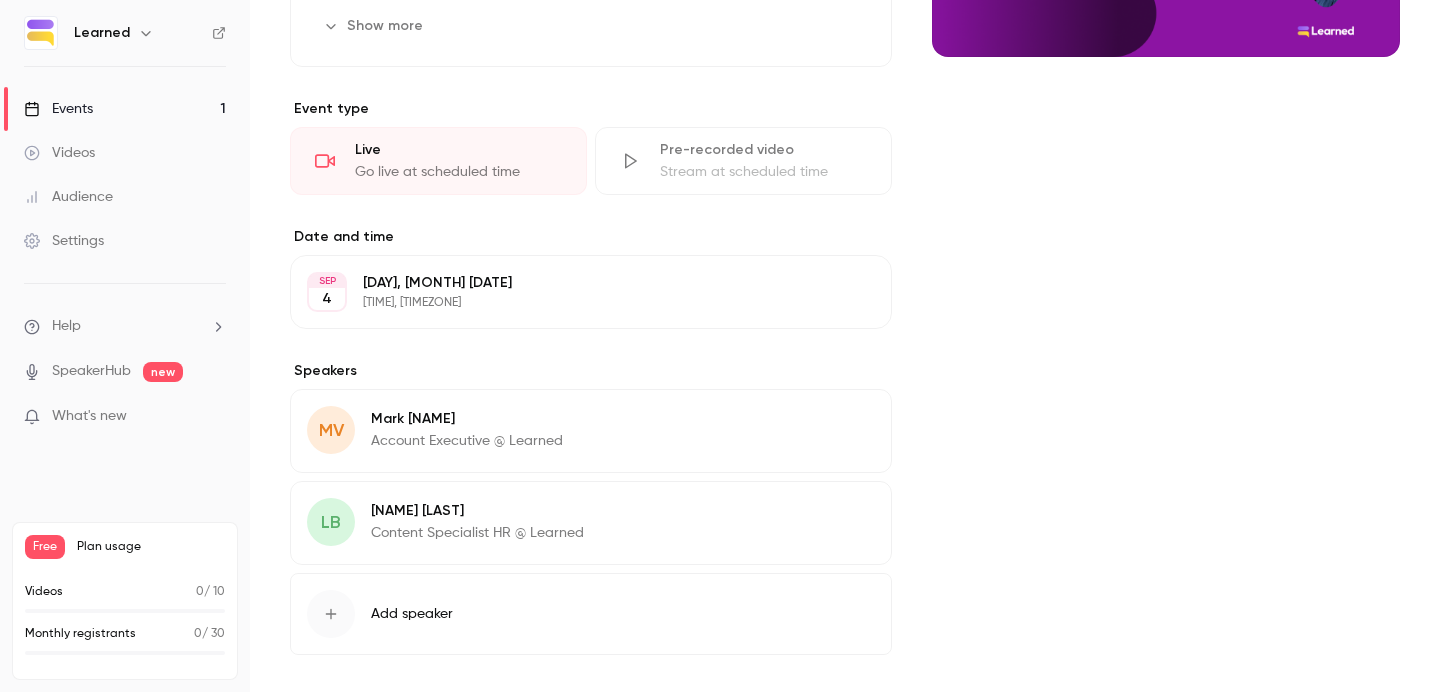 click on "Show more" at bounding box center (375, 26) 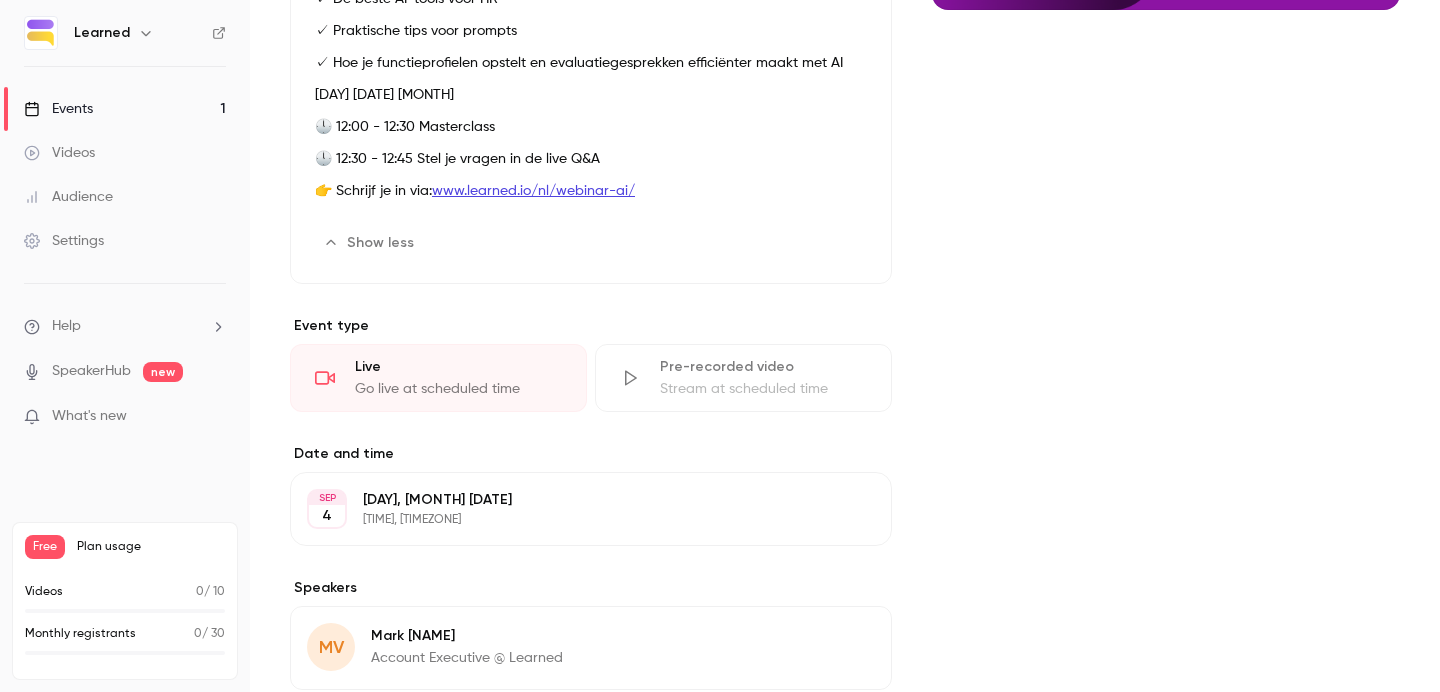 scroll, scrollTop: 567, scrollLeft: 0, axis: vertical 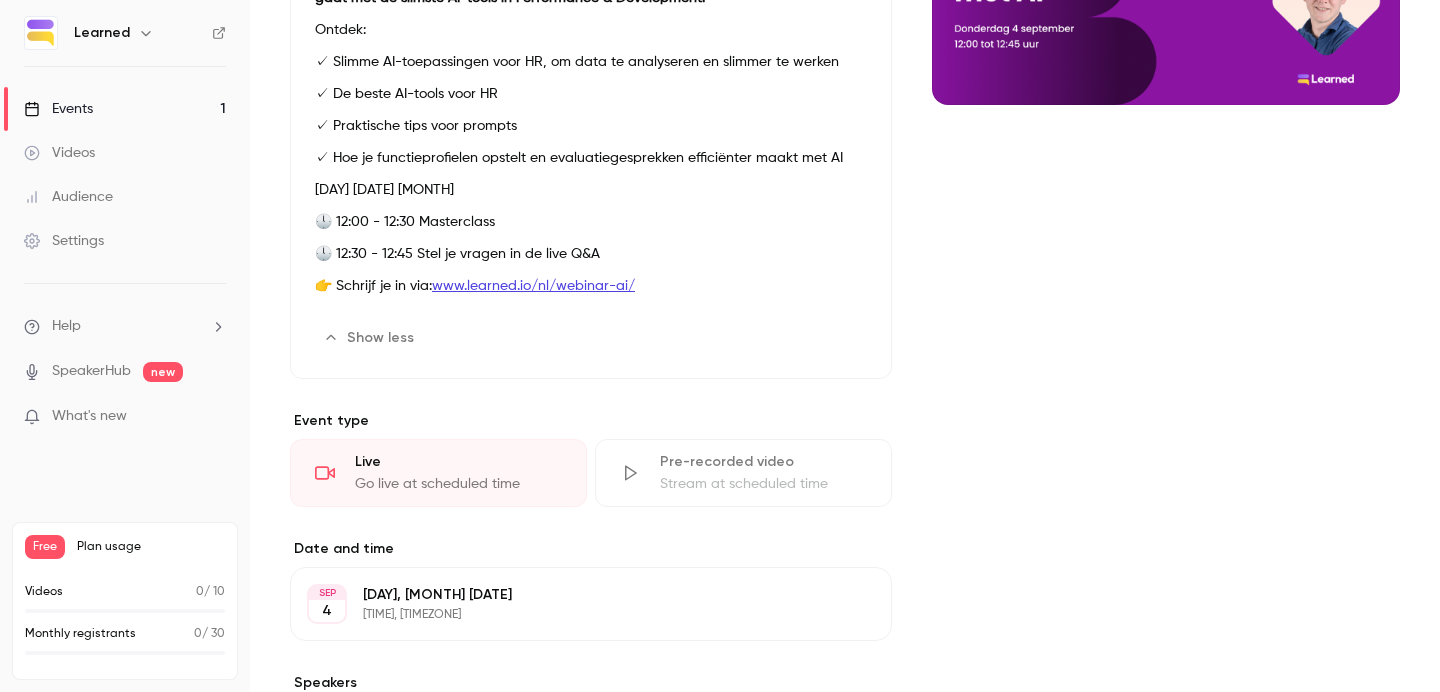 click on "[DAY] [DATE] [MONTH]" at bounding box center [591, 190] 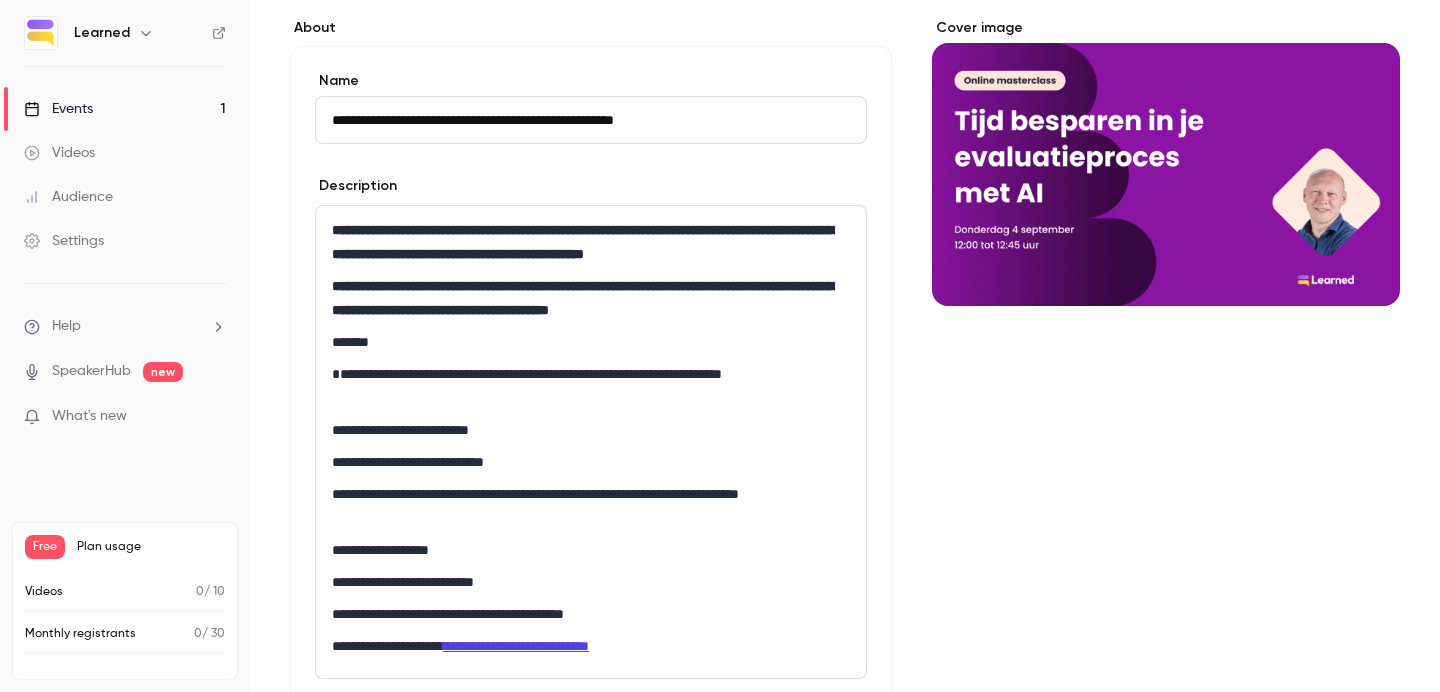 scroll, scrollTop: 393, scrollLeft: 0, axis: vertical 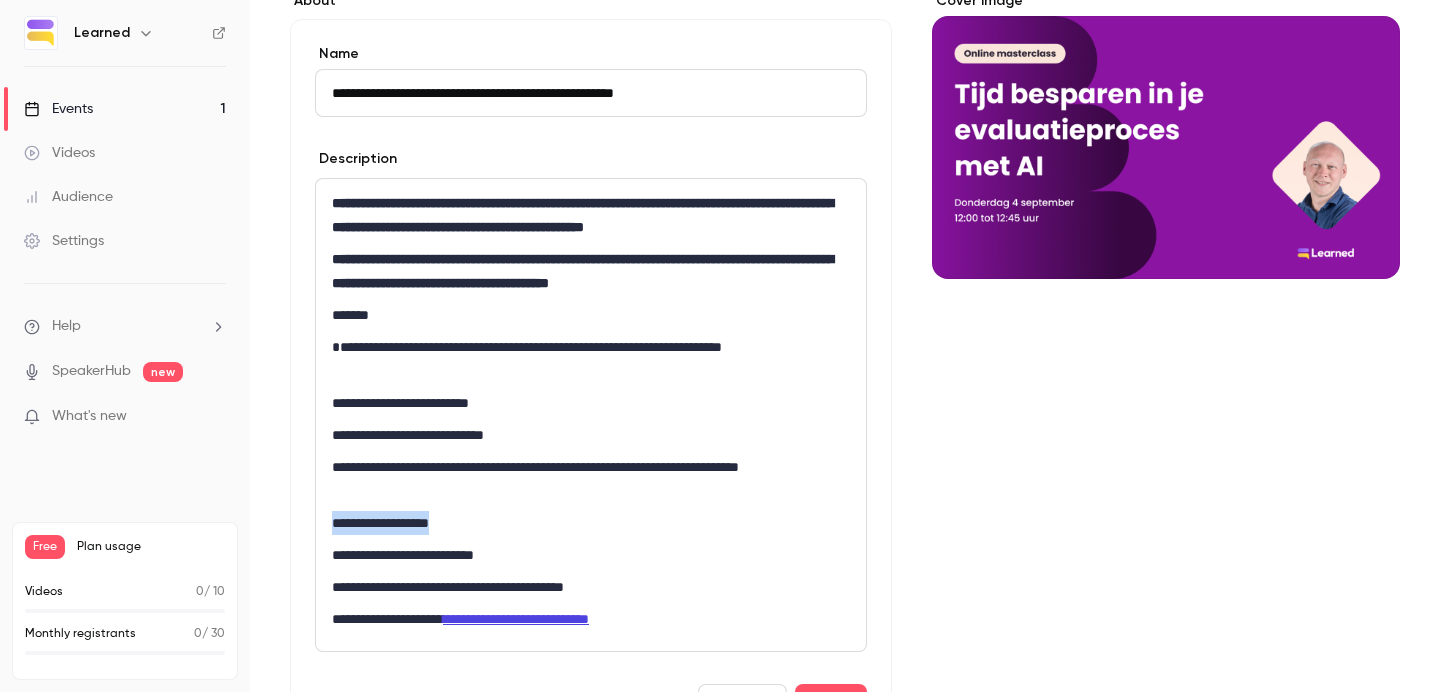 drag, startPoint x: 469, startPoint y: 522, endPoint x: 321, endPoint y: 522, distance: 148 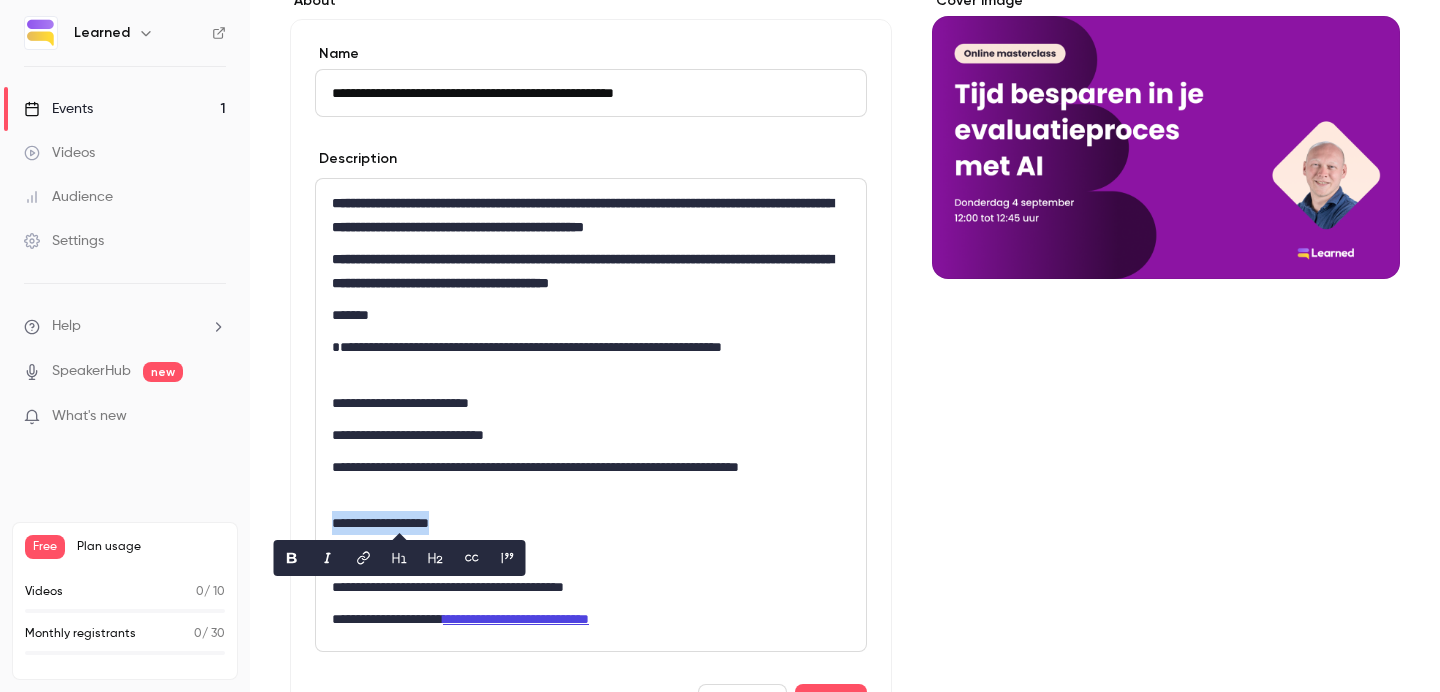 type 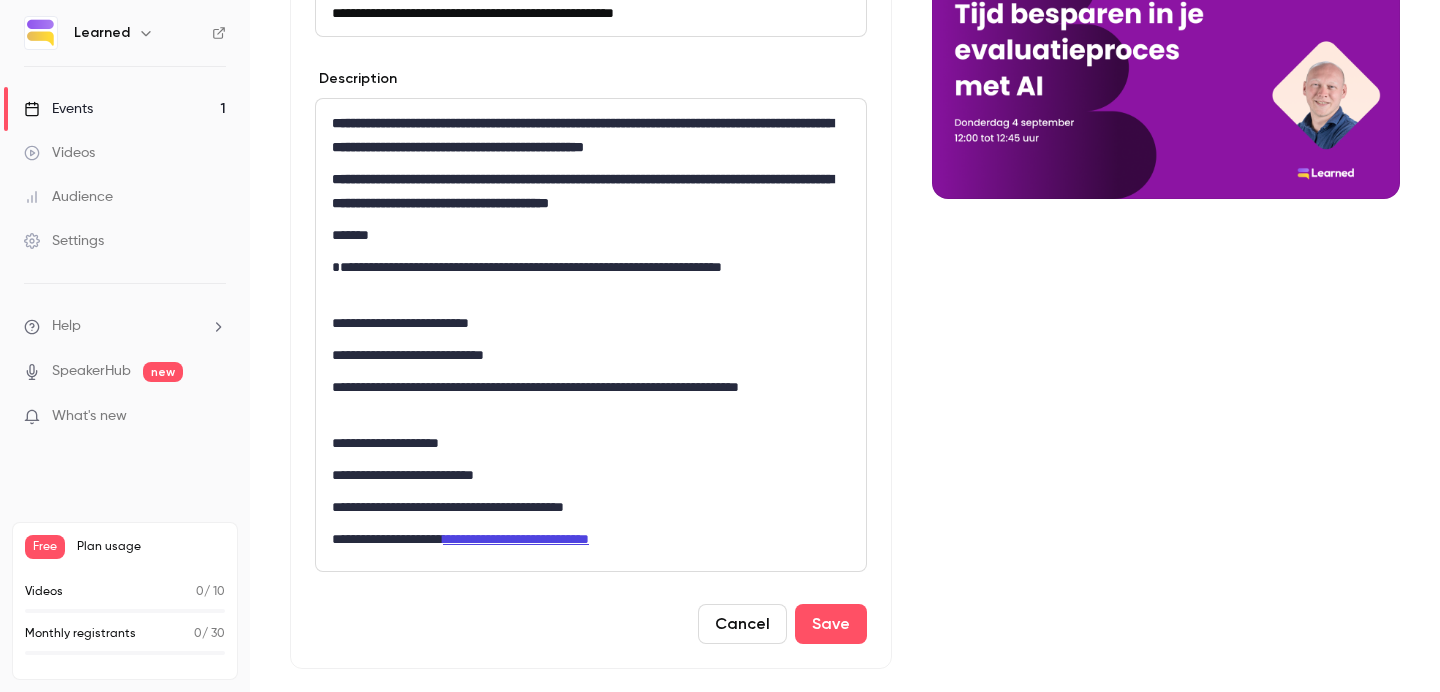 scroll, scrollTop: 549, scrollLeft: 0, axis: vertical 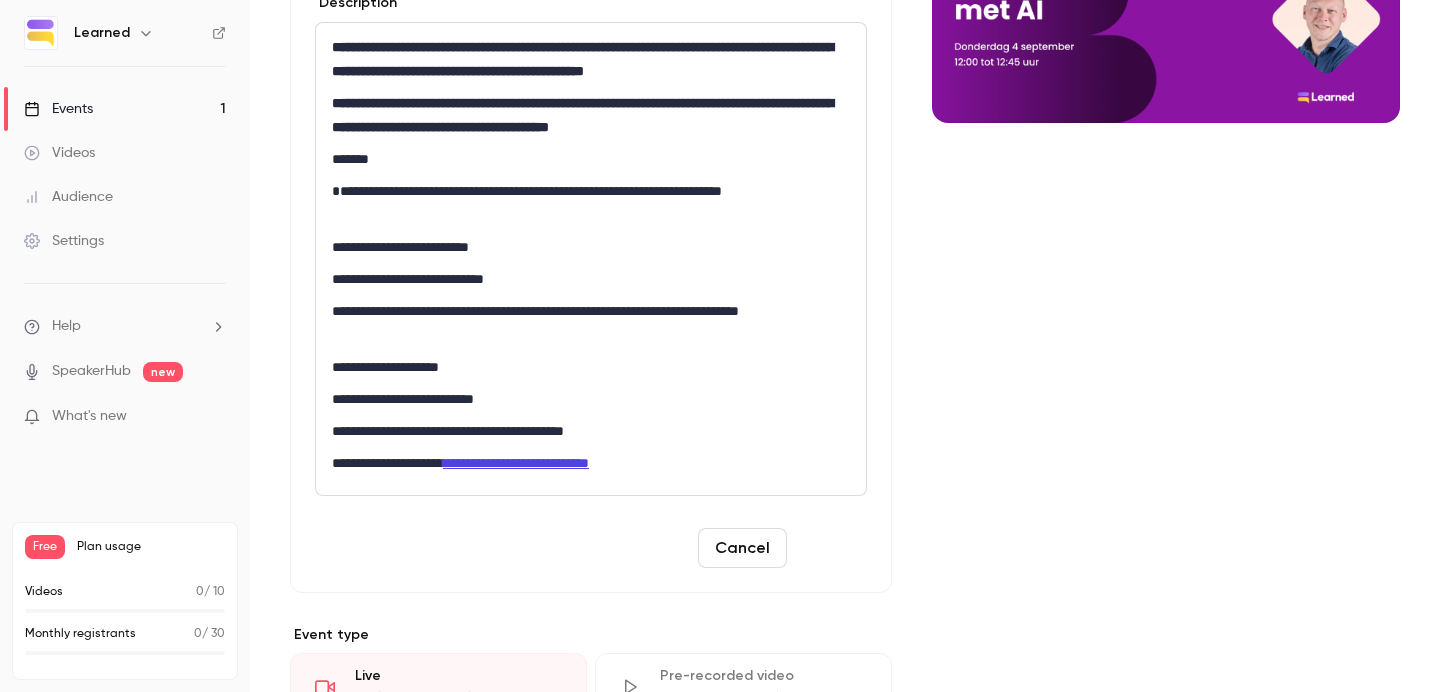 click on "Save" at bounding box center [831, 548] 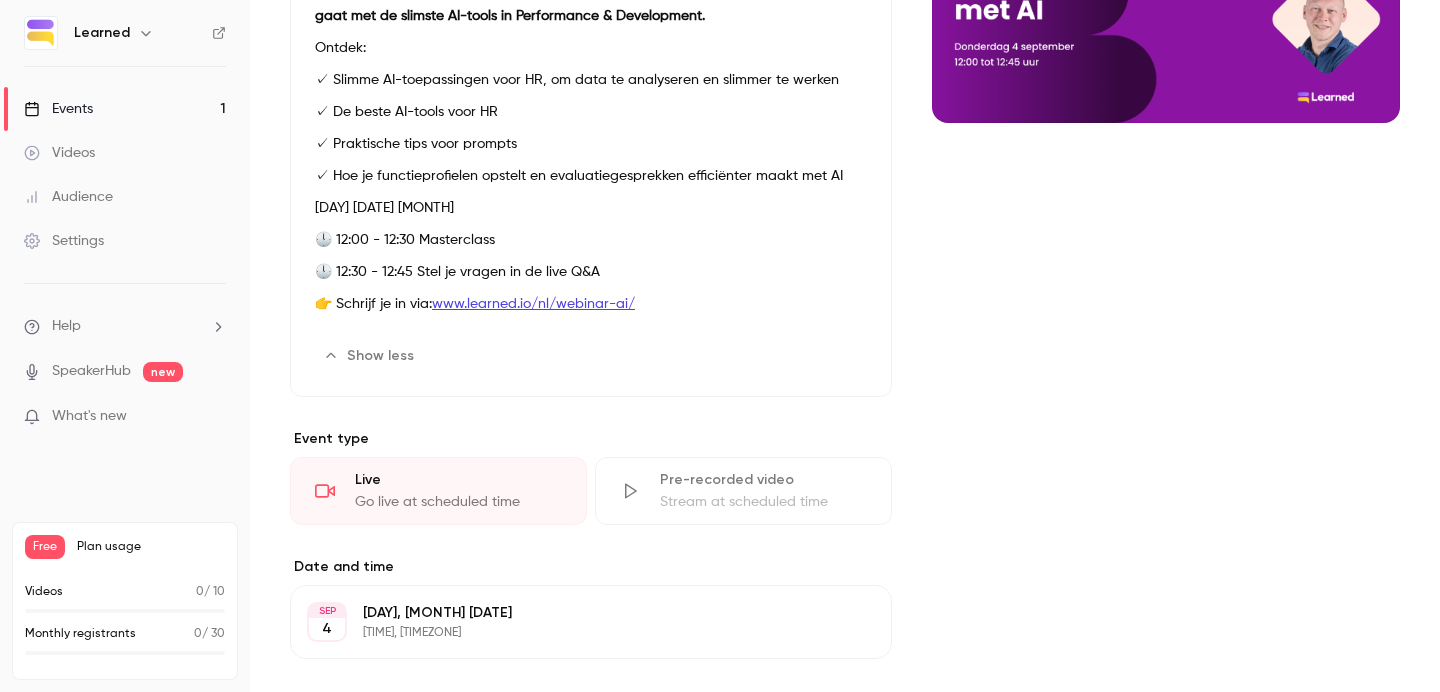 click on "www.learned.io/nl/webinar-ai/" at bounding box center [533, 304] 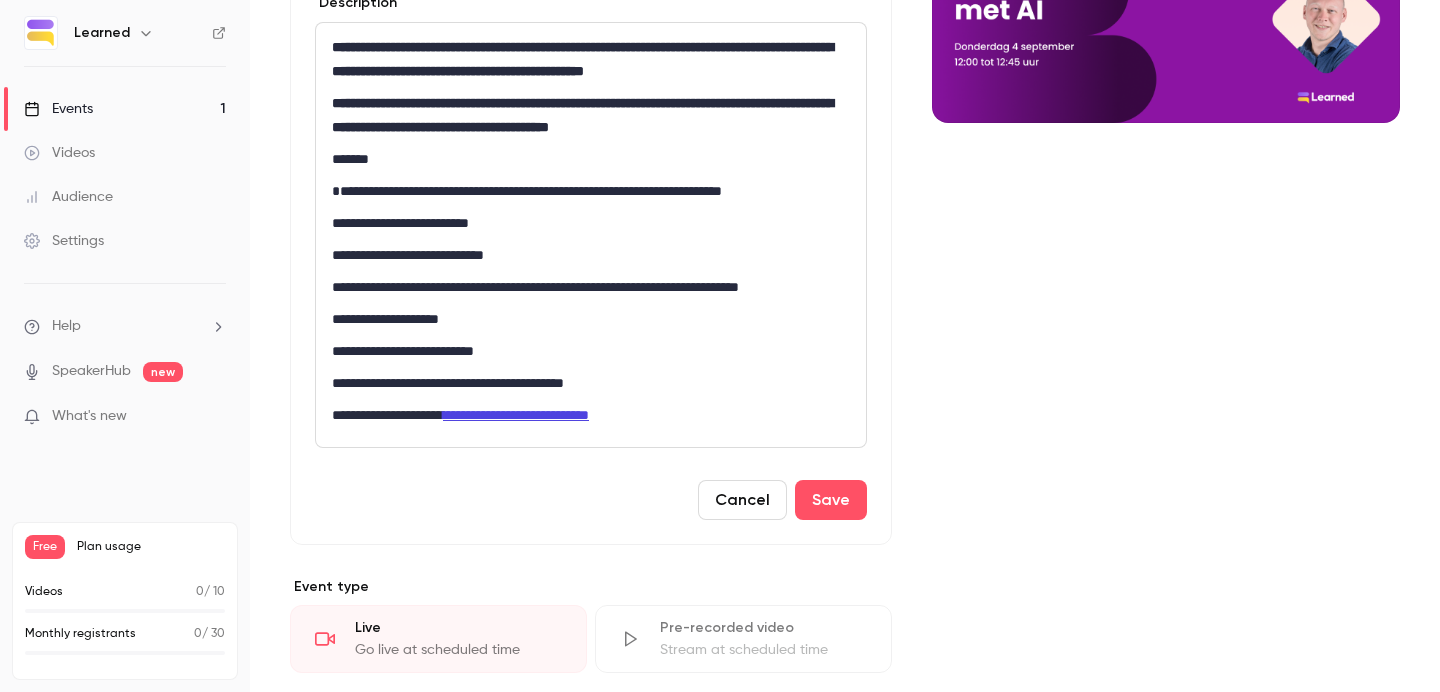 scroll, scrollTop: 140, scrollLeft: 0, axis: vertical 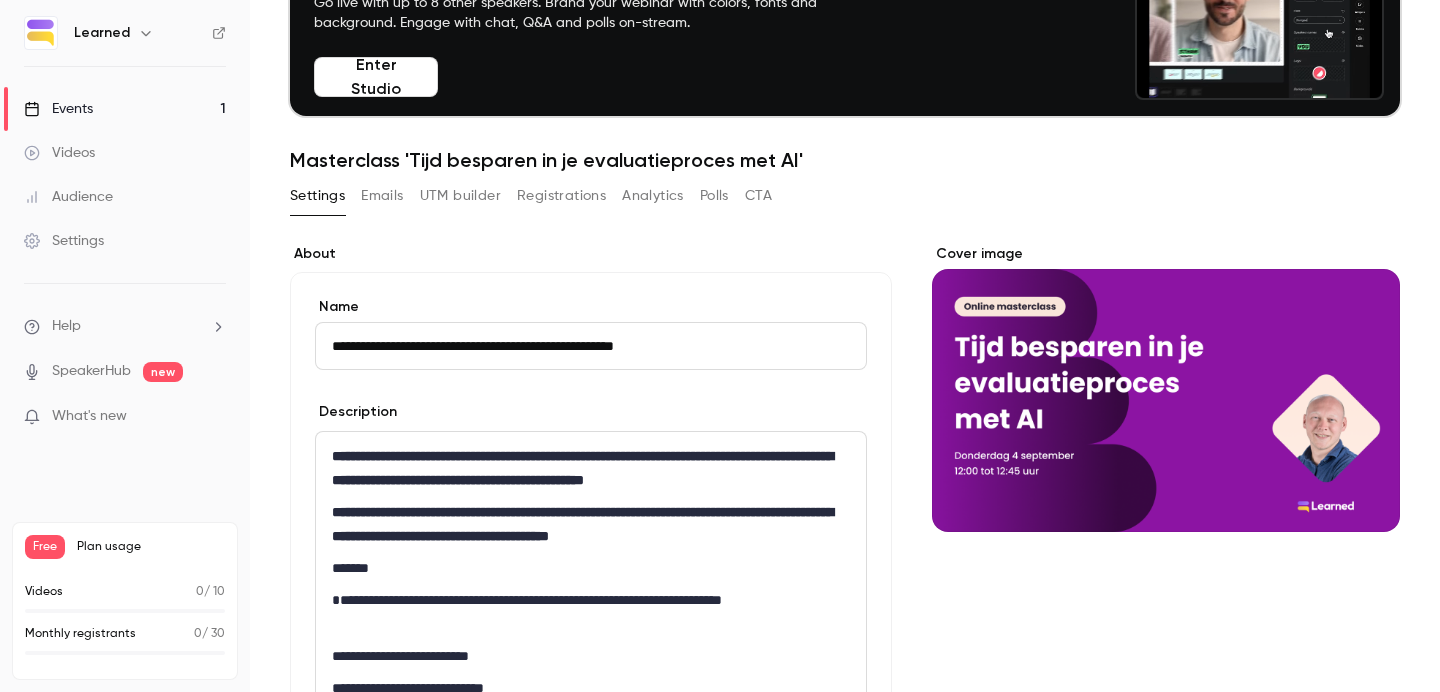 click on "Emails" at bounding box center [382, 196] 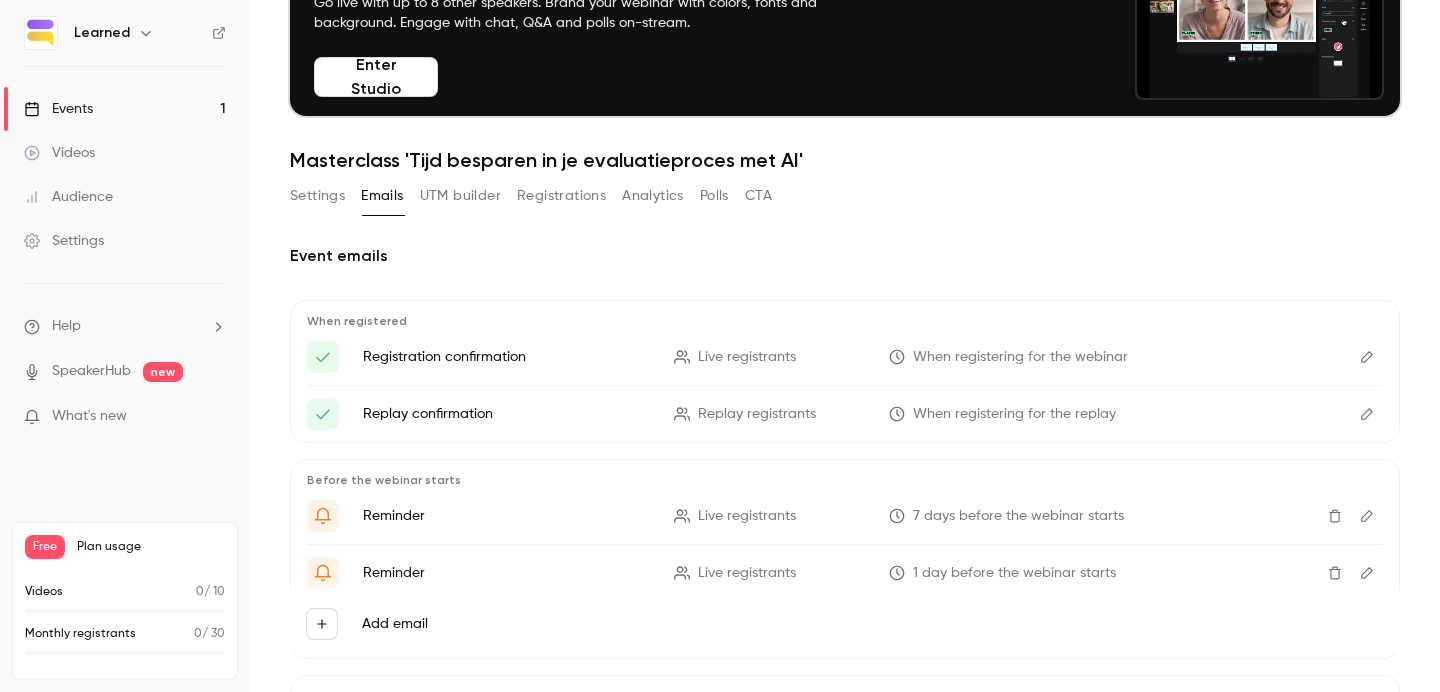 click on "Registration confirmation" at bounding box center (506, 357) 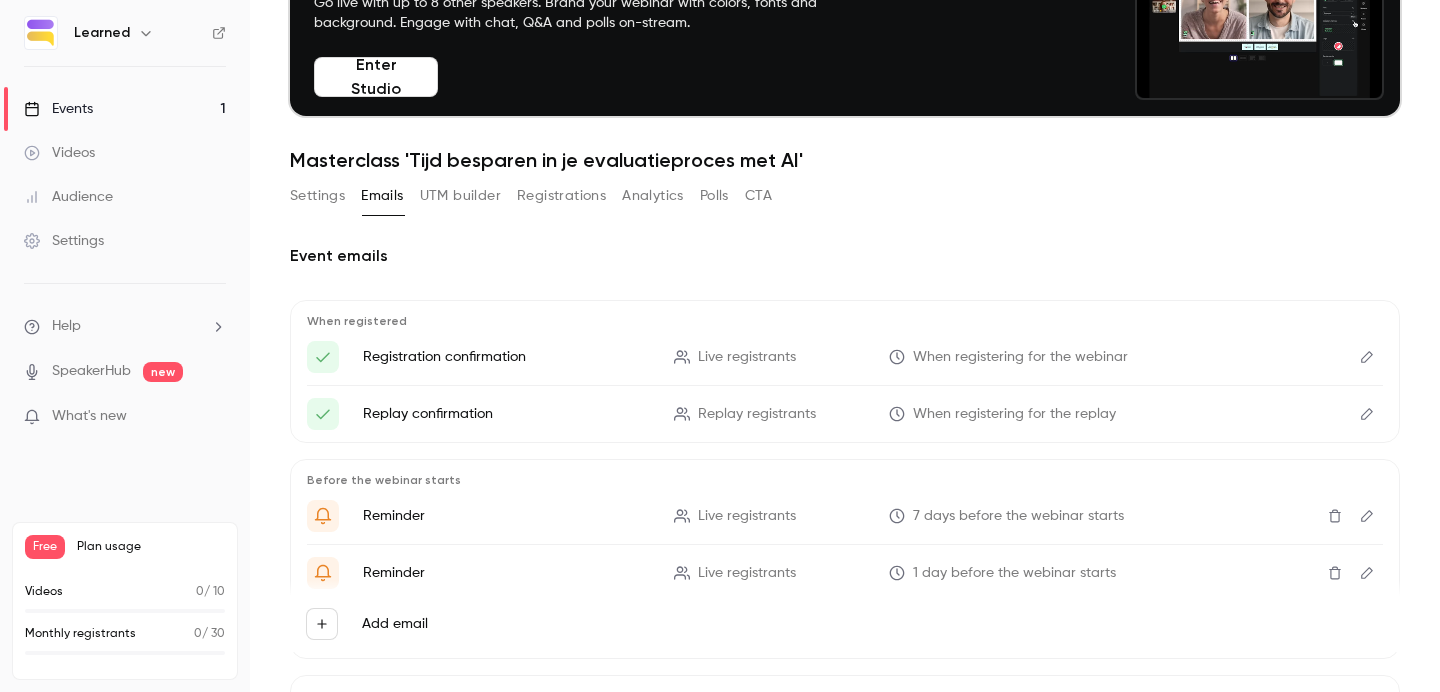 click 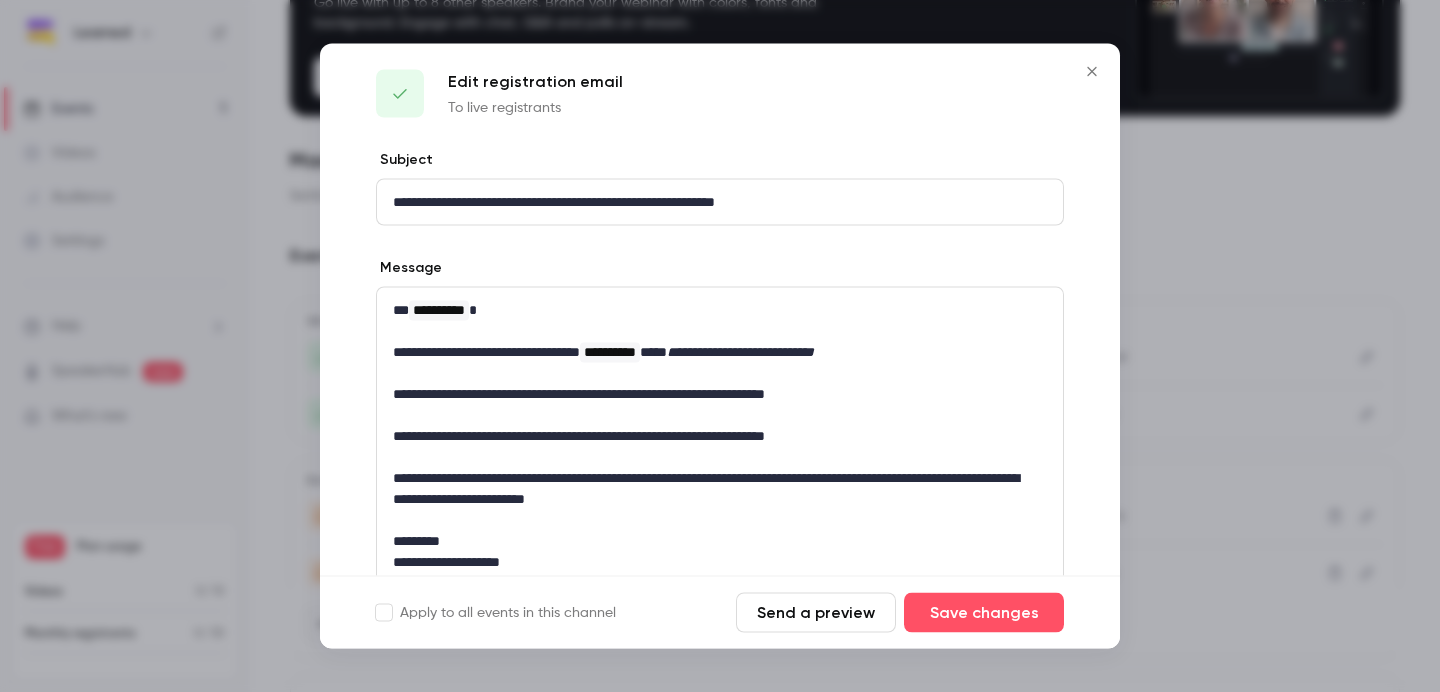 scroll, scrollTop: 17, scrollLeft: 0, axis: vertical 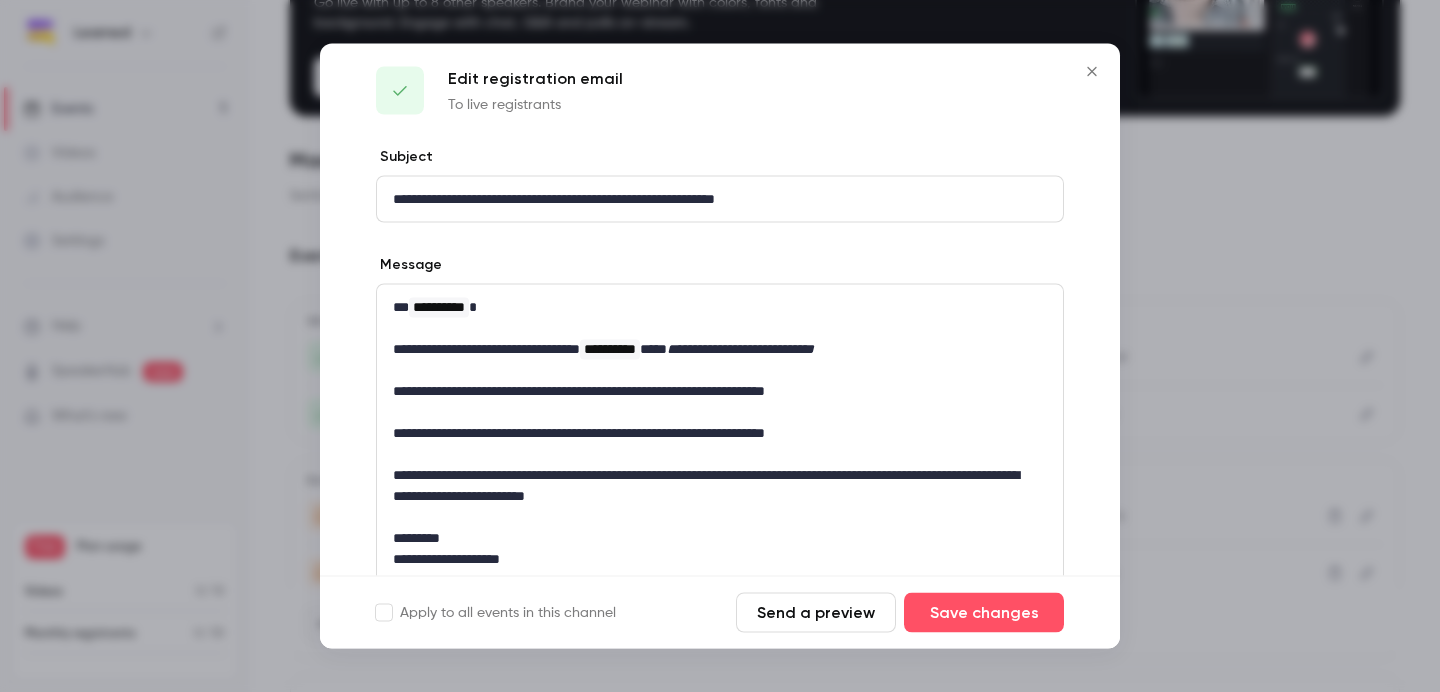 click on "**********" at bounding box center [712, 349] 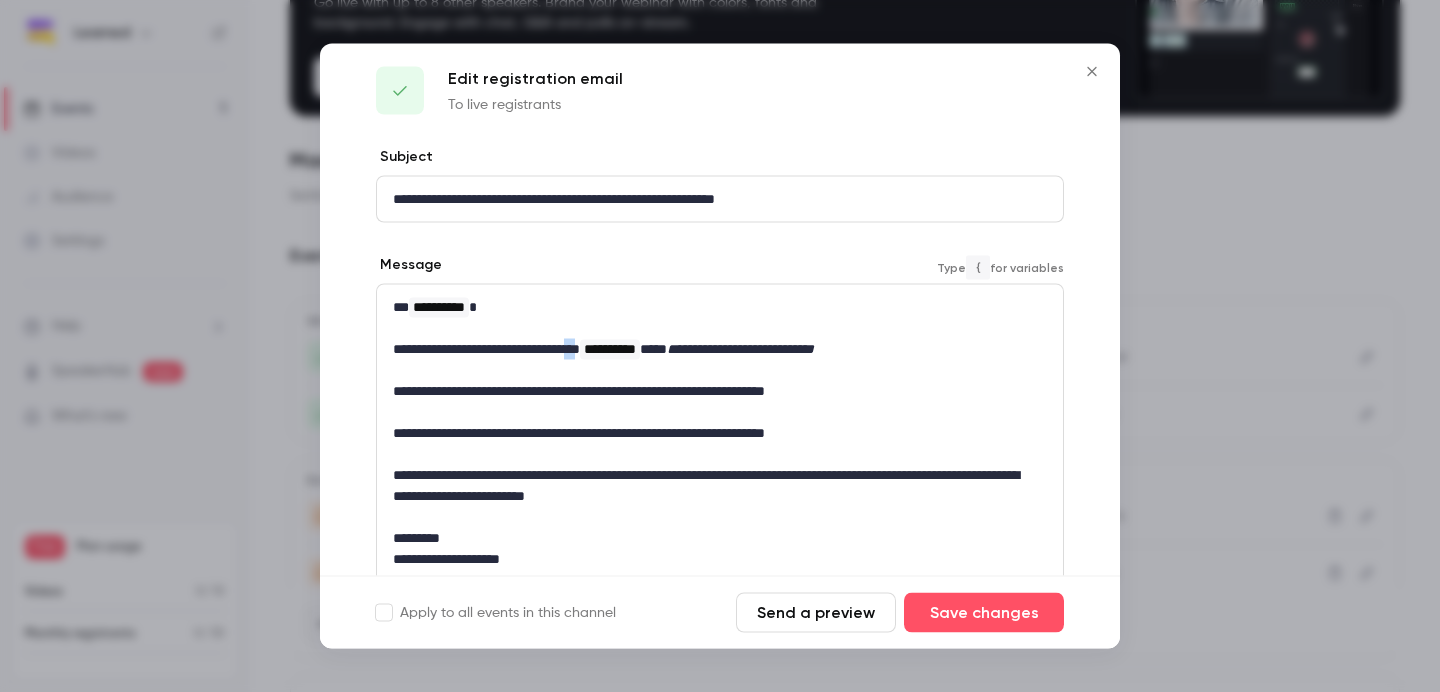 click on "**********" at bounding box center (712, 349) 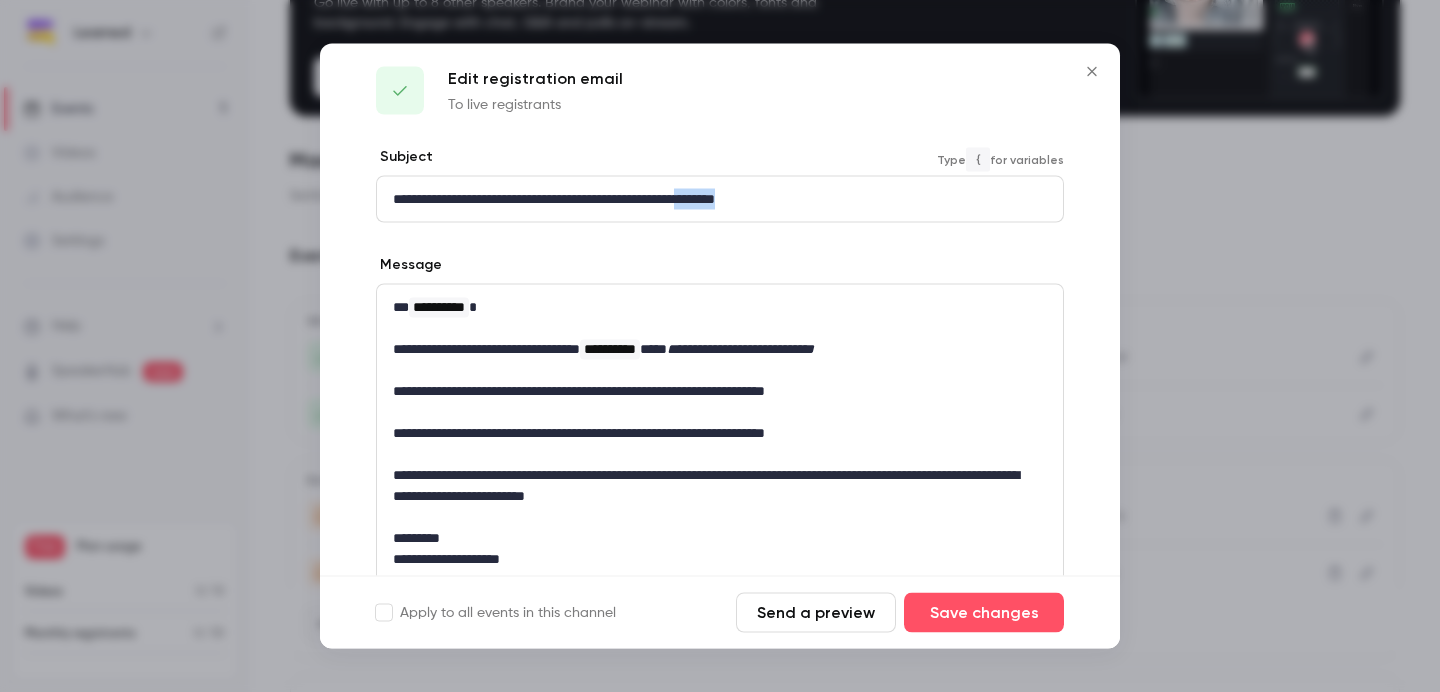 drag, startPoint x: 739, startPoint y: 195, endPoint x: 846, endPoint y: 206, distance: 107.563934 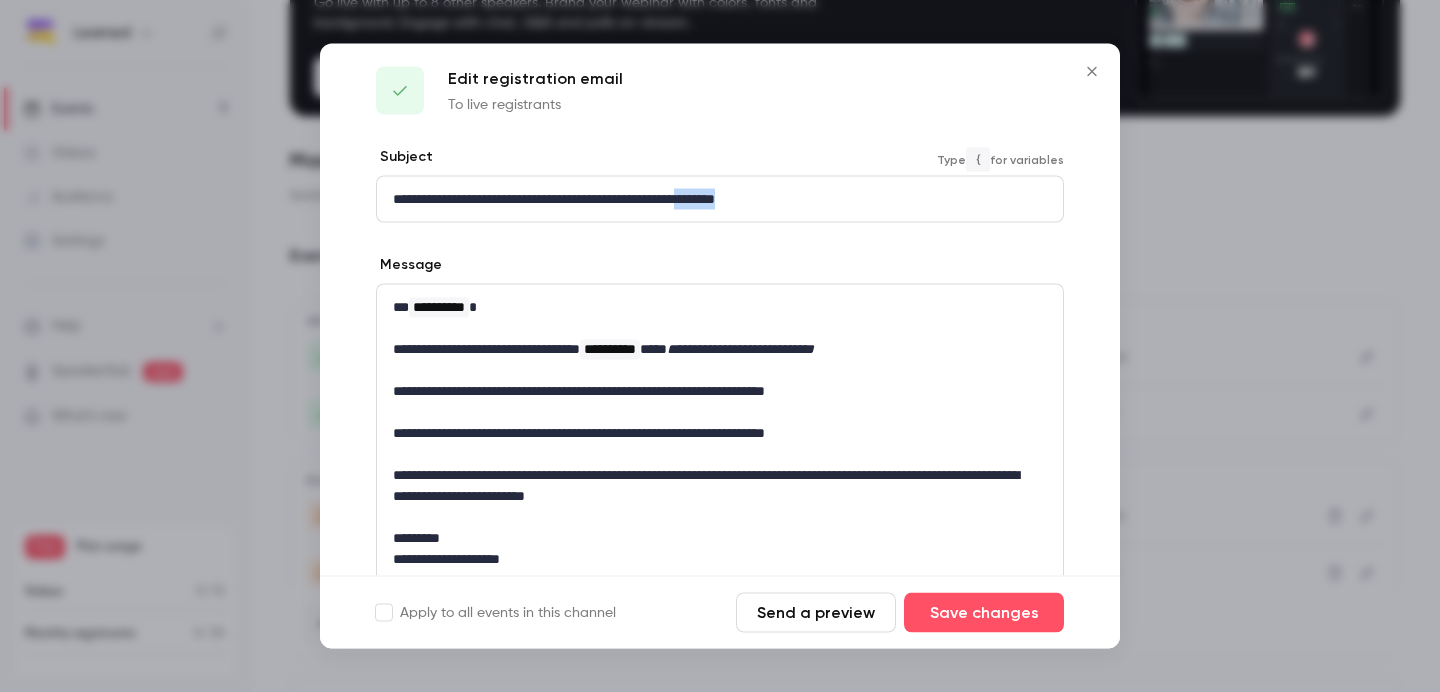 click on "**********" at bounding box center (712, 199) 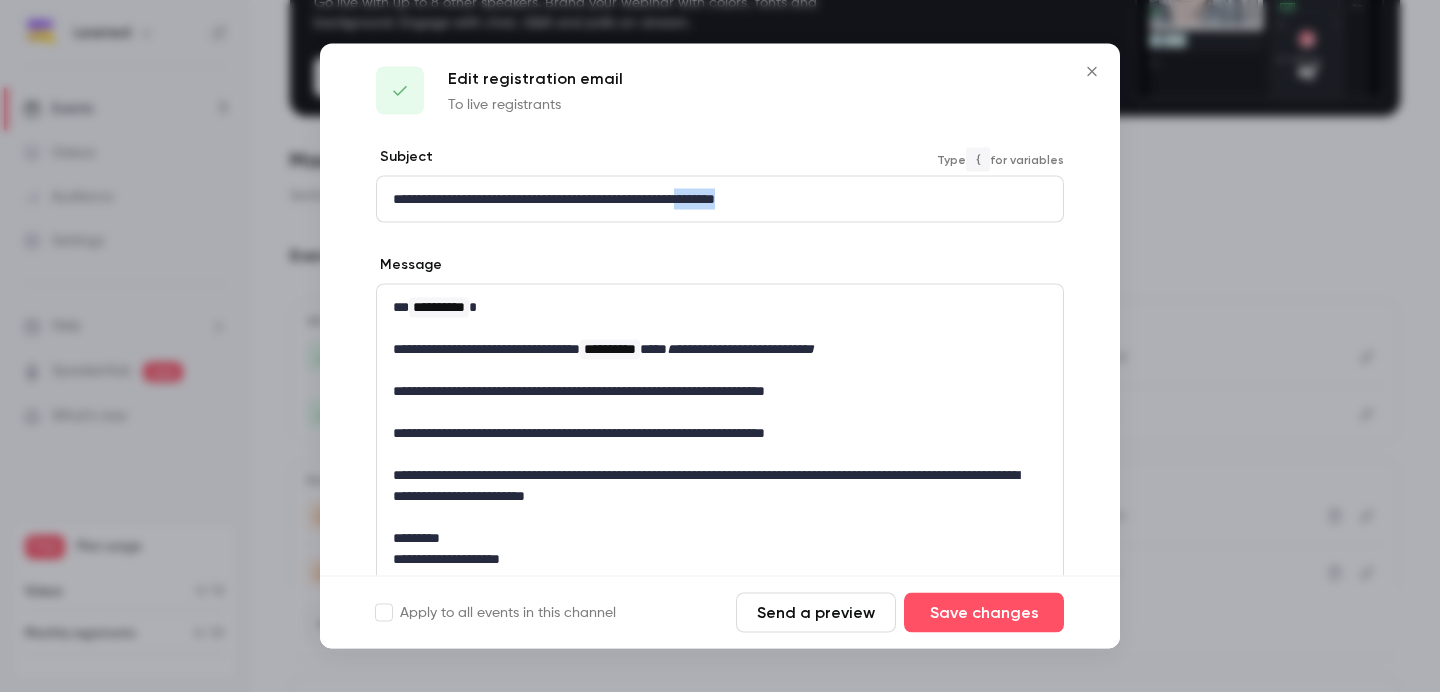 type 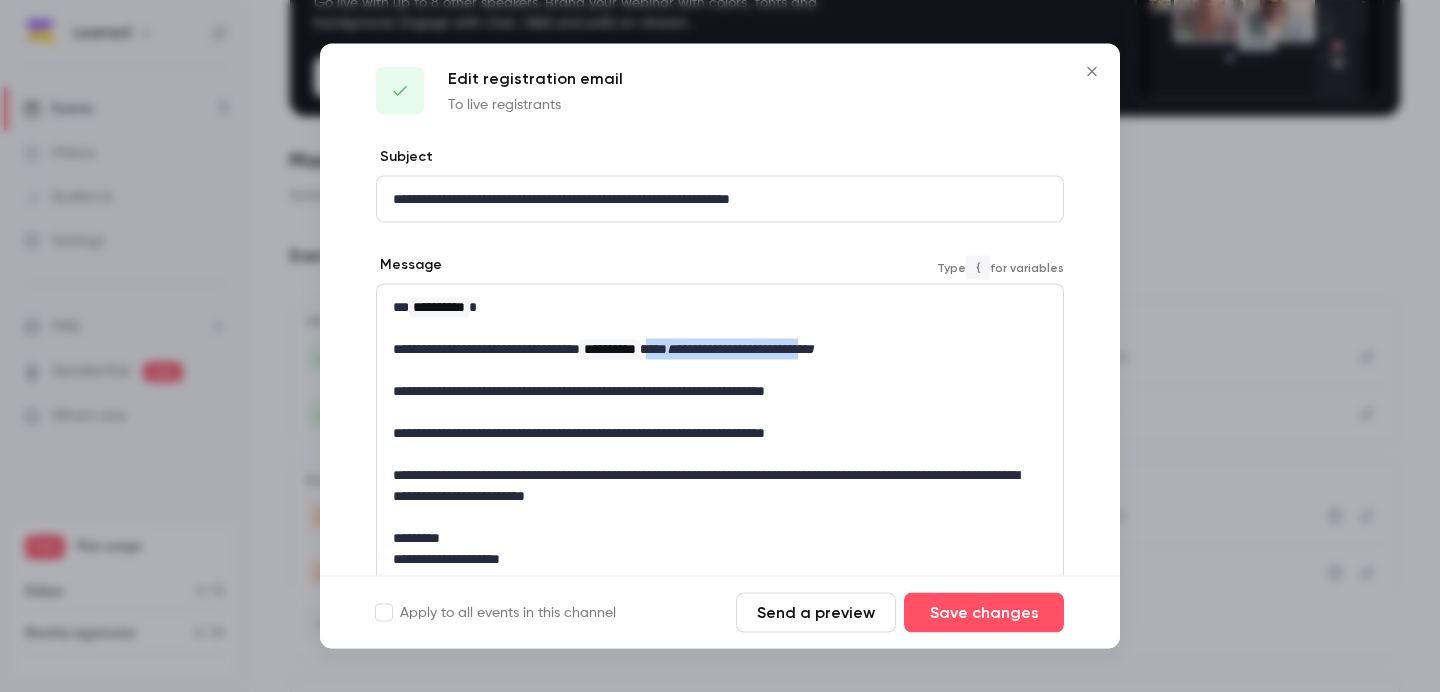 drag, startPoint x: 712, startPoint y: 348, endPoint x: 928, endPoint y: 349, distance: 216.00232 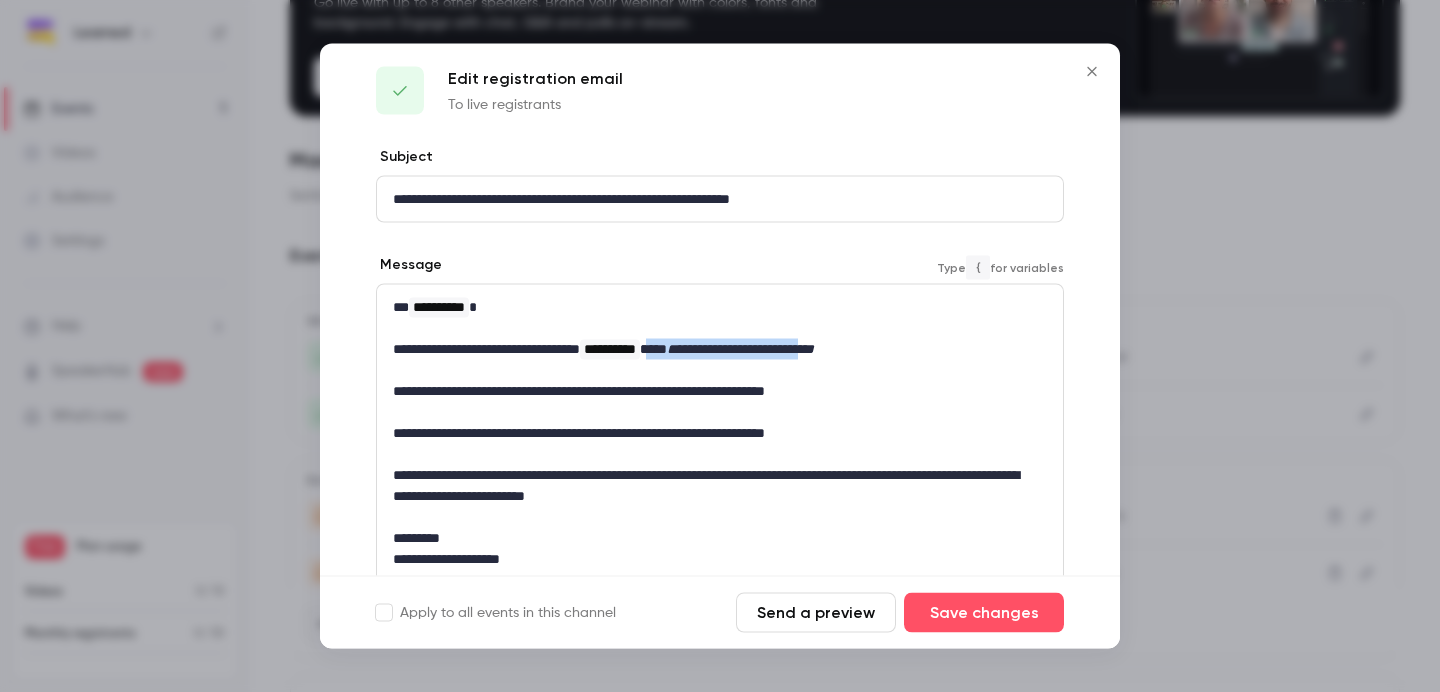 click on "**********" at bounding box center (712, 349) 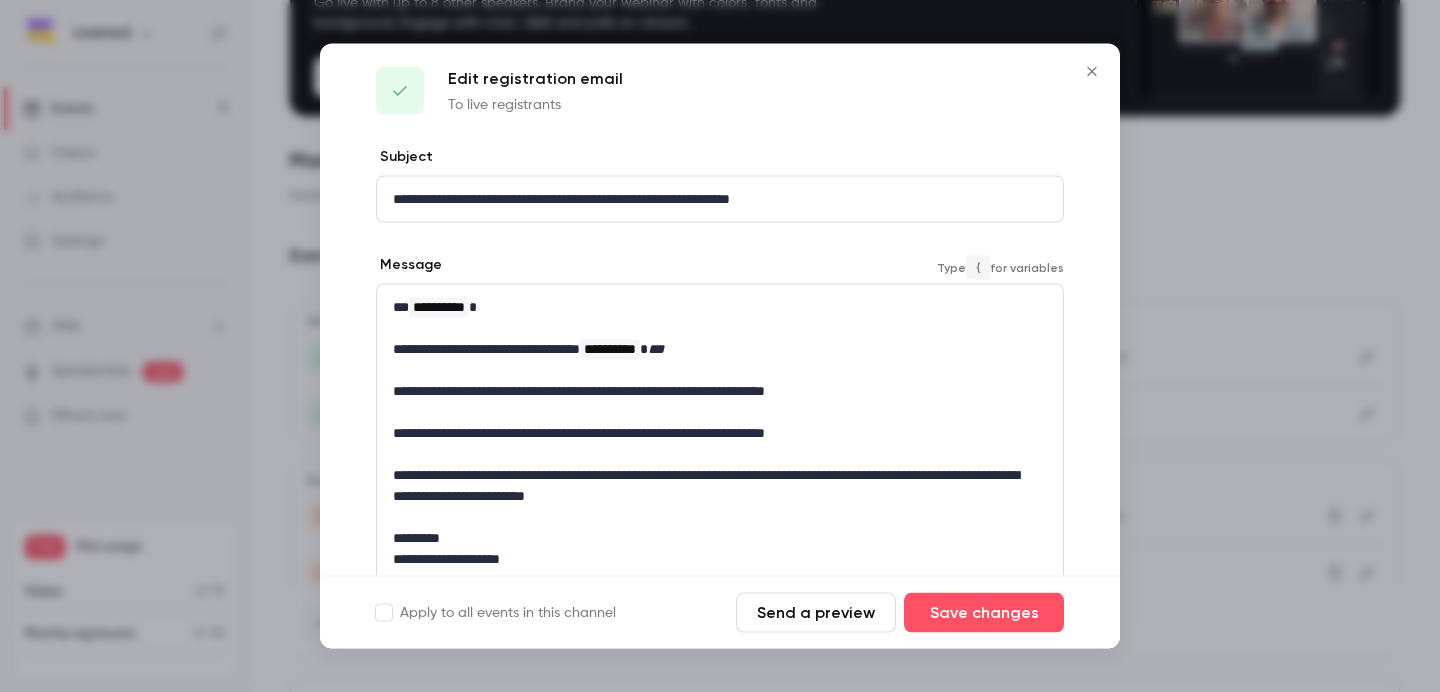 type 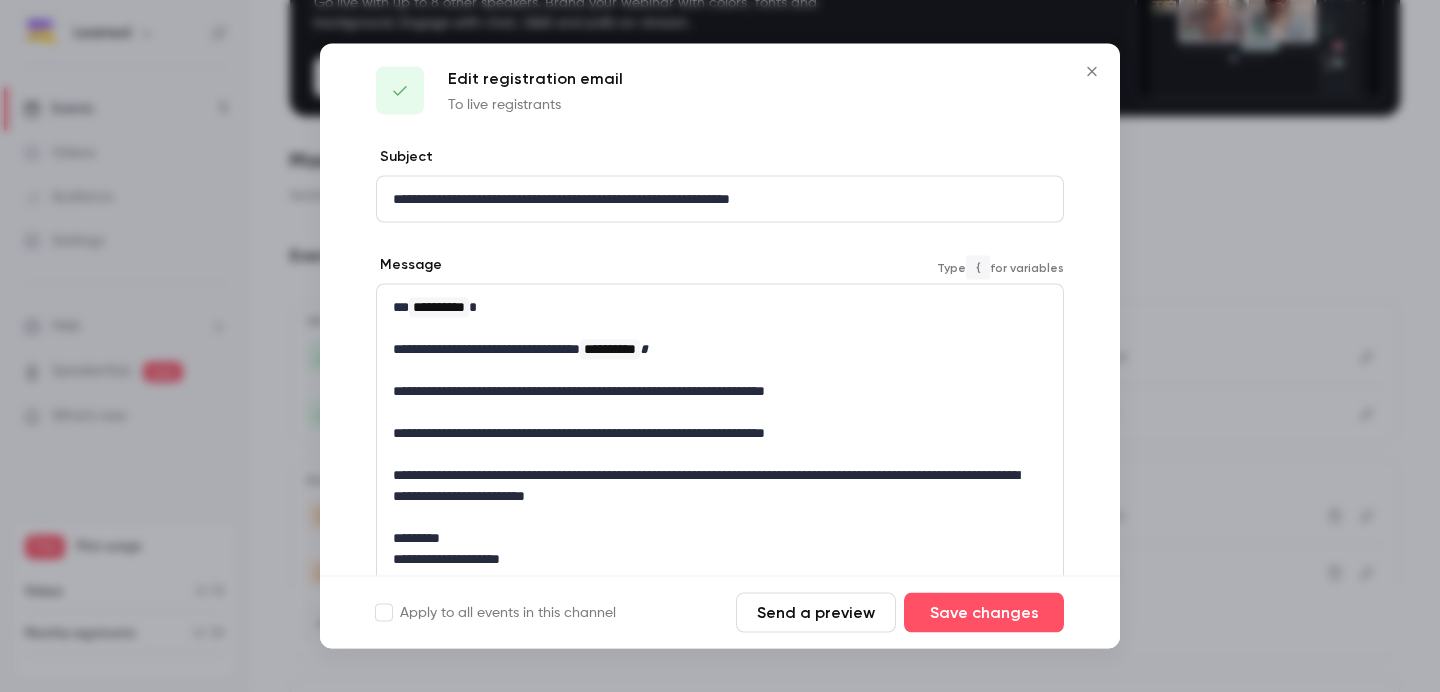 click on "**********" at bounding box center [712, 349] 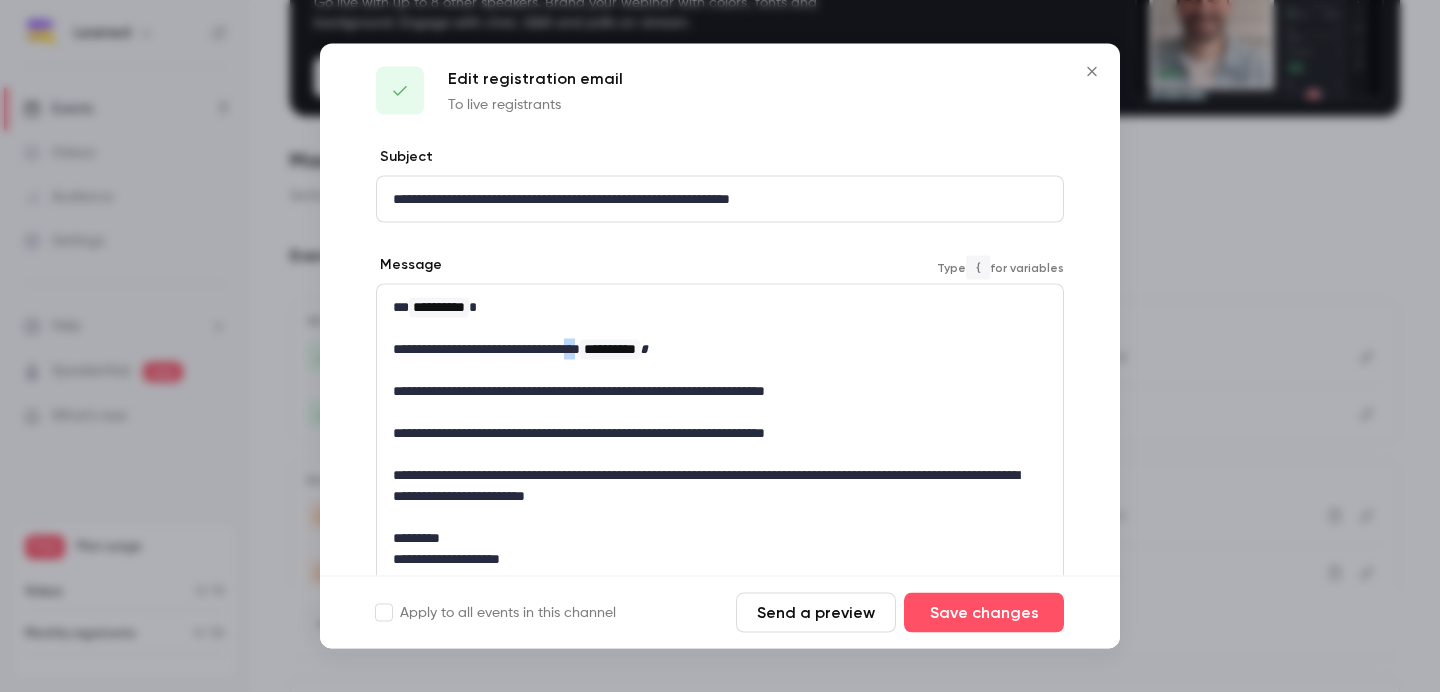 click on "**********" at bounding box center [712, 349] 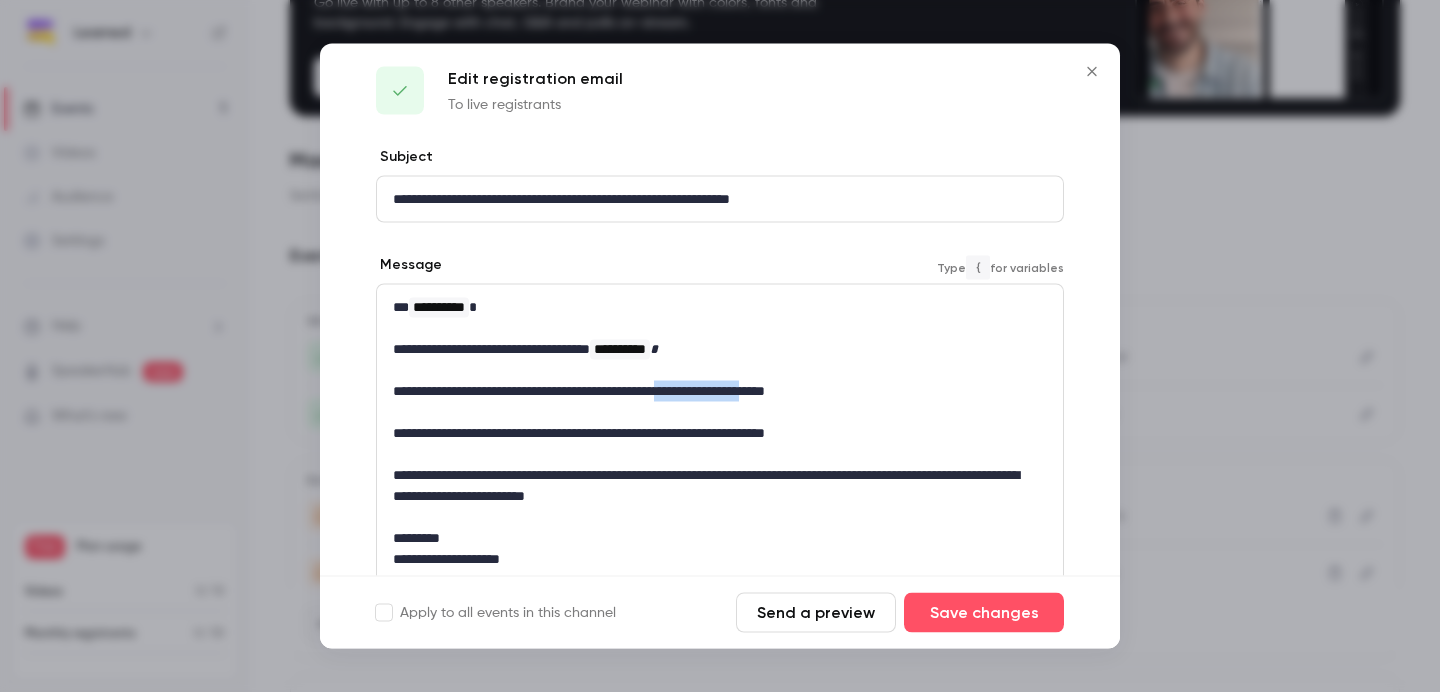 drag, startPoint x: 729, startPoint y: 396, endPoint x: 840, endPoint y: 392, distance: 111.07205 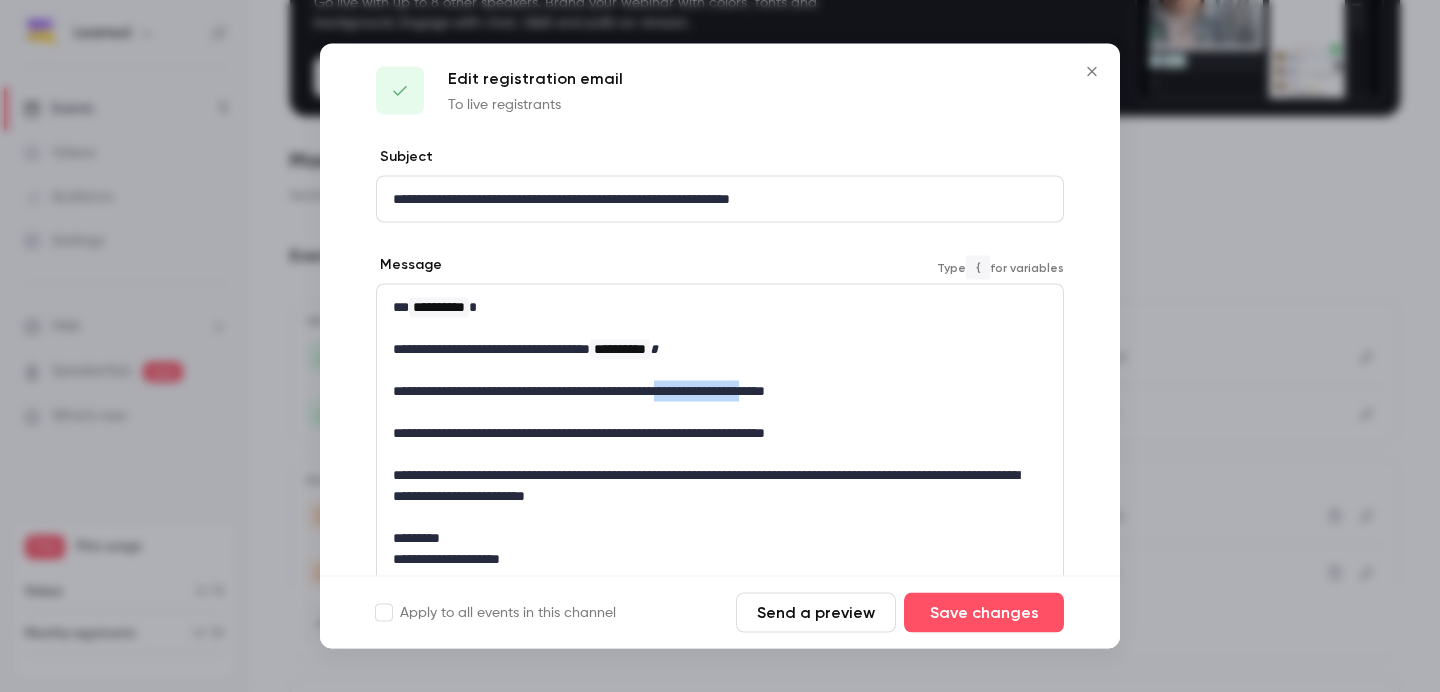 click on "**********" at bounding box center [712, 391] 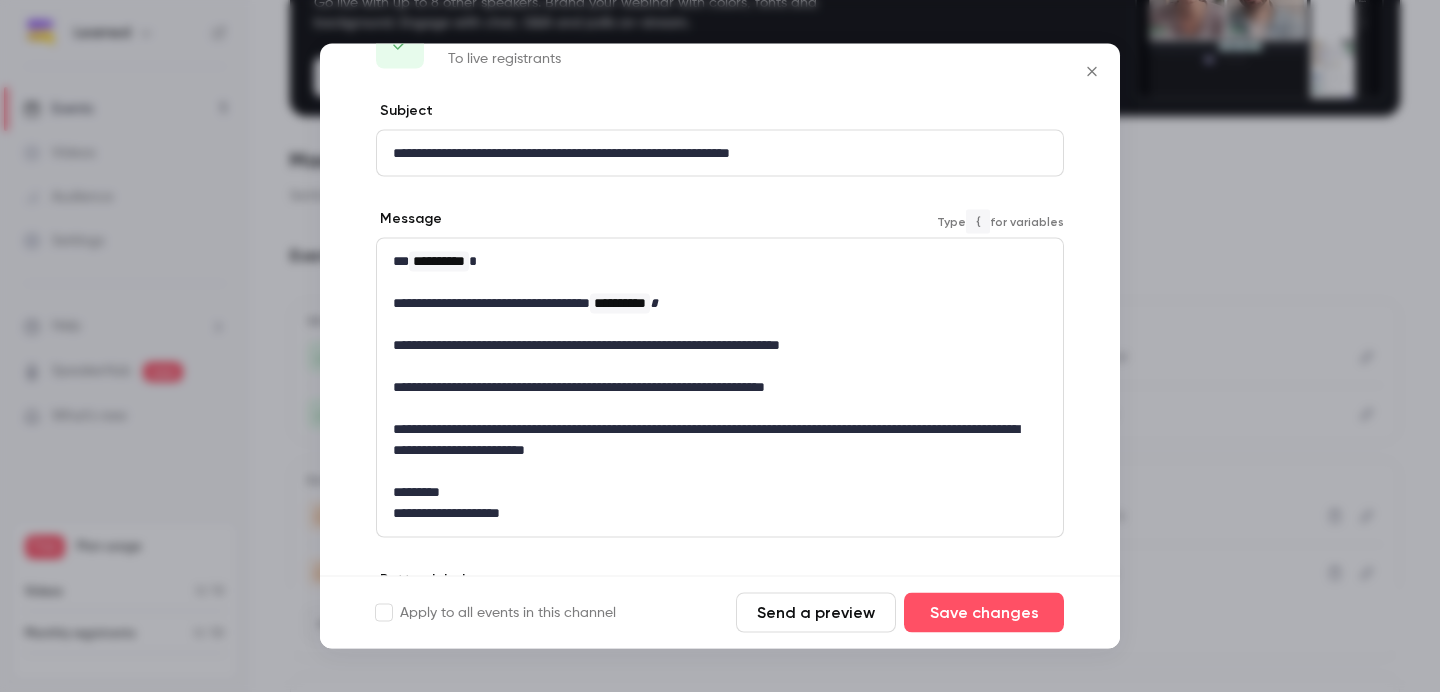scroll, scrollTop: 94, scrollLeft: 0, axis: vertical 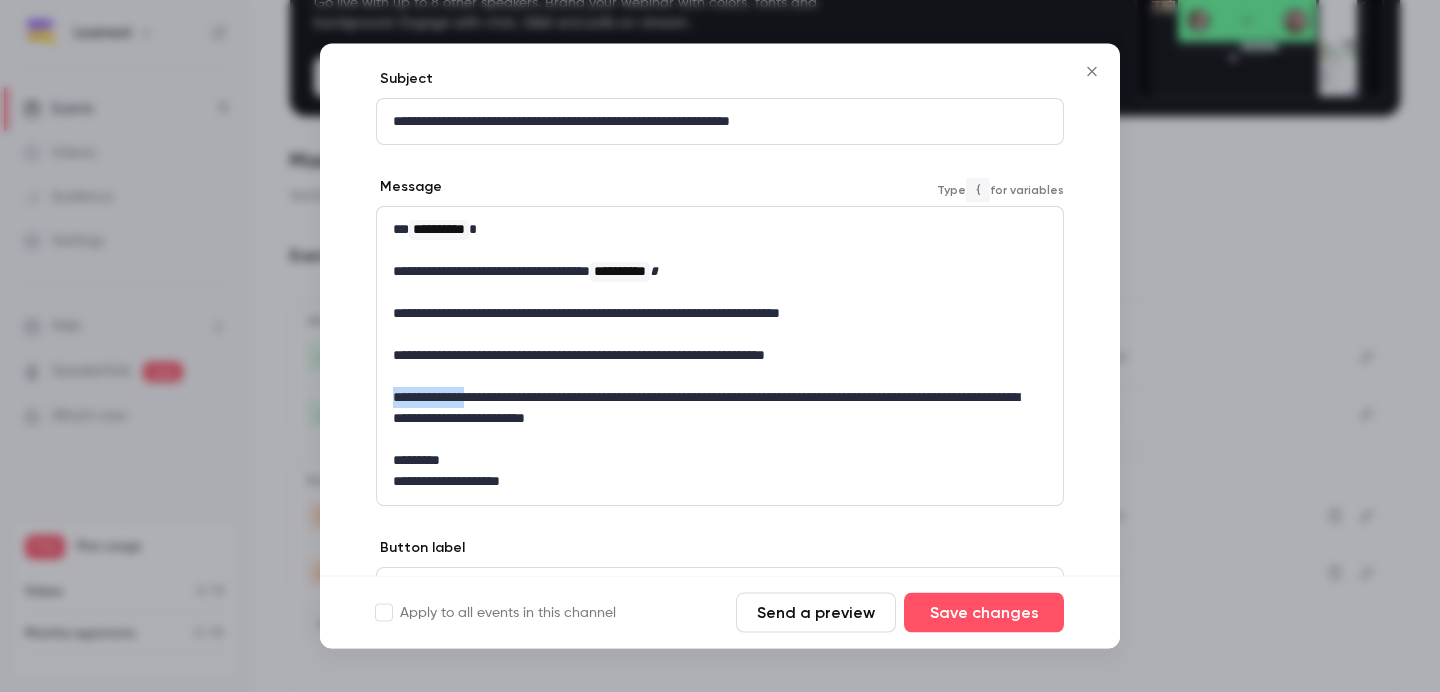 drag, startPoint x: 490, startPoint y: 395, endPoint x: 390, endPoint y: 397, distance: 100.02 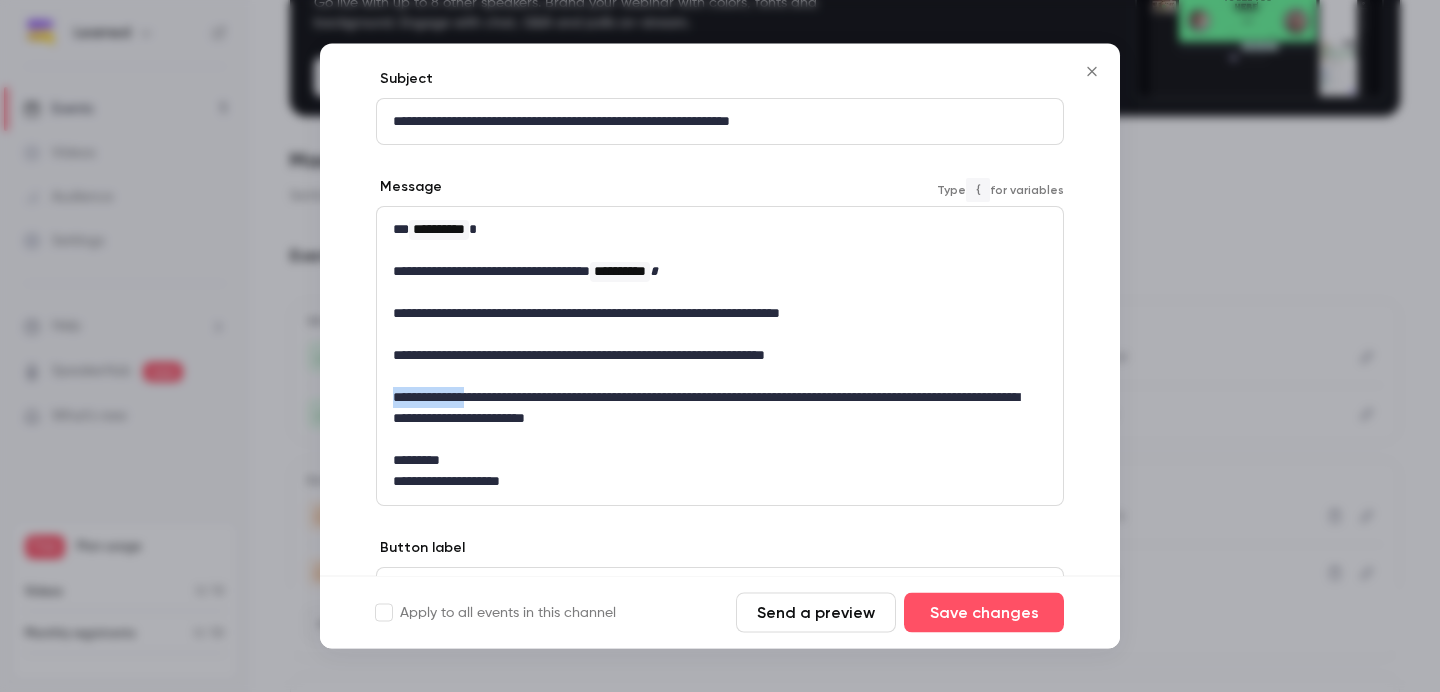 click on "**********" at bounding box center (720, 356) 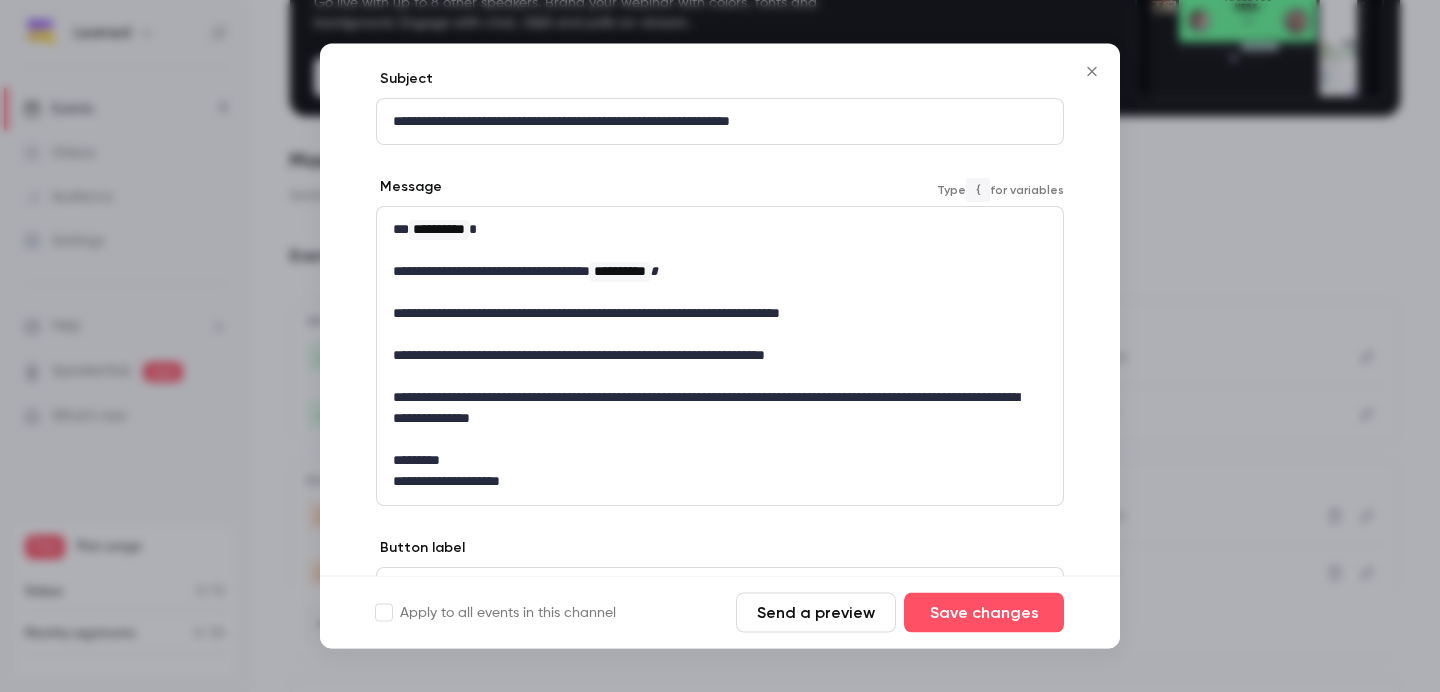 click on "**********" at bounding box center (712, 409) 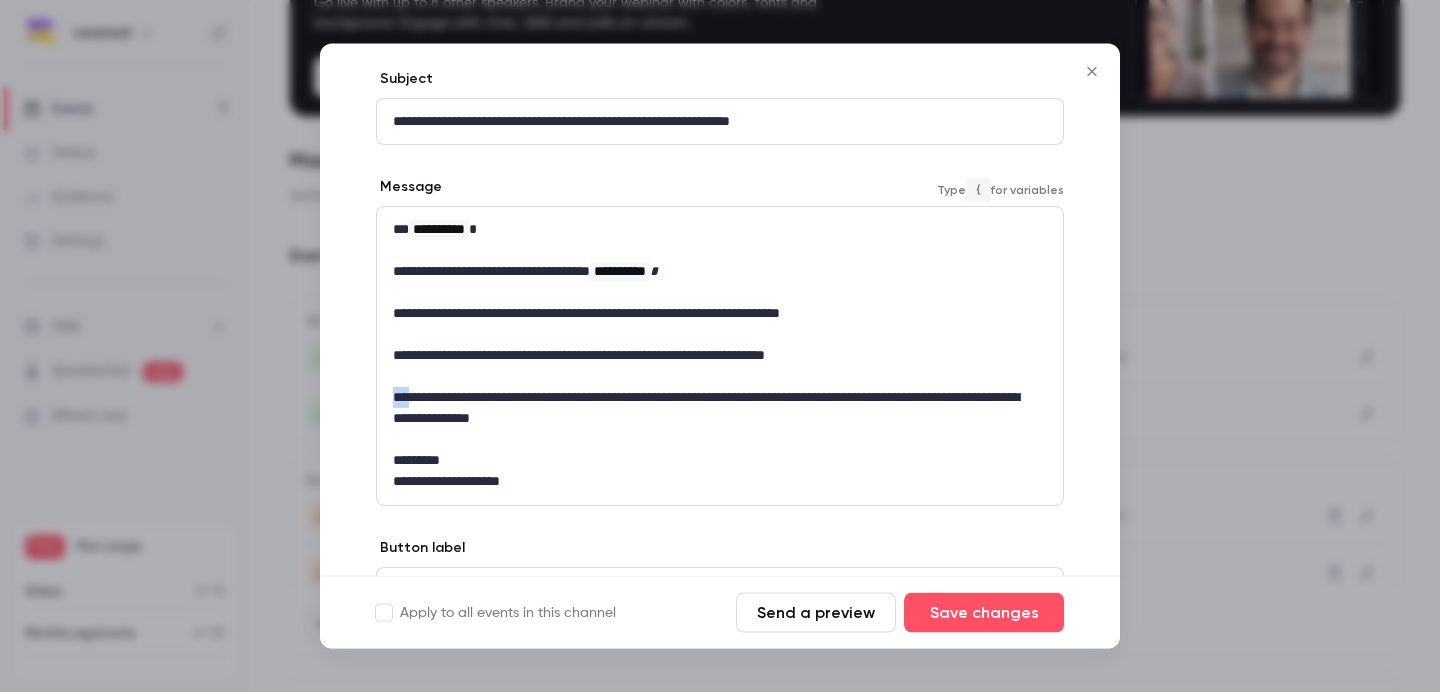 click on "**********" at bounding box center (712, 409) 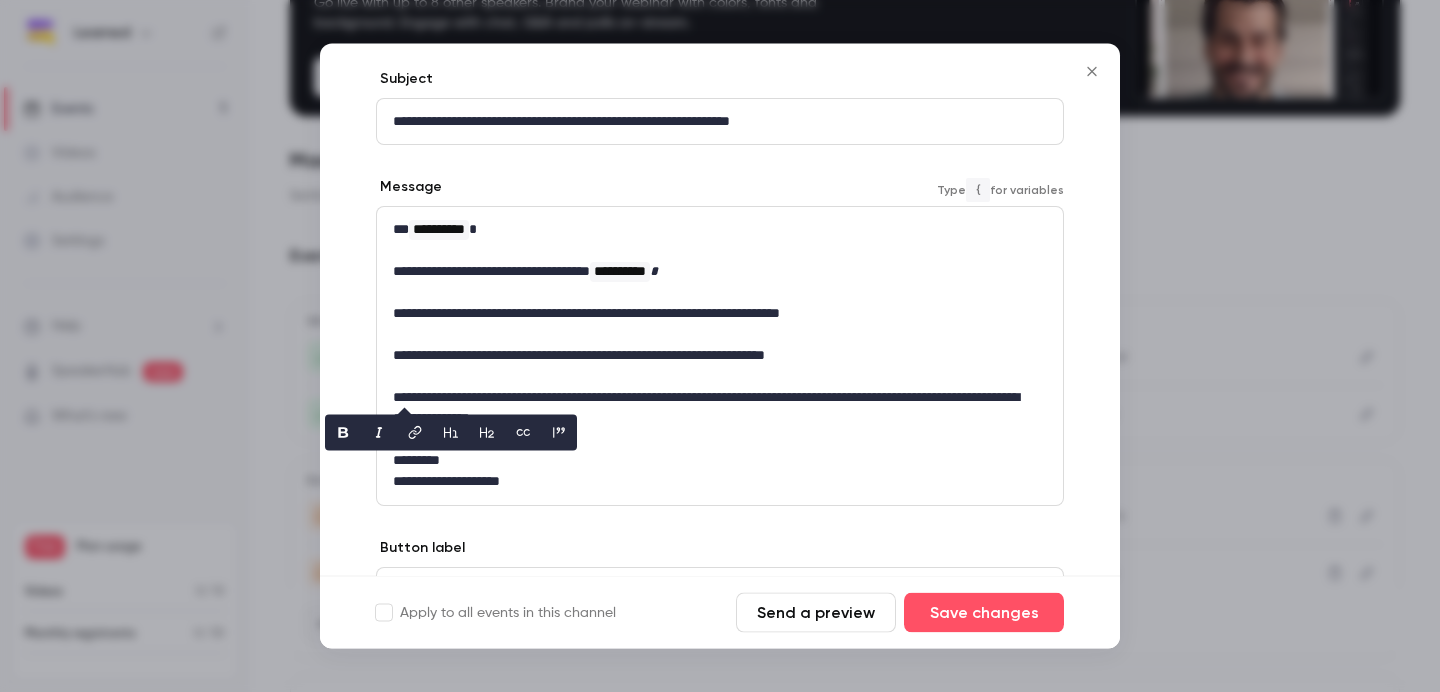 click on "**********" at bounding box center [712, 409] 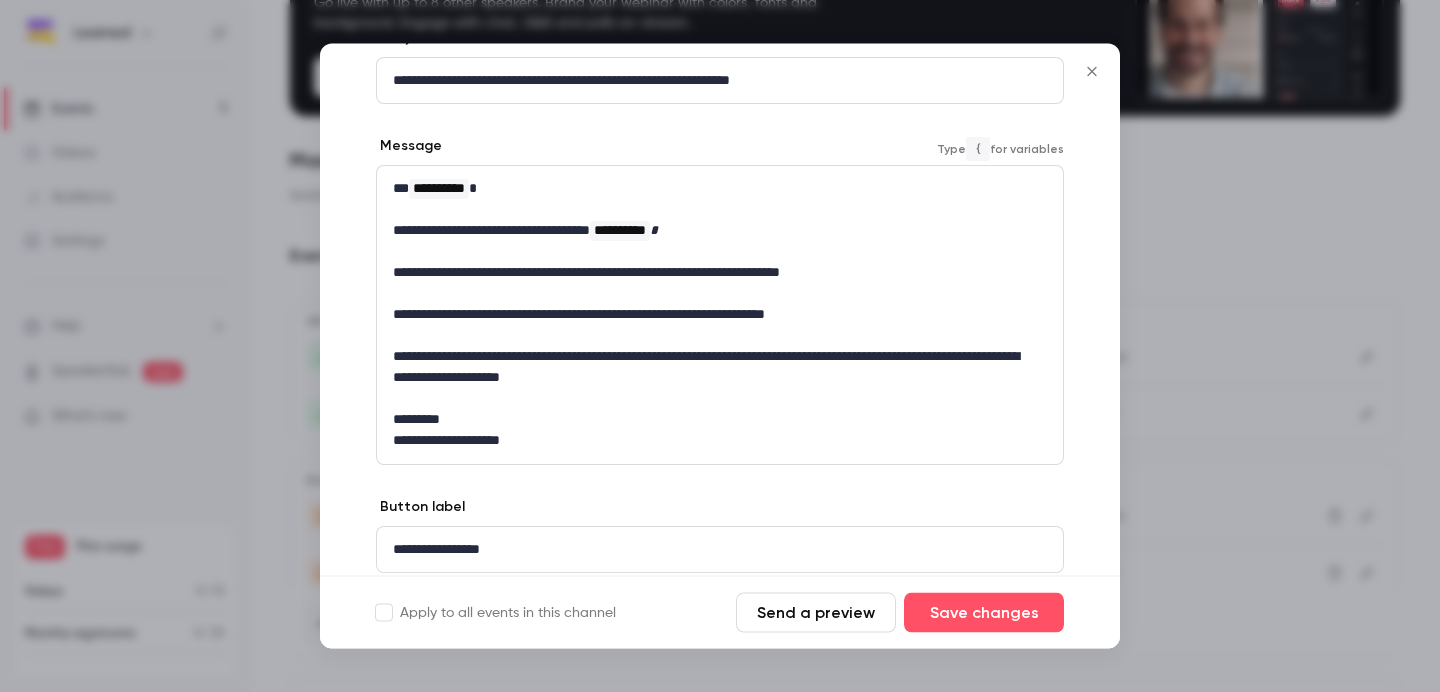 scroll, scrollTop: 136, scrollLeft: 0, axis: vertical 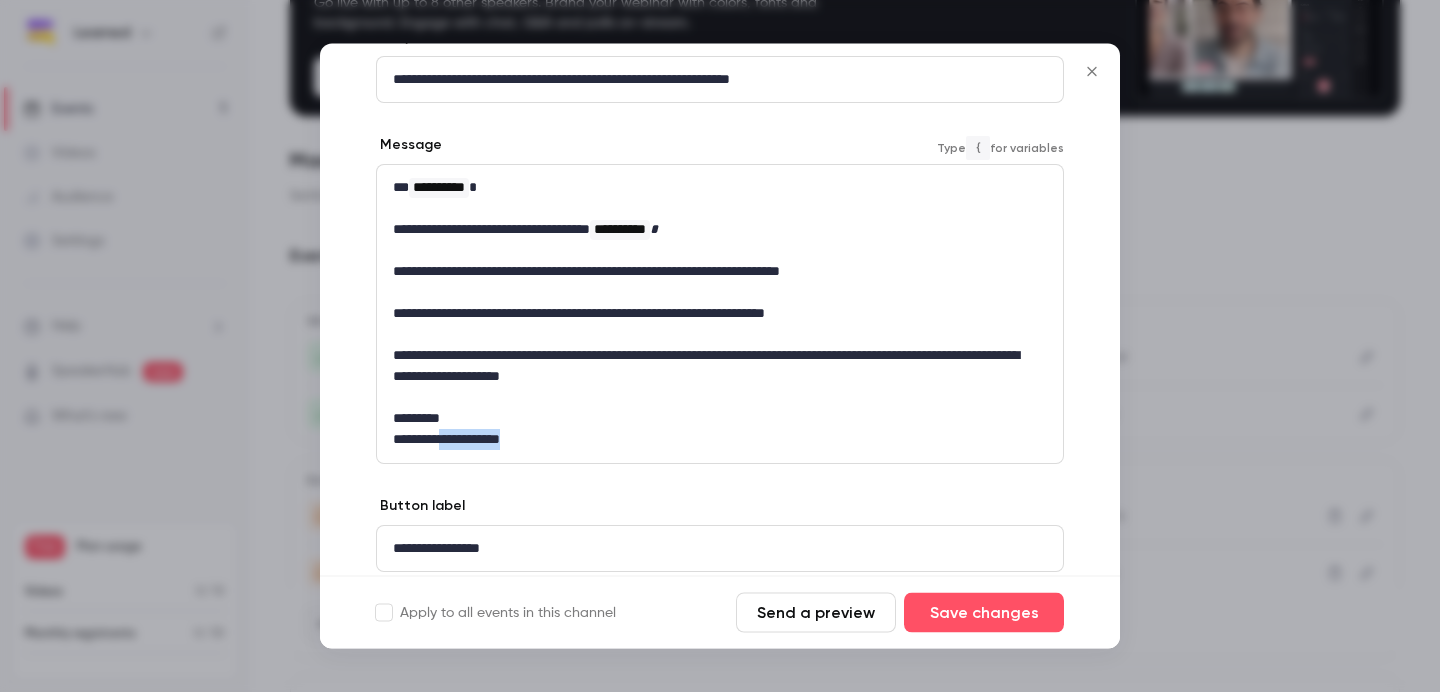 drag, startPoint x: 556, startPoint y: 436, endPoint x: 453, endPoint y: 441, distance: 103.121284 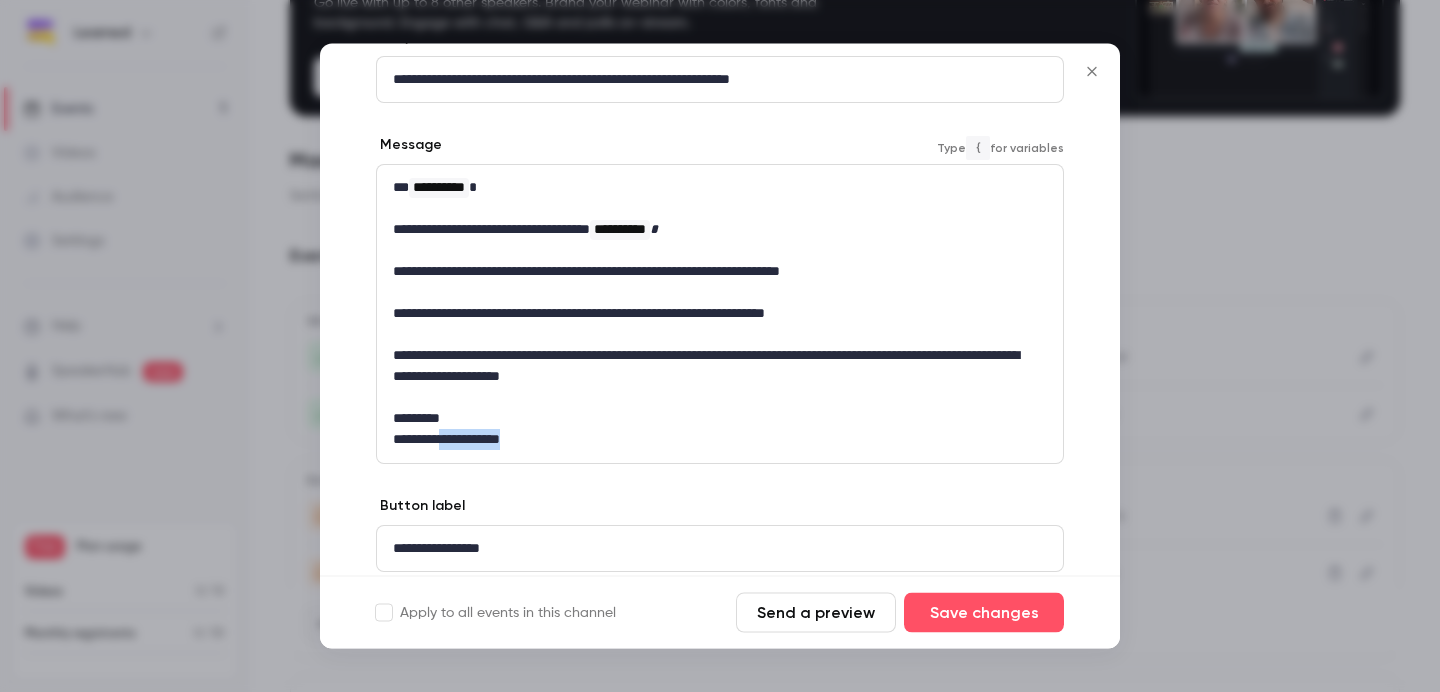 click on "**********" at bounding box center [712, 440] 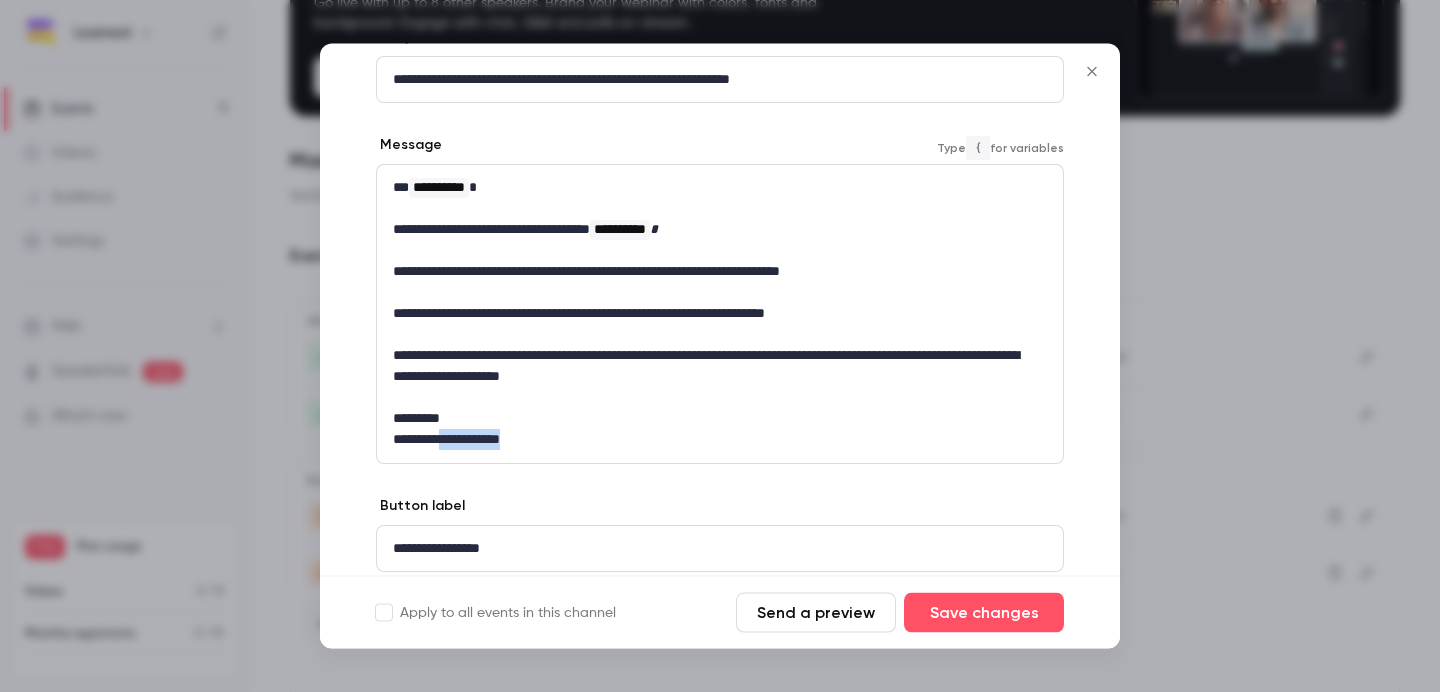 click on "**********" at bounding box center (712, 440) 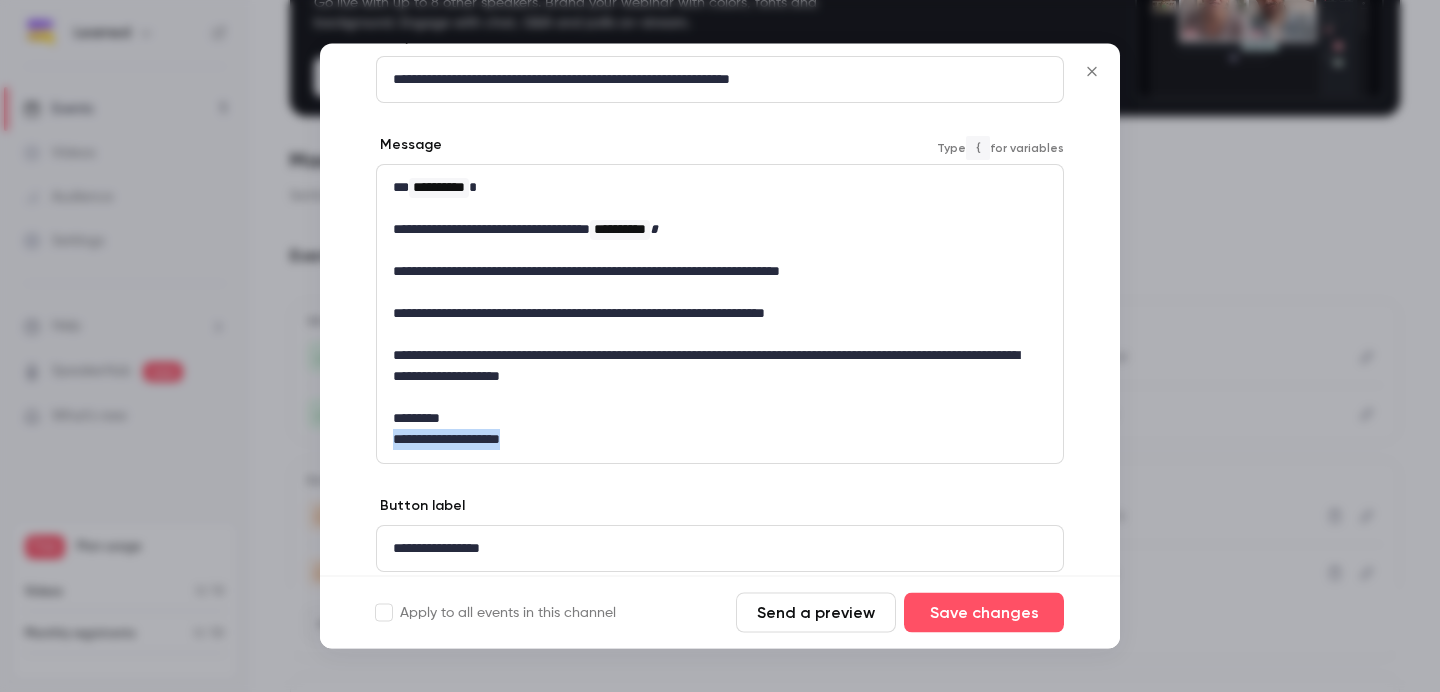 drag, startPoint x: 572, startPoint y: 437, endPoint x: 373, endPoint y: 434, distance: 199.02261 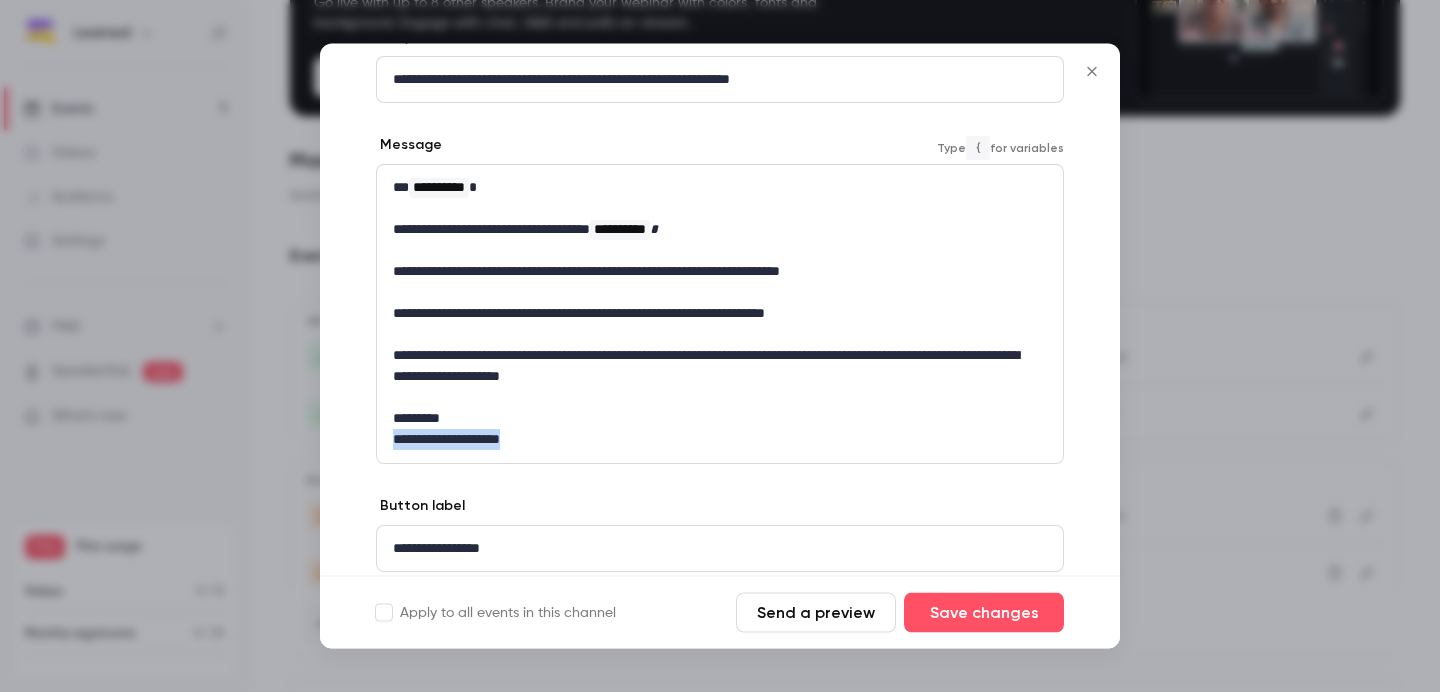 click on "**********" at bounding box center (720, 336) 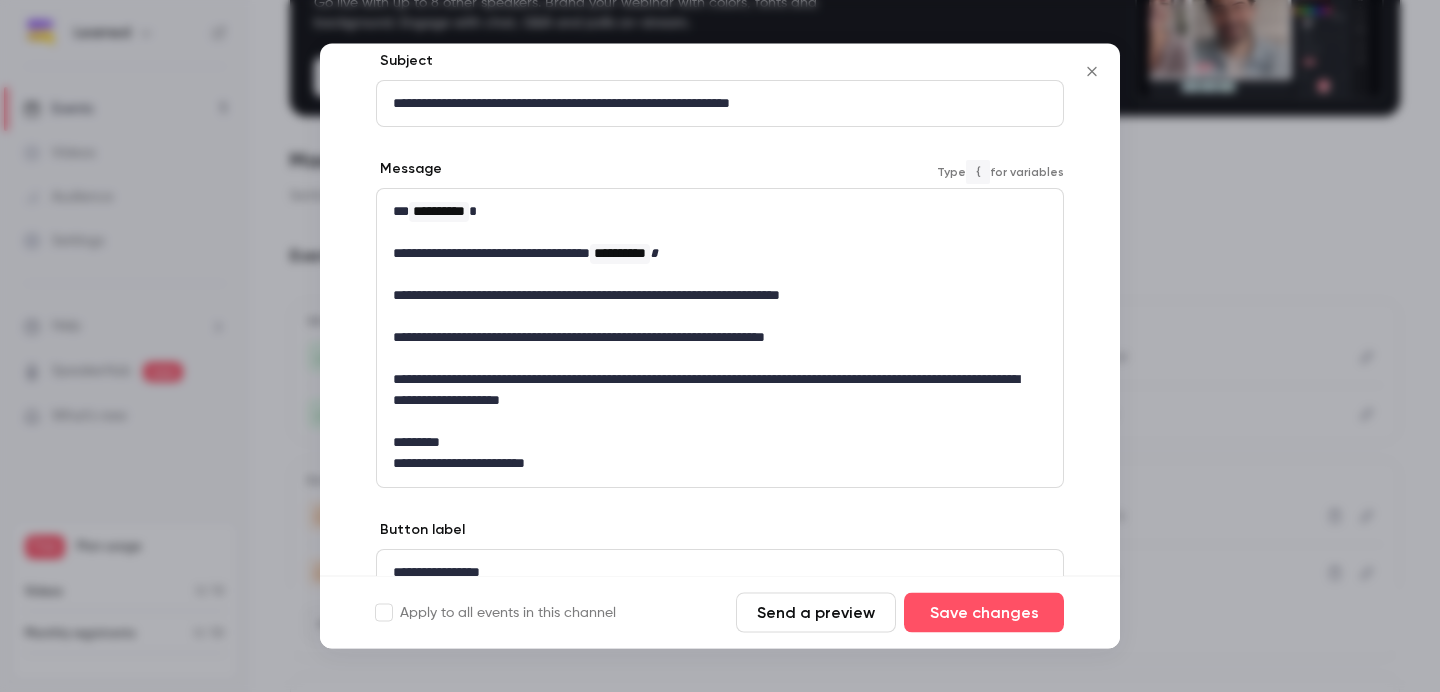 scroll, scrollTop: 116, scrollLeft: 0, axis: vertical 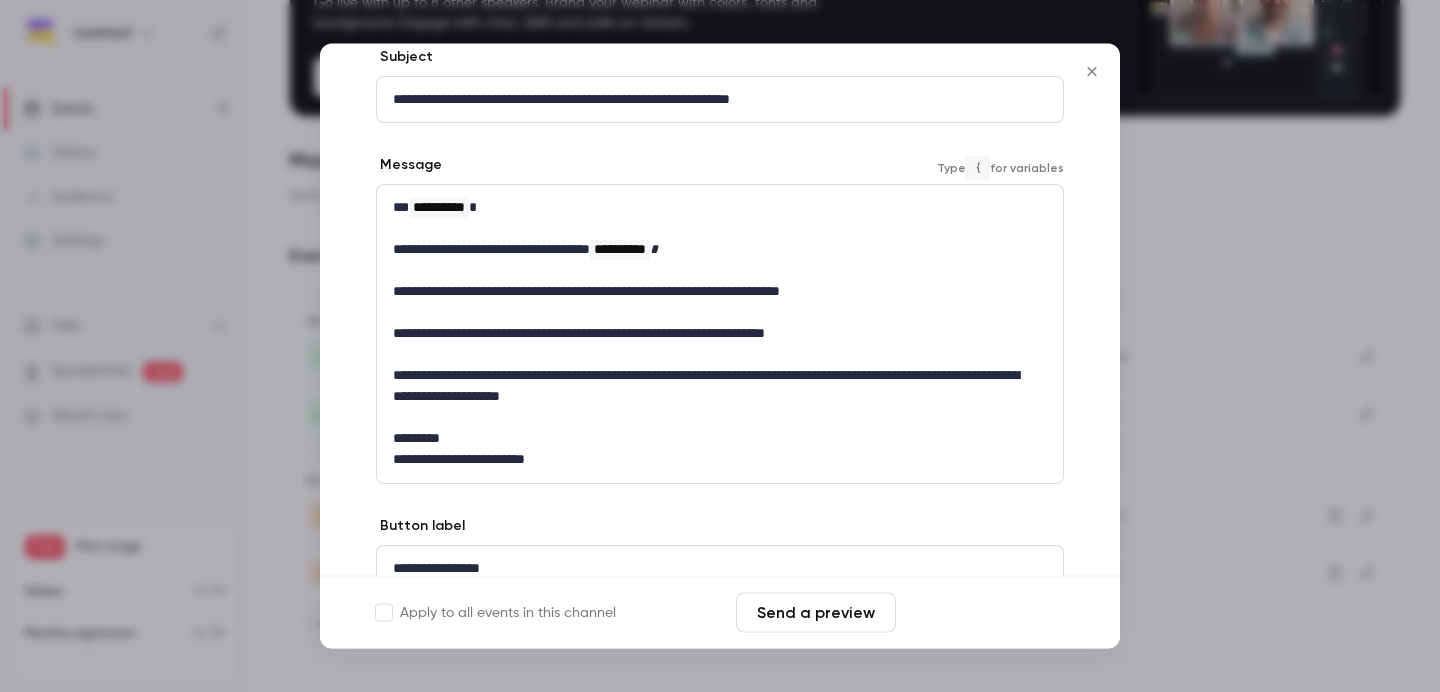 click on "Save changes" at bounding box center [984, 613] 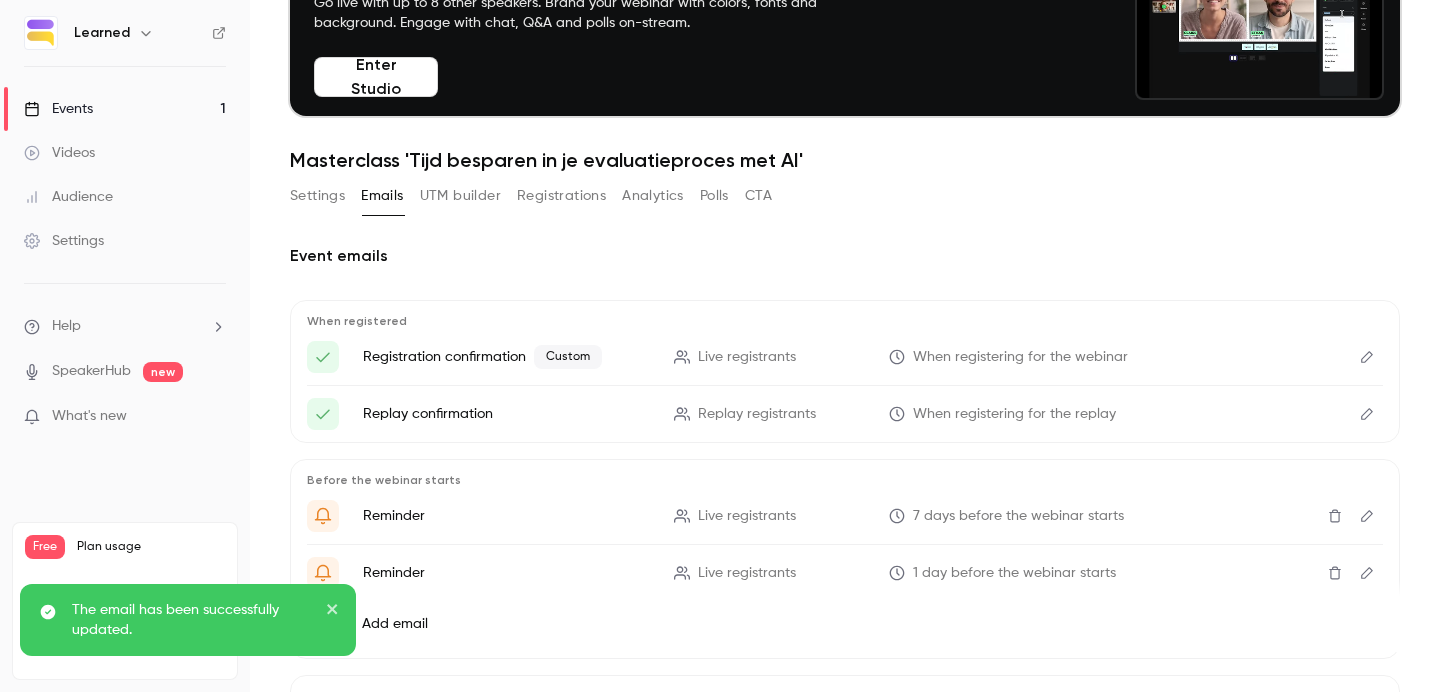 scroll, scrollTop: 269, scrollLeft: 0, axis: vertical 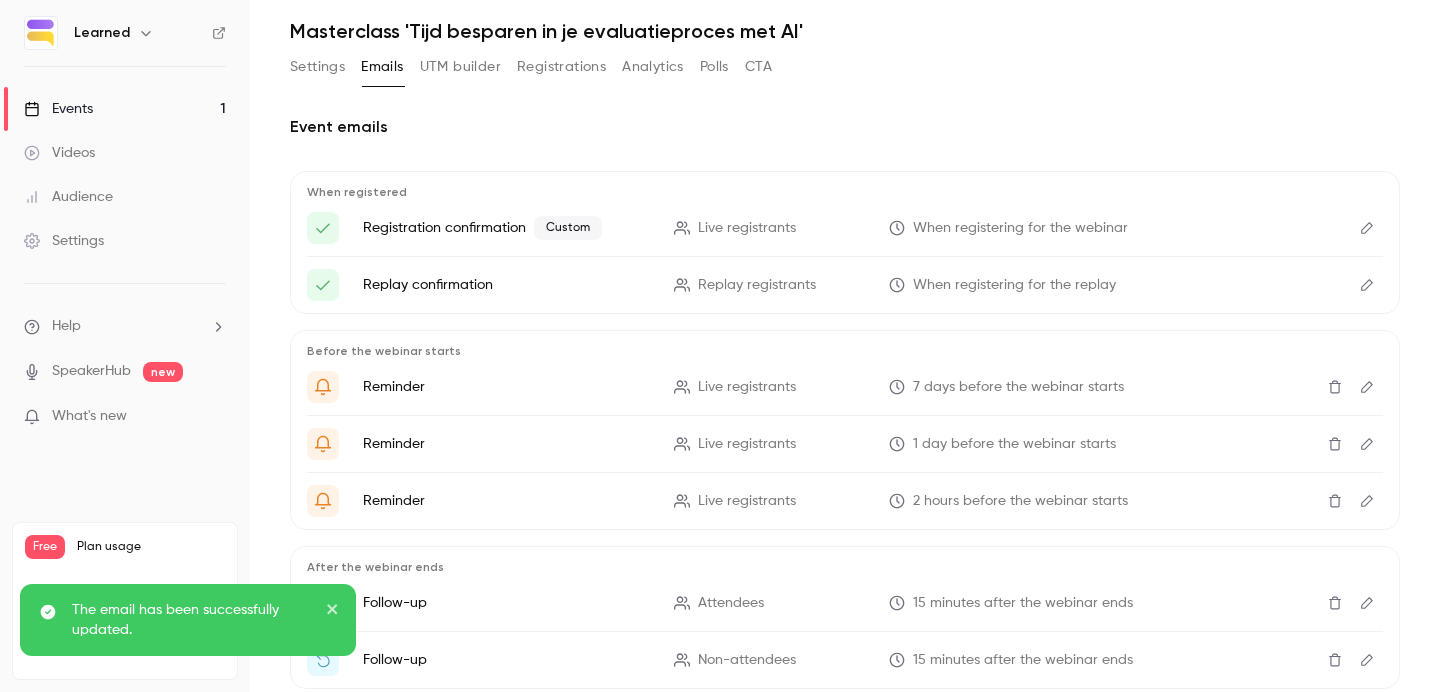 click 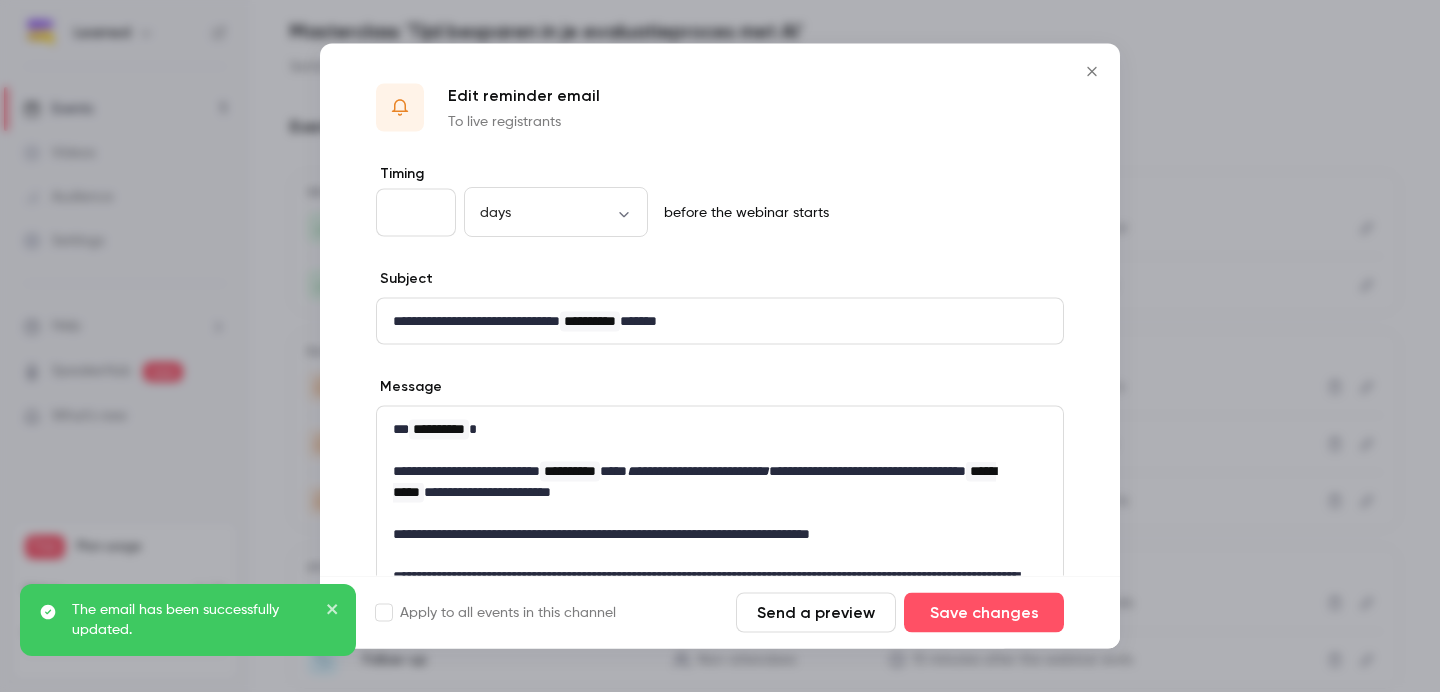 scroll, scrollTop: 79, scrollLeft: 0, axis: vertical 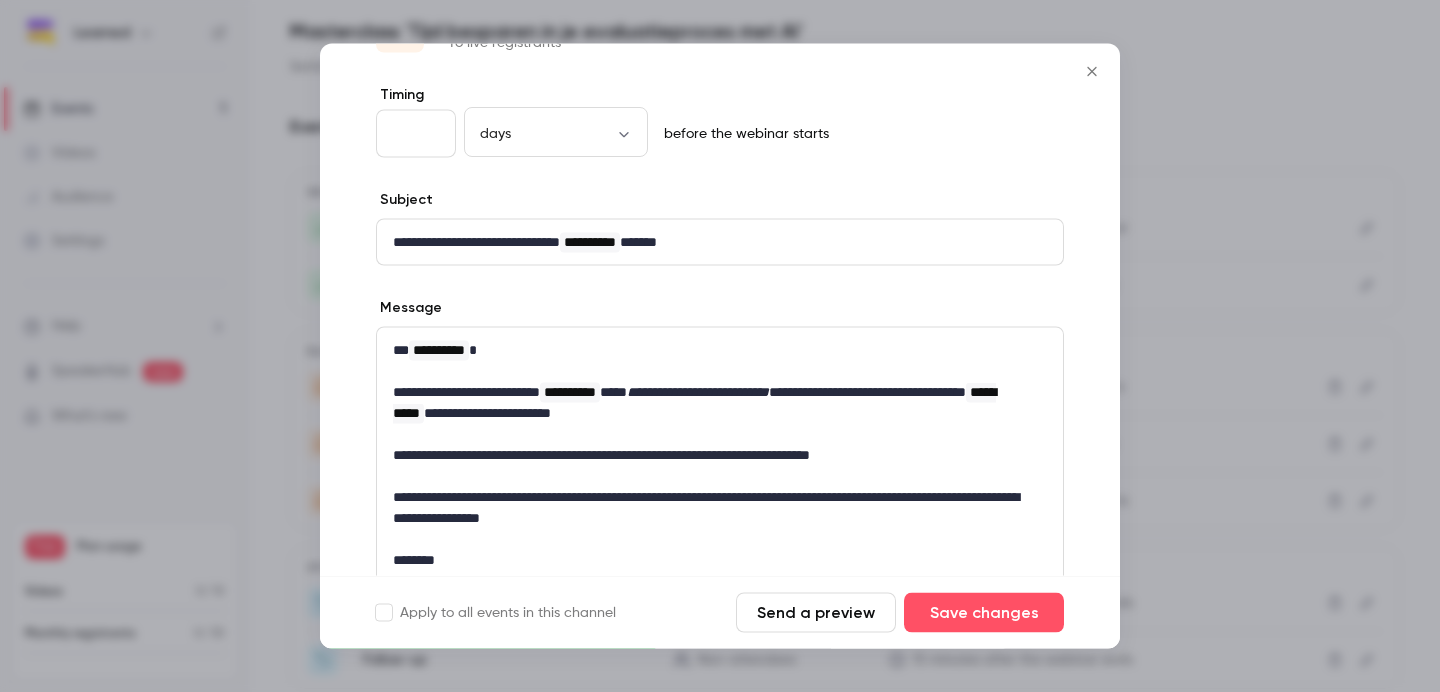 click on "**********" at bounding box center [712, 403] 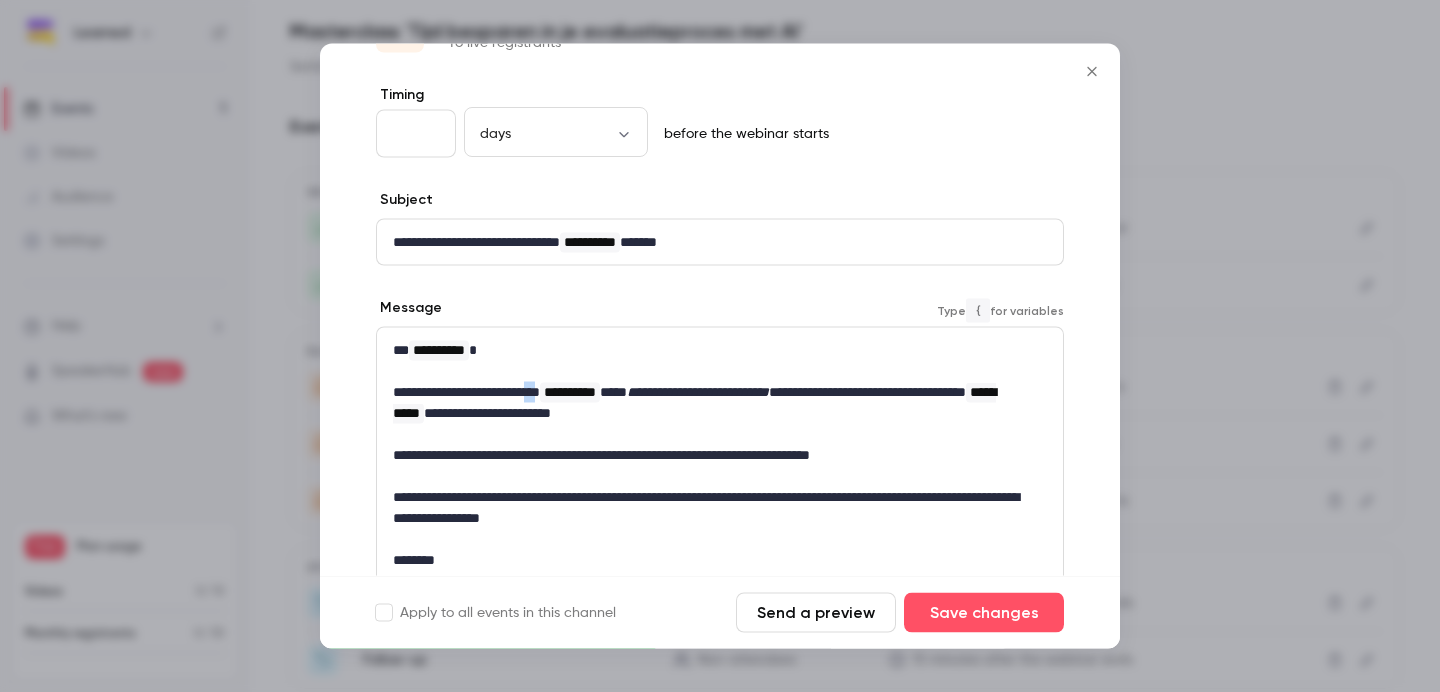 click on "**********" at bounding box center (712, 403) 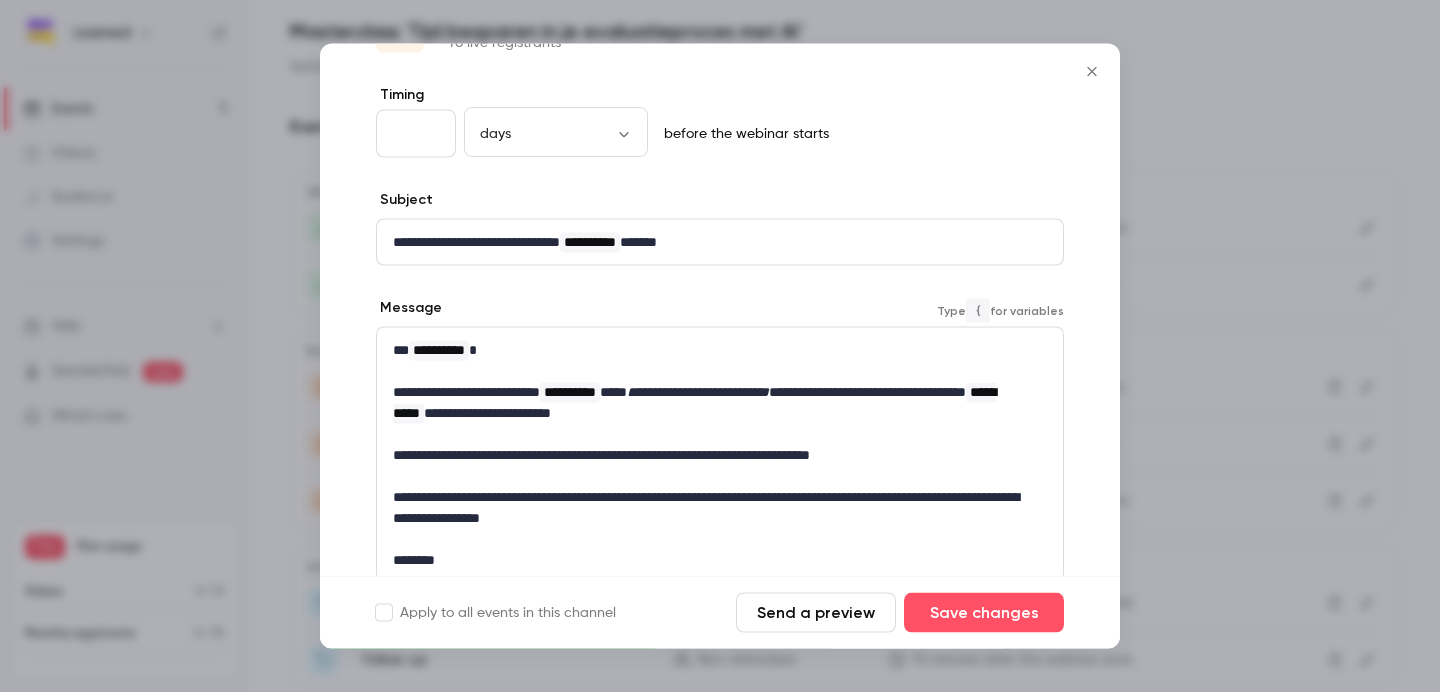 click on "**********" at bounding box center [712, 403] 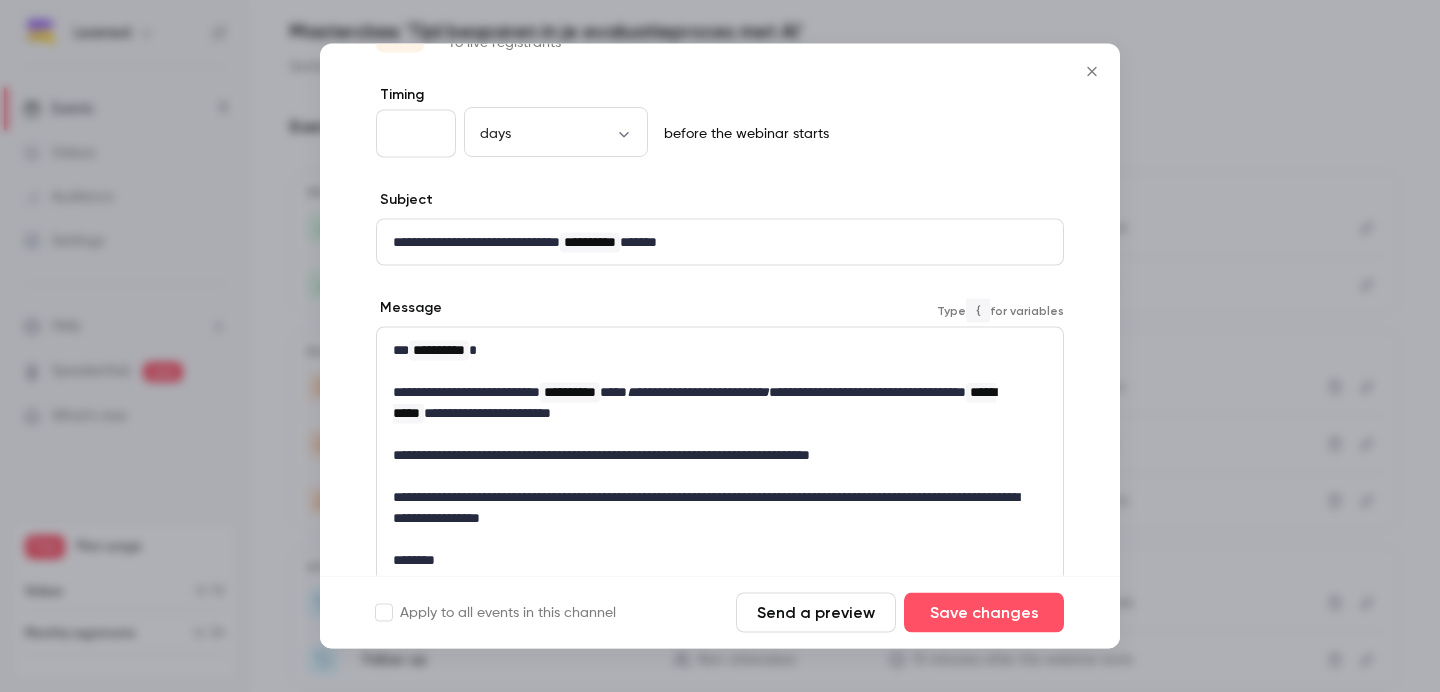 click on "**********" at bounding box center [712, 403] 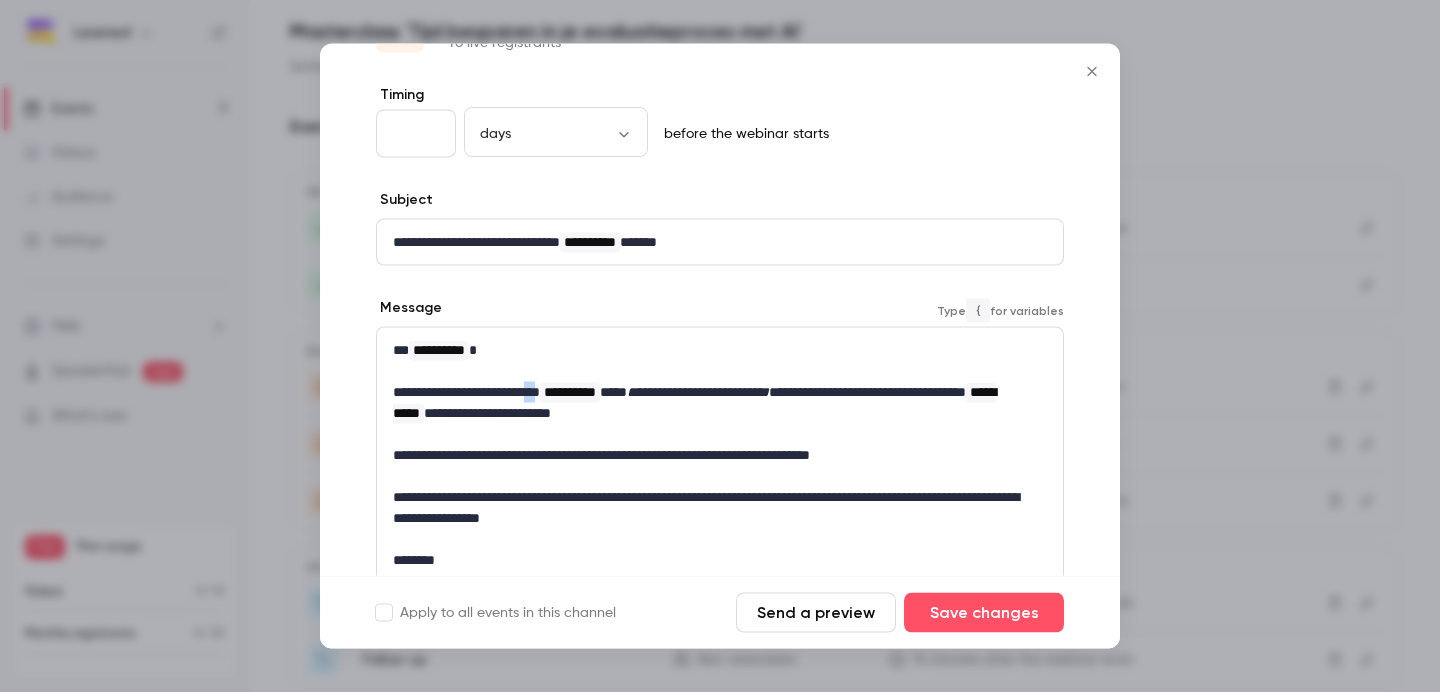 click on "**********" at bounding box center (712, 403) 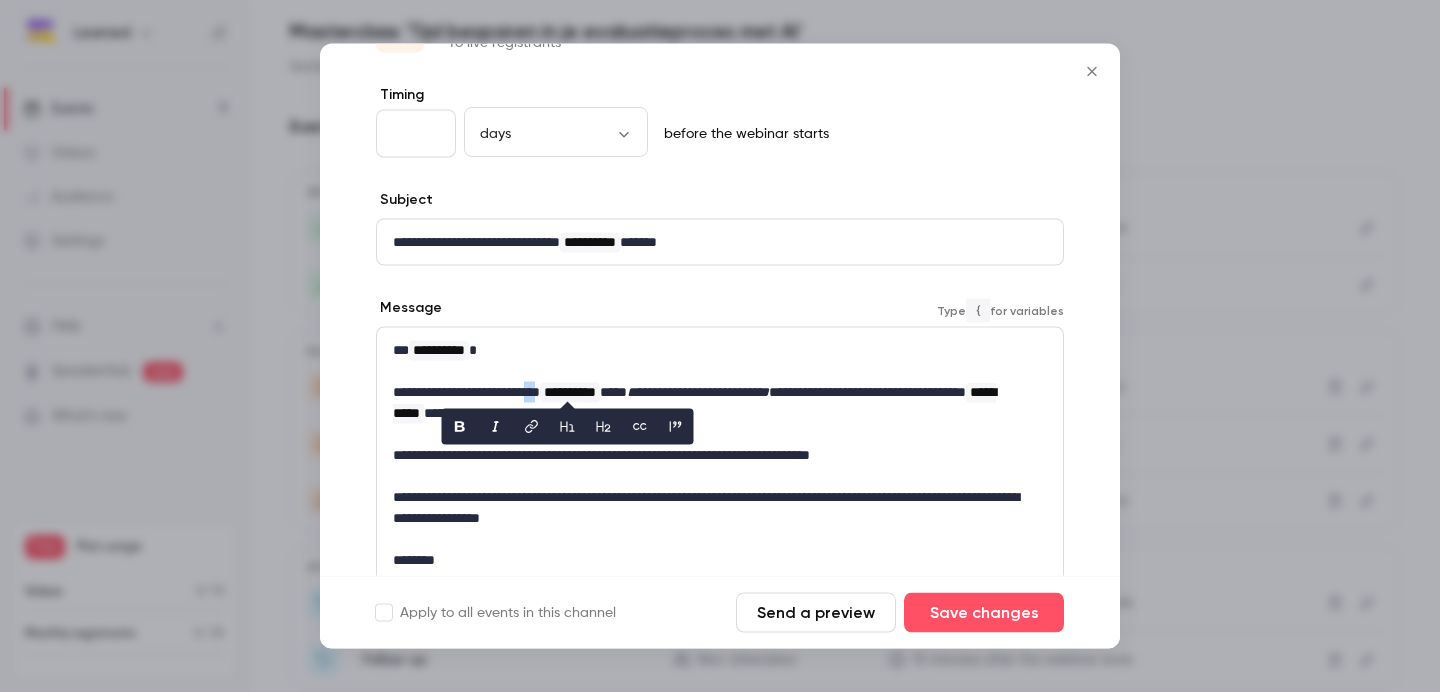 type 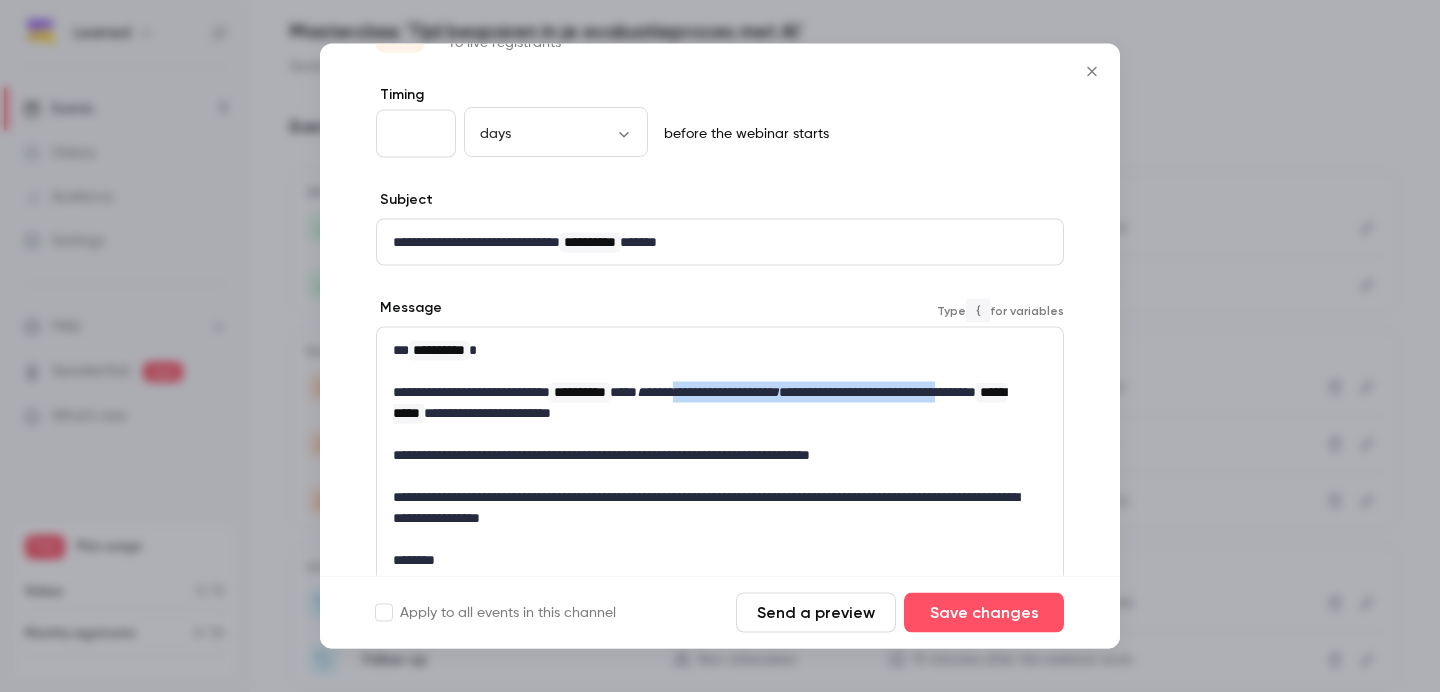 drag, startPoint x: 506, startPoint y: 415, endPoint x: 760, endPoint y: 387, distance: 255.53865 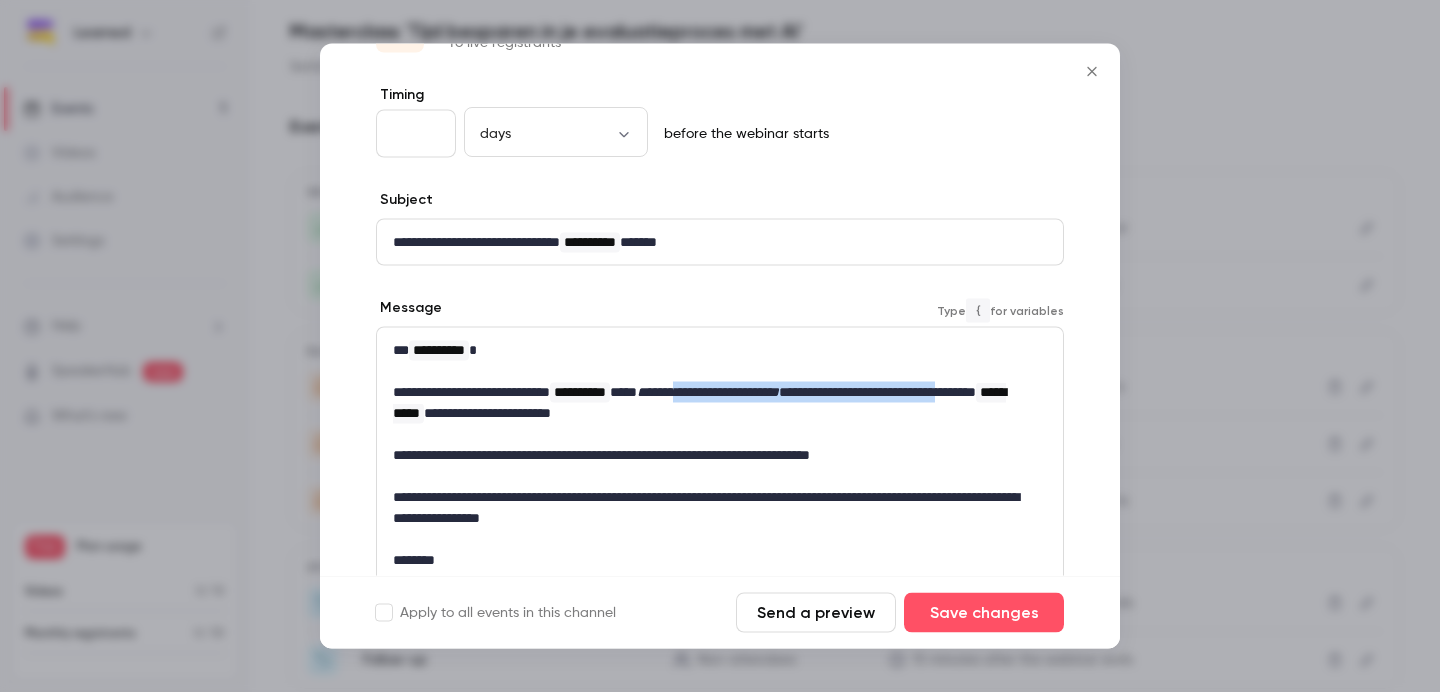 click on "**********" at bounding box center (712, 403) 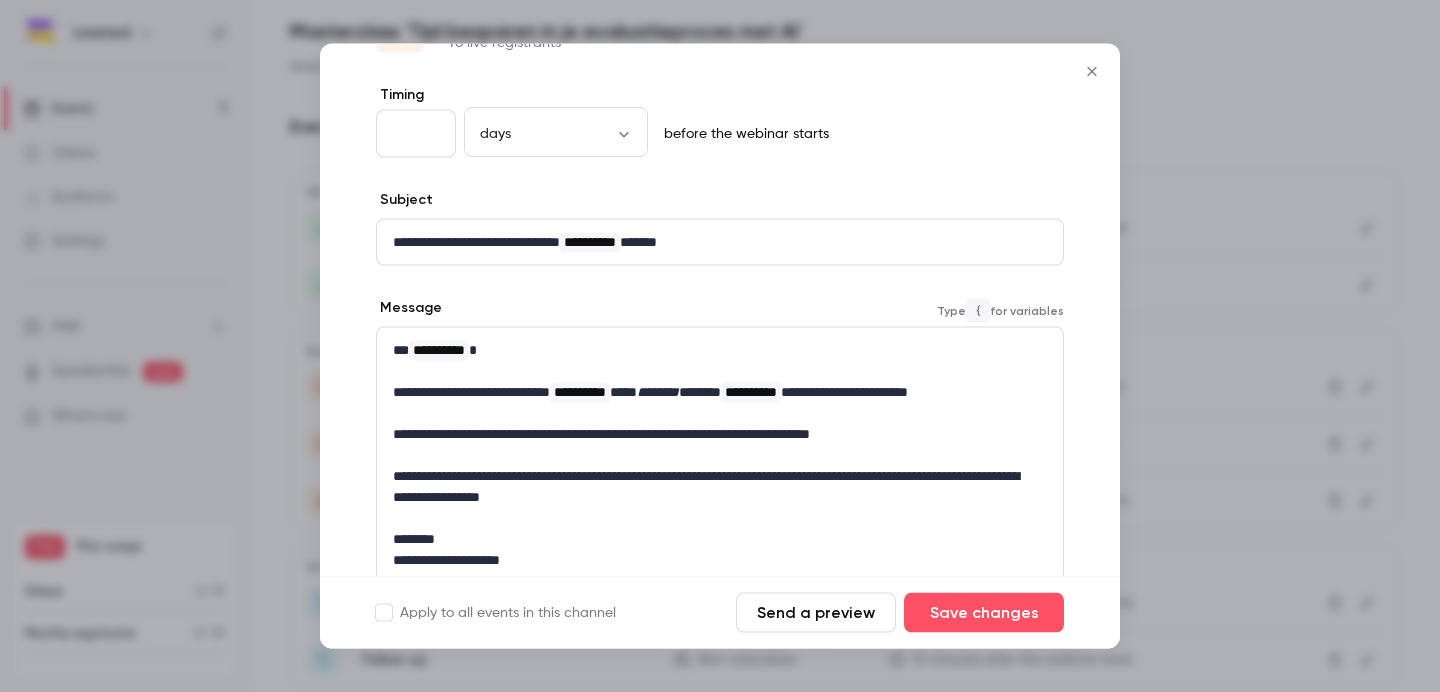 click on "*******" at bounding box center [658, 392] 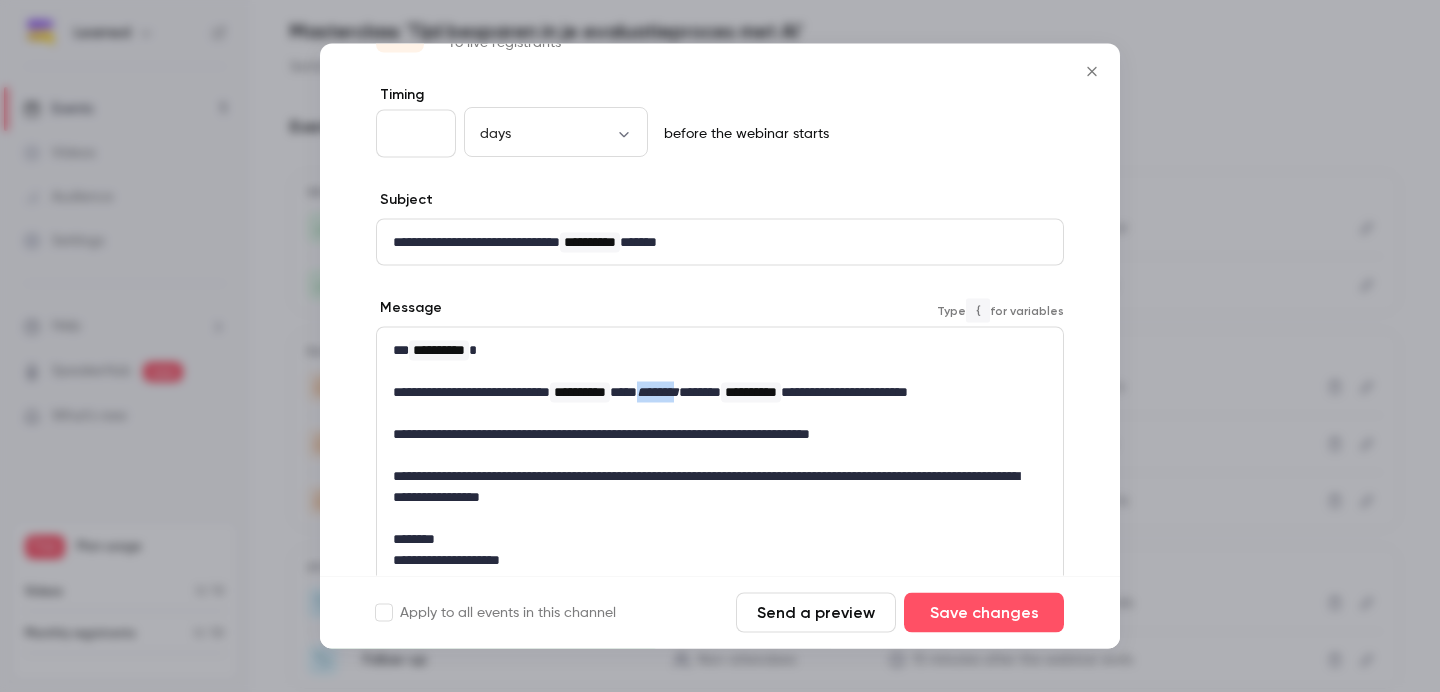 click on "*******" at bounding box center [658, 392] 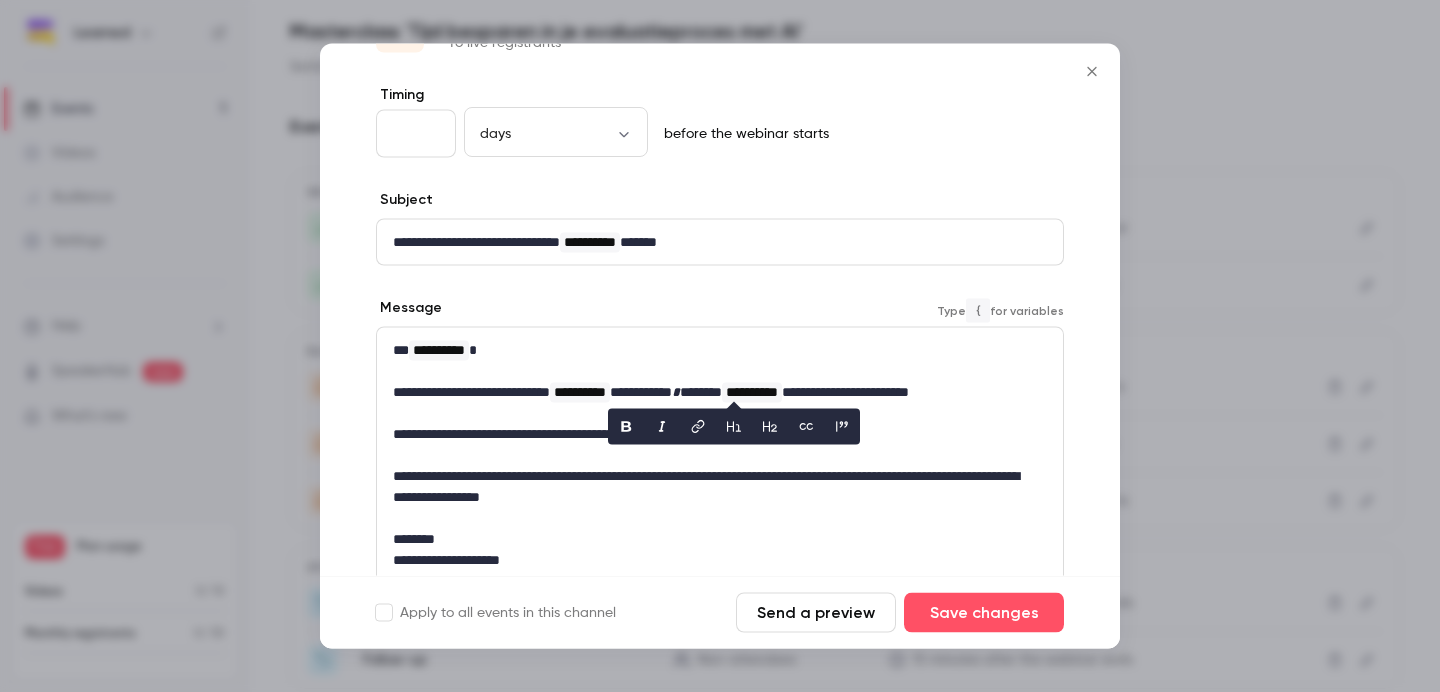 click on "**********" at bounding box center [580, 393] 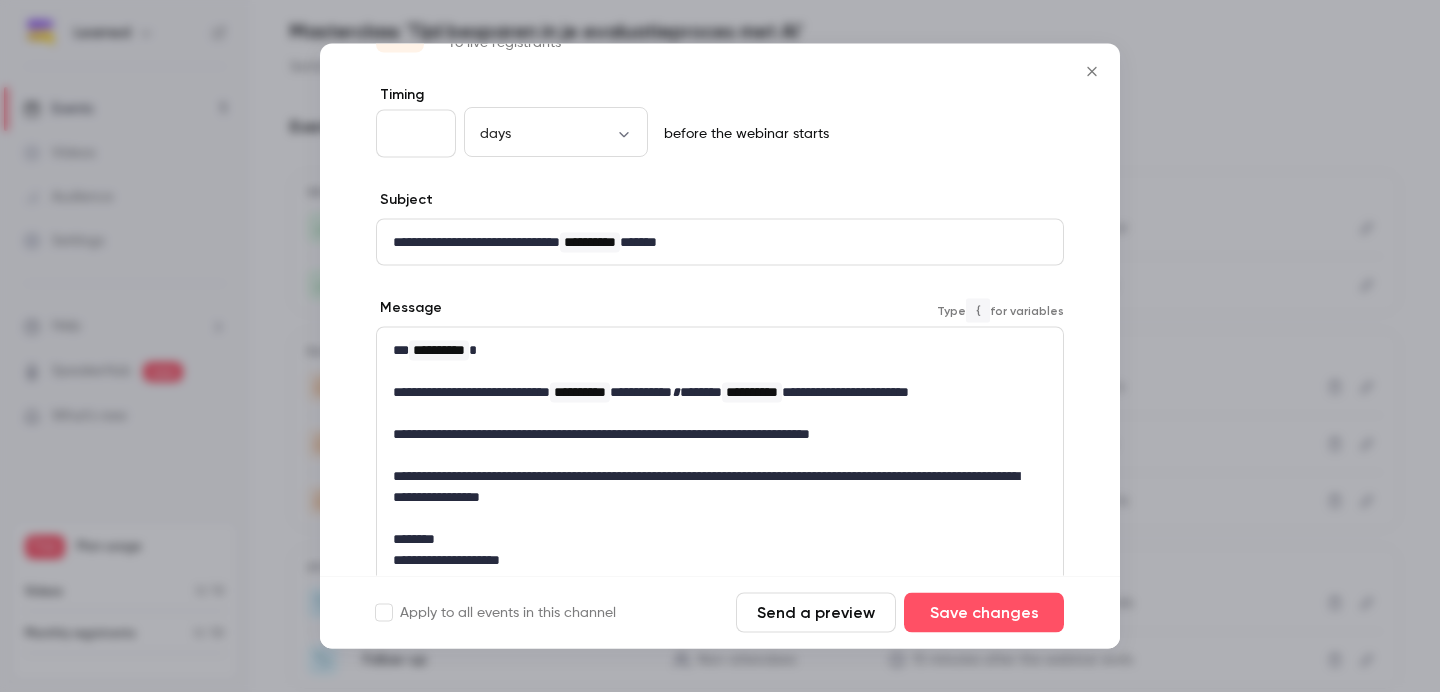 click at bounding box center [720, 371] 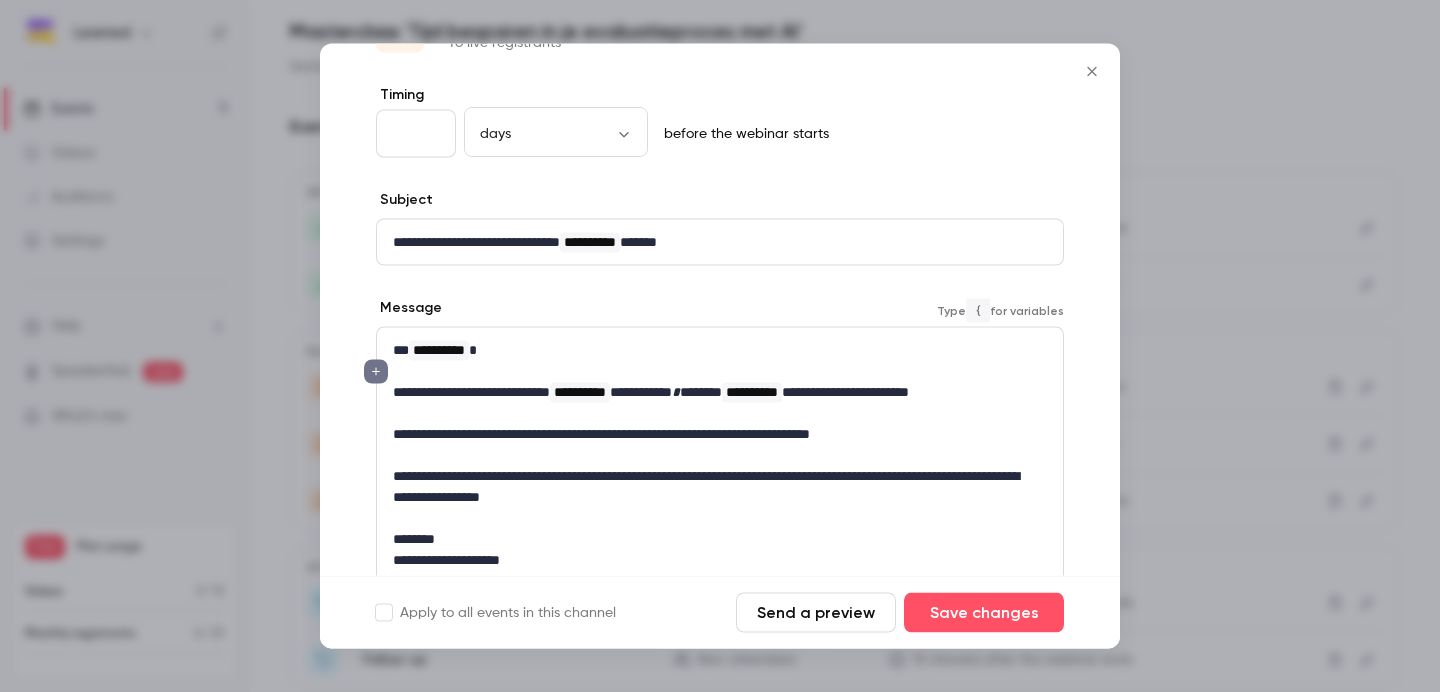 click on "**********" at bounding box center [712, 392] 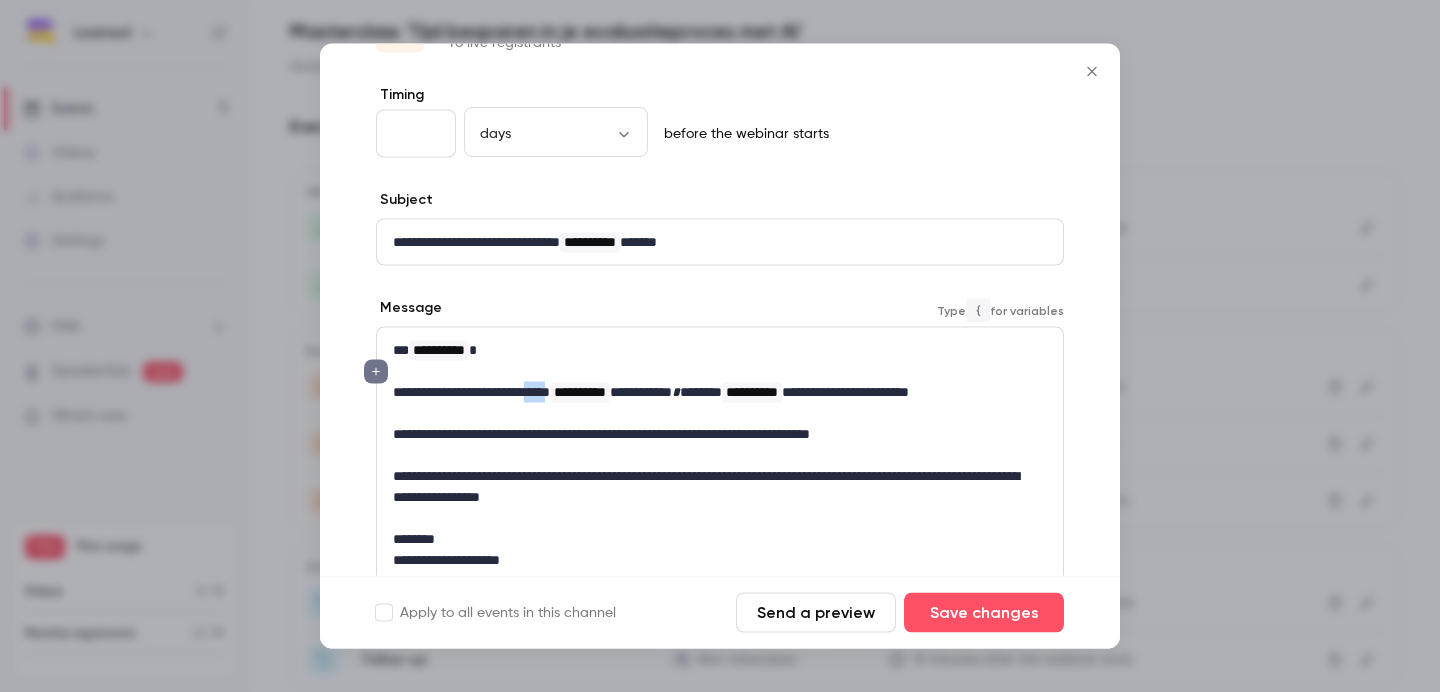 click on "**********" at bounding box center [712, 392] 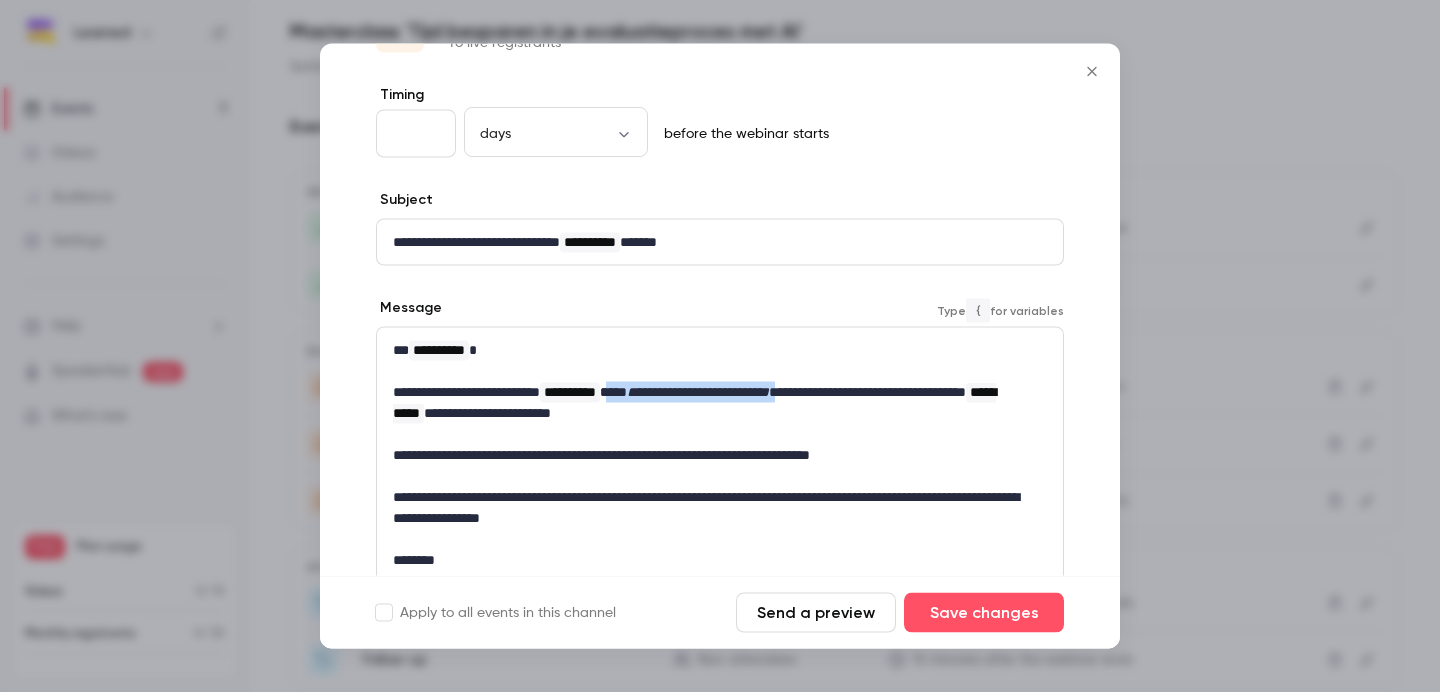 drag, startPoint x: 669, startPoint y: 392, endPoint x: 905, endPoint y: 395, distance: 236.01907 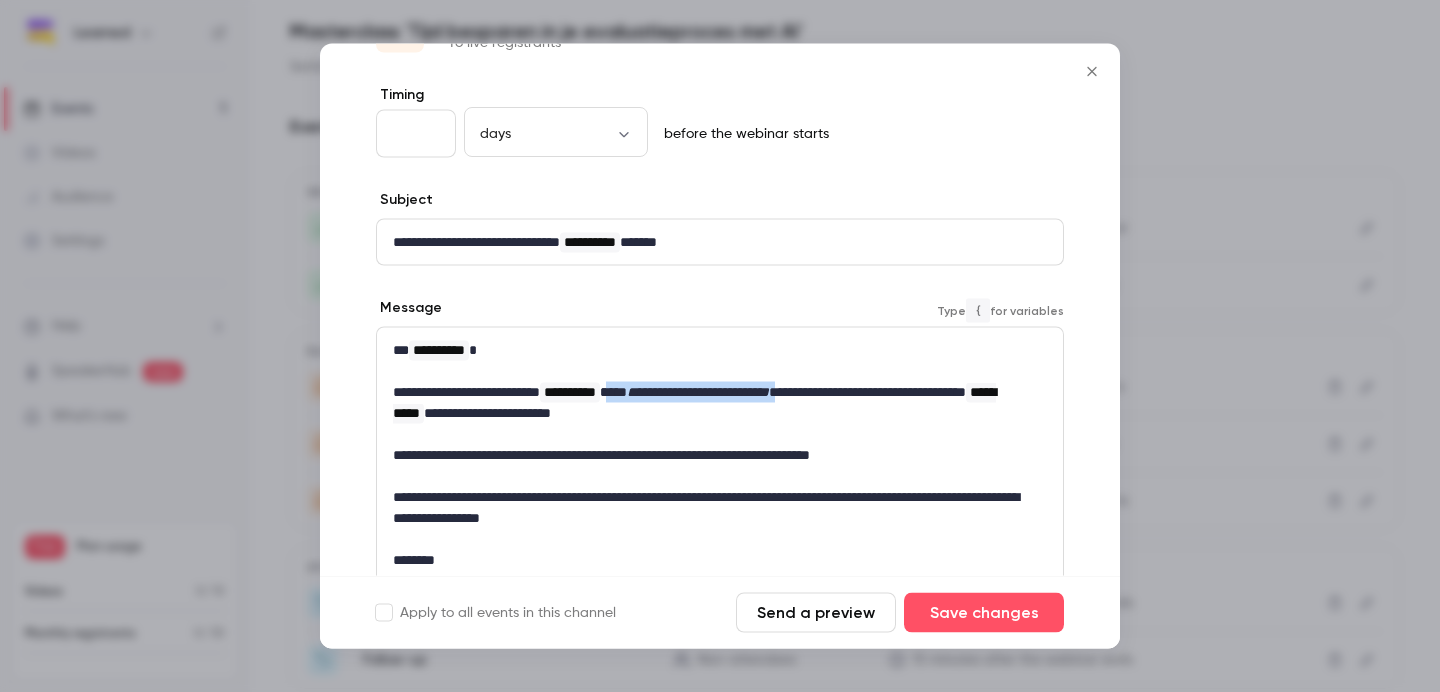 click on "**********" at bounding box center (712, 403) 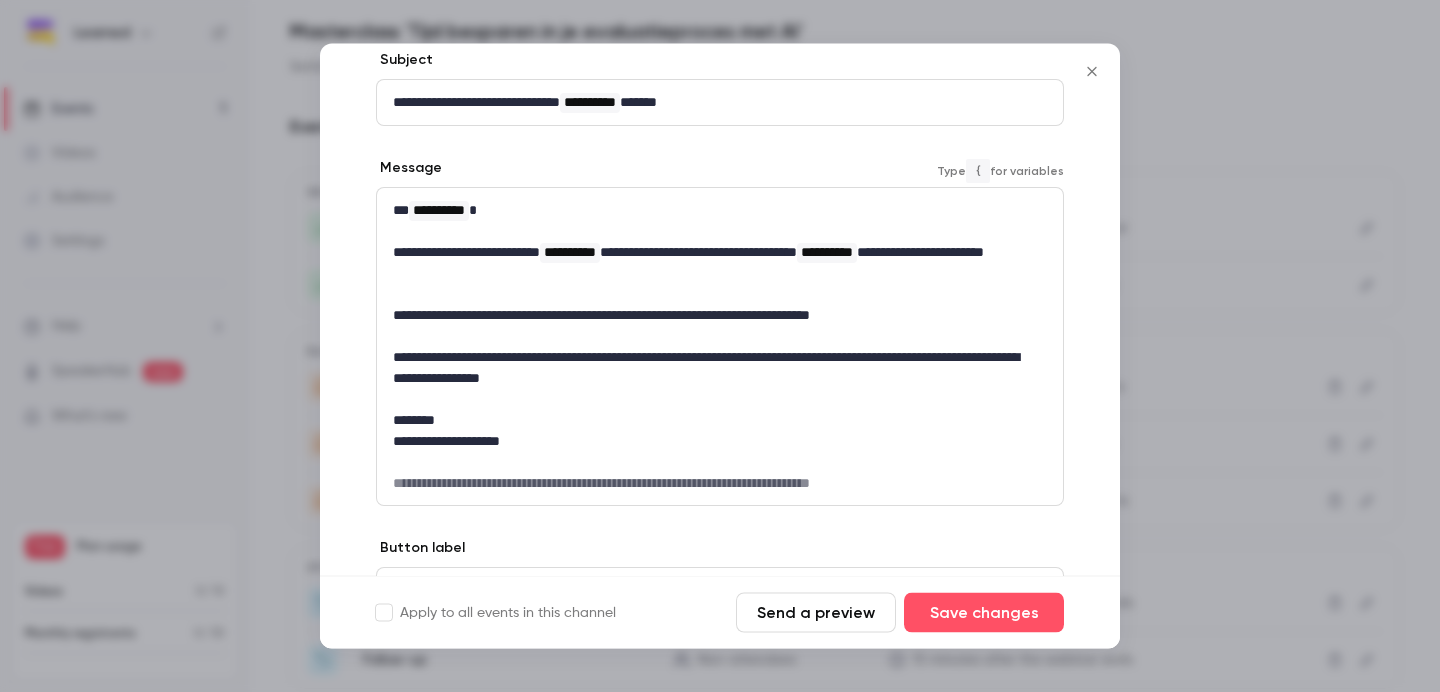 scroll, scrollTop: 223, scrollLeft: 0, axis: vertical 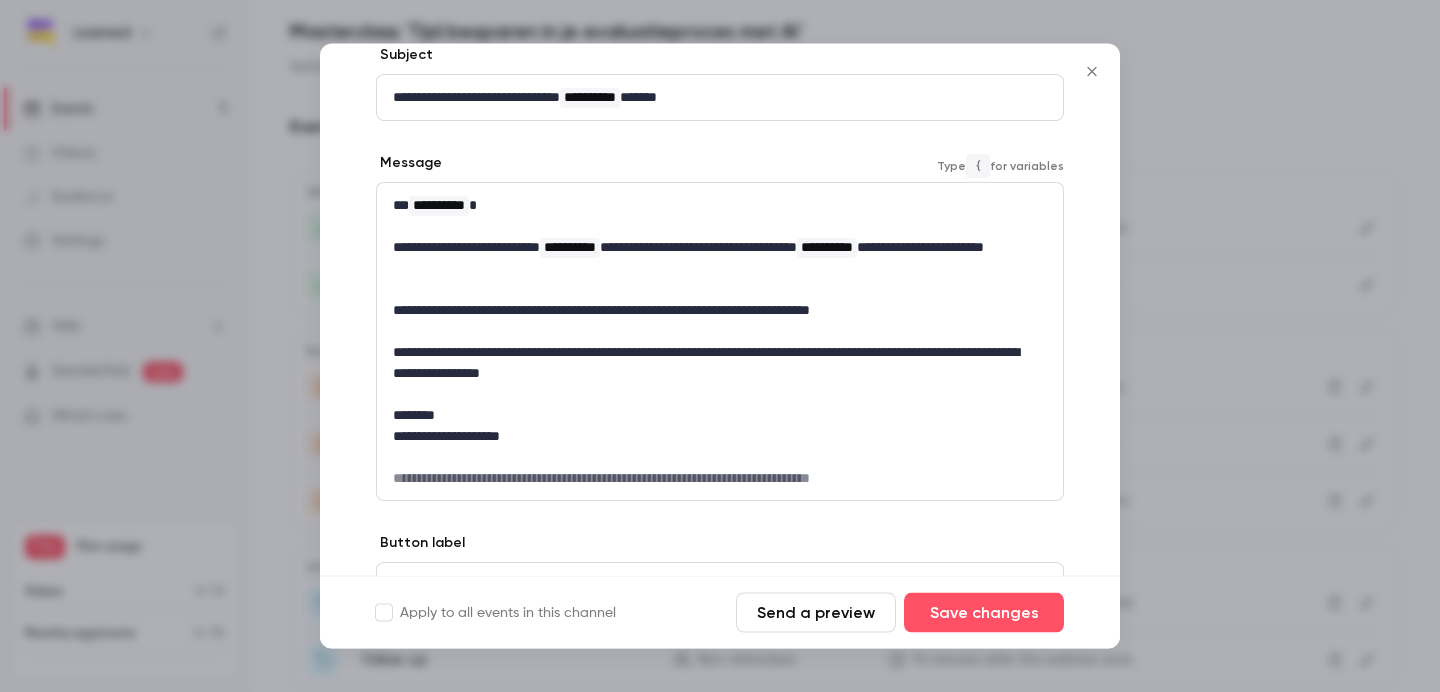 click on "**********" at bounding box center [712, 311] 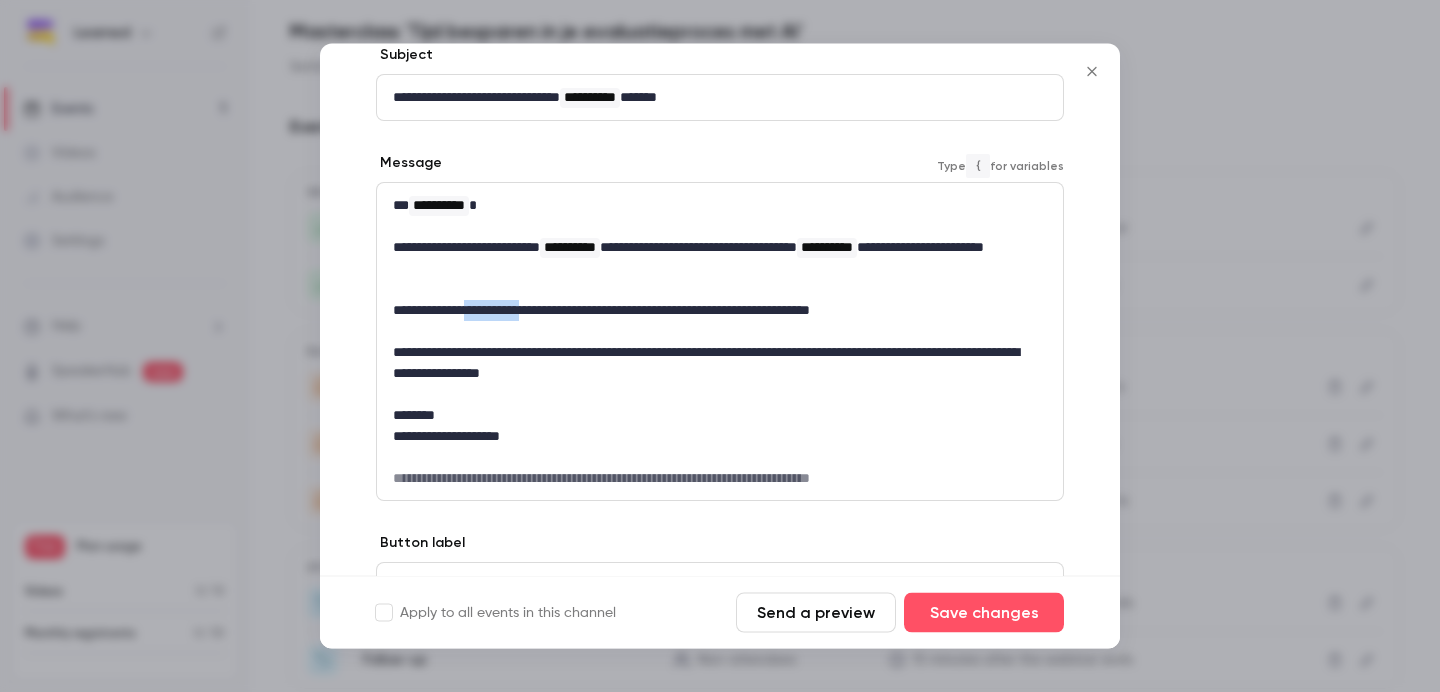 click on "**********" at bounding box center [712, 311] 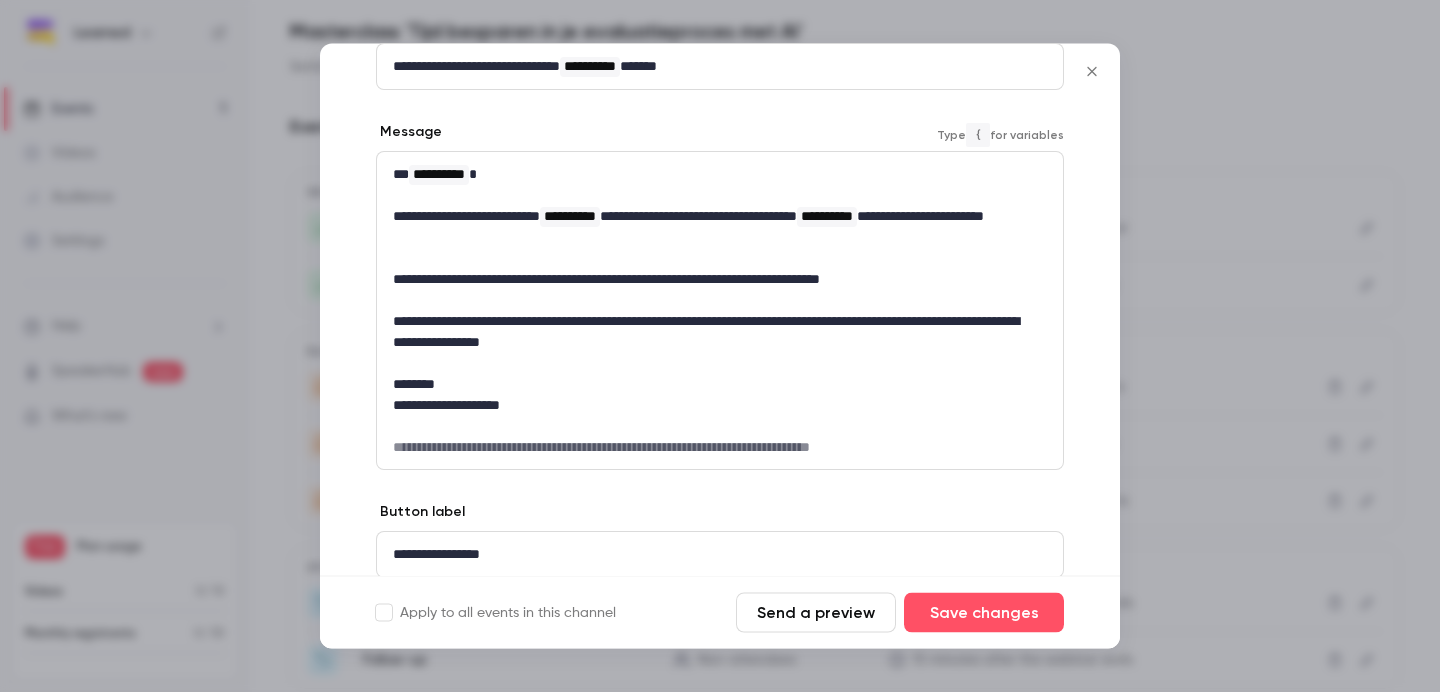 scroll, scrollTop: 263, scrollLeft: 0, axis: vertical 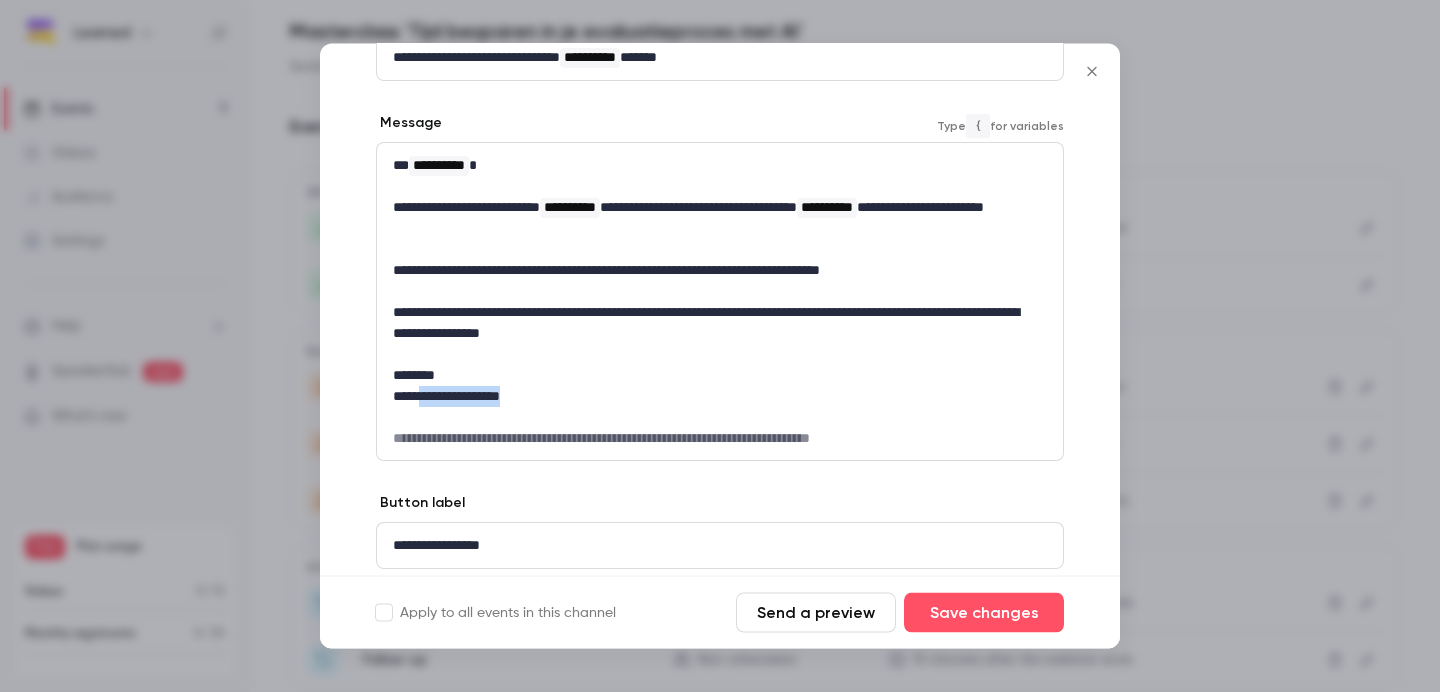 drag, startPoint x: 560, startPoint y: 396, endPoint x: 429, endPoint y: 392, distance: 131.06105 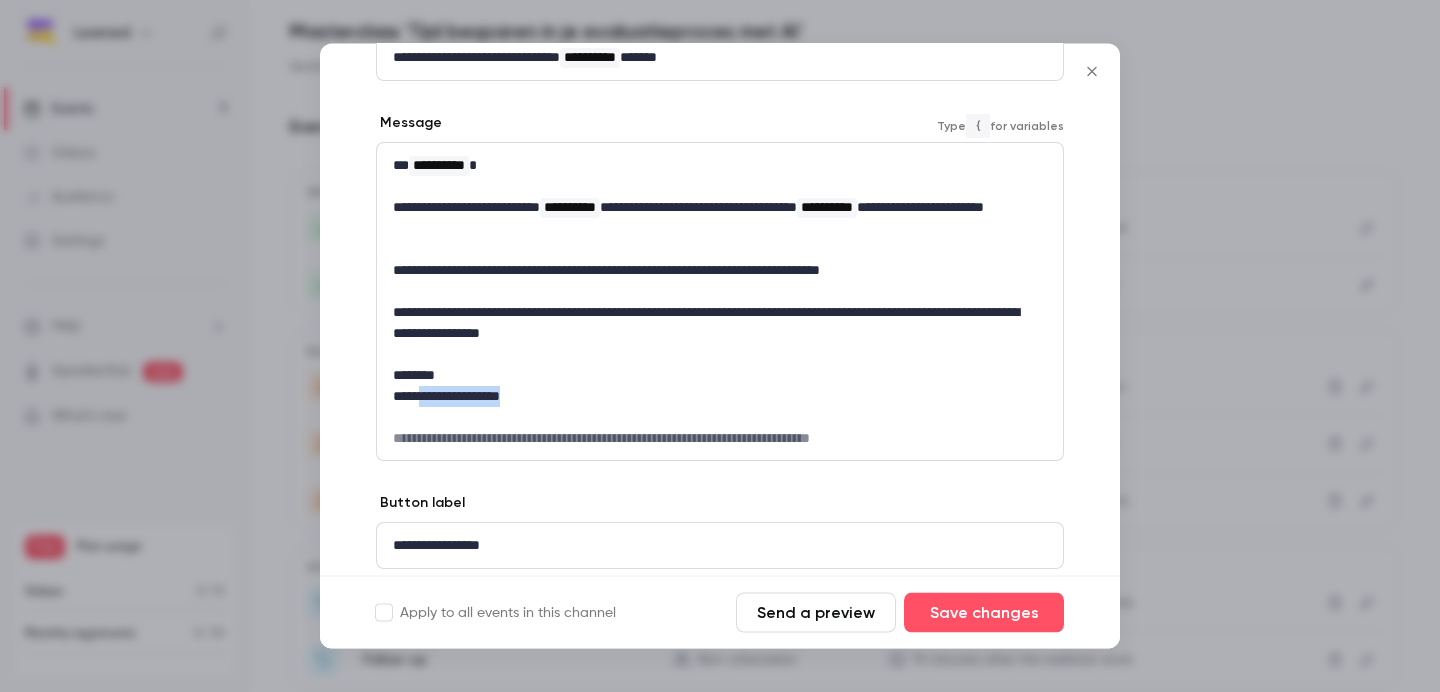 click on "**********" at bounding box center [712, 397] 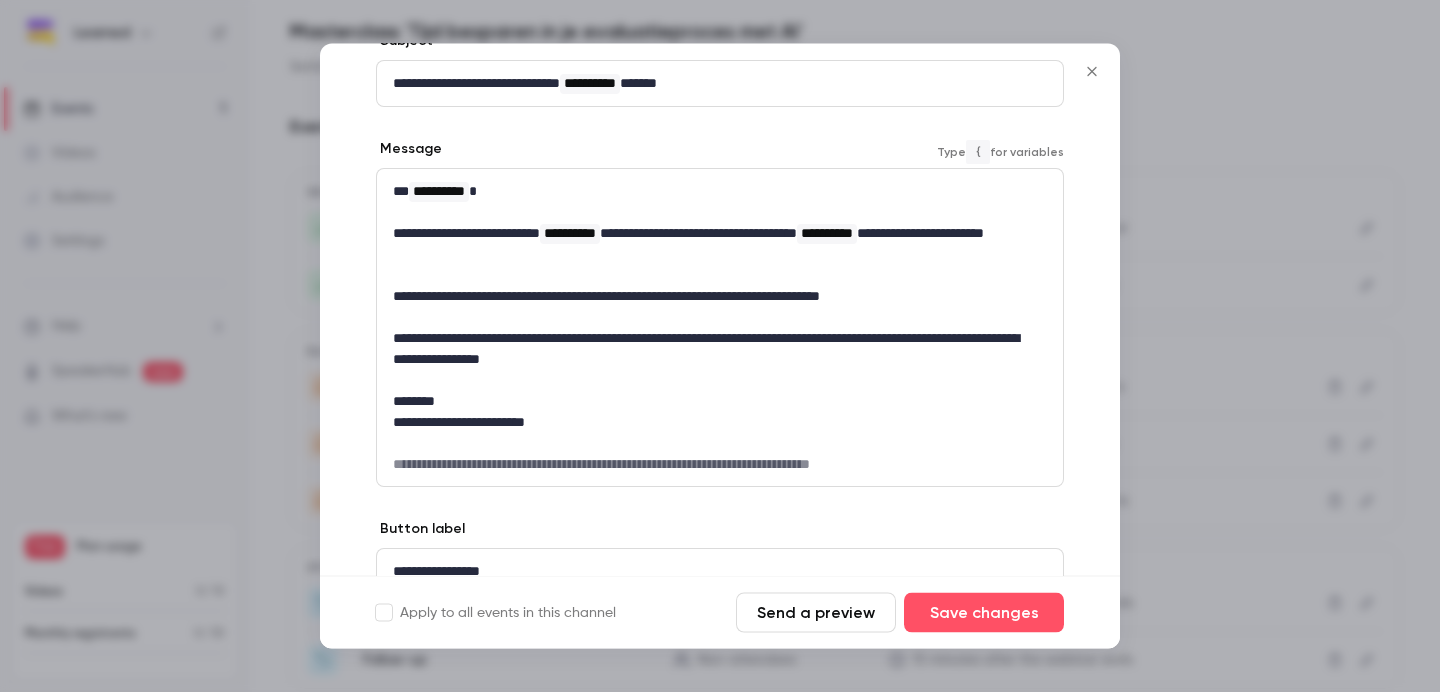 scroll, scrollTop: 329, scrollLeft: 0, axis: vertical 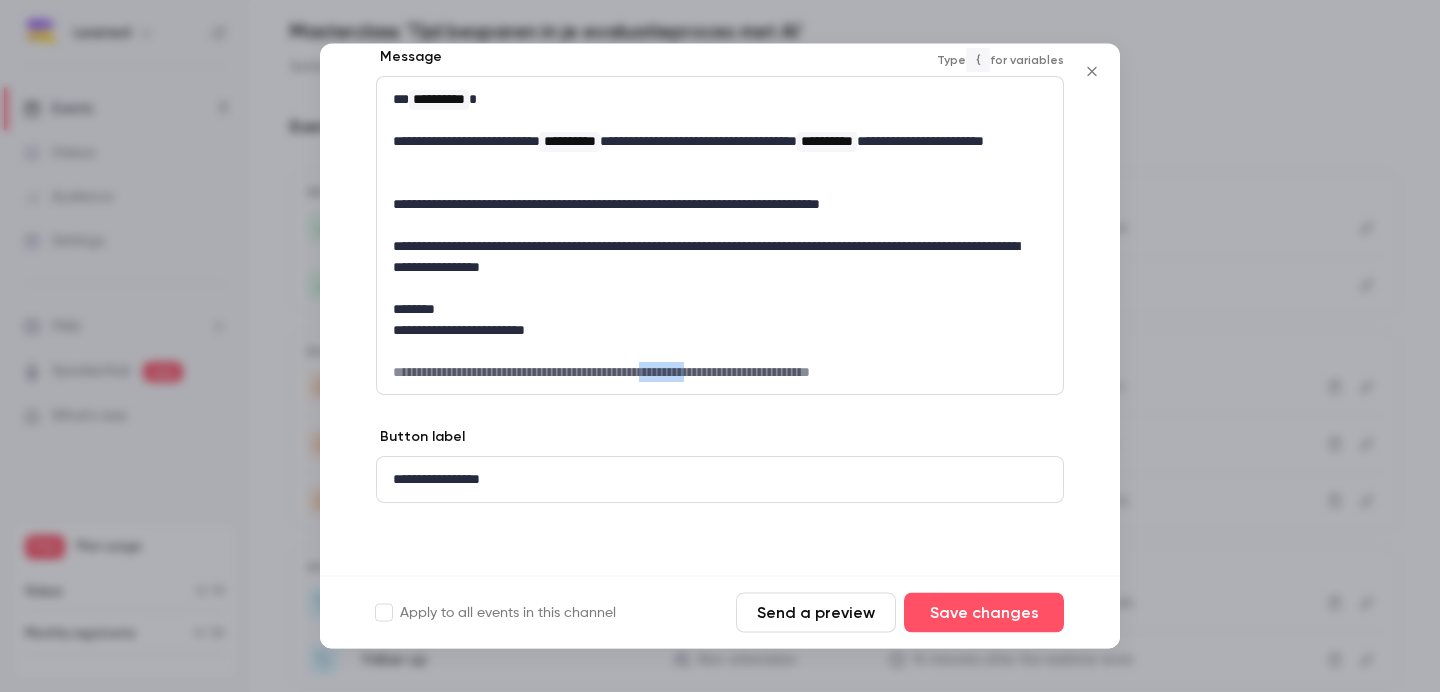 drag, startPoint x: 697, startPoint y: 368, endPoint x: 757, endPoint y: 373, distance: 60.207973 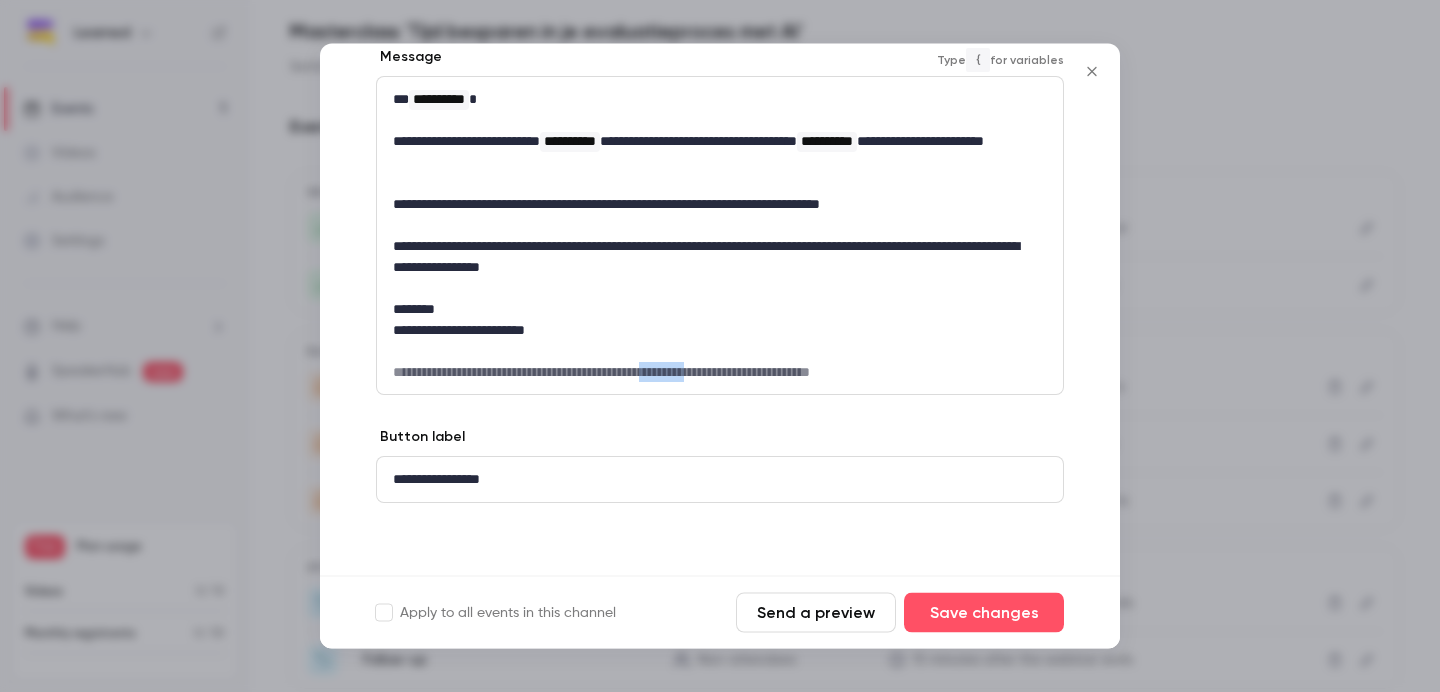 click on "**********" at bounding box center (712, 373) 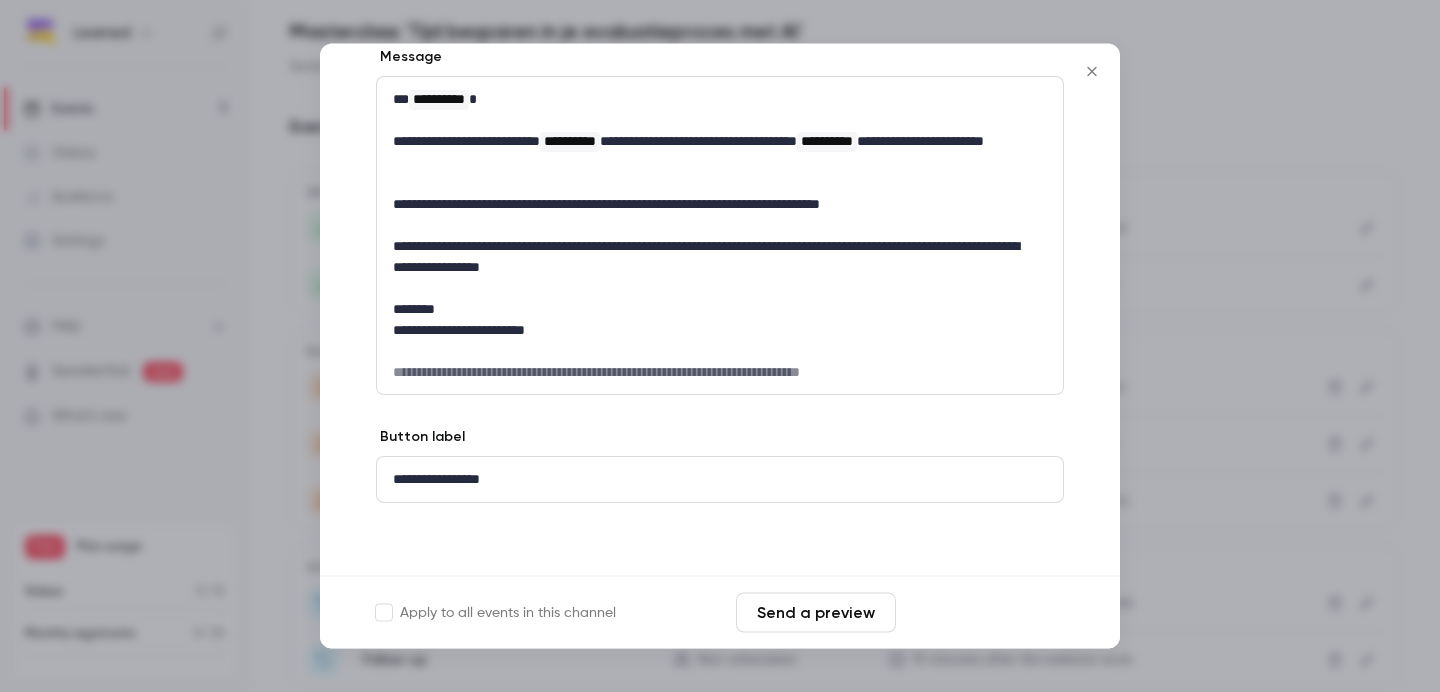 click on "Save changes" at bounding box center (984, 613) 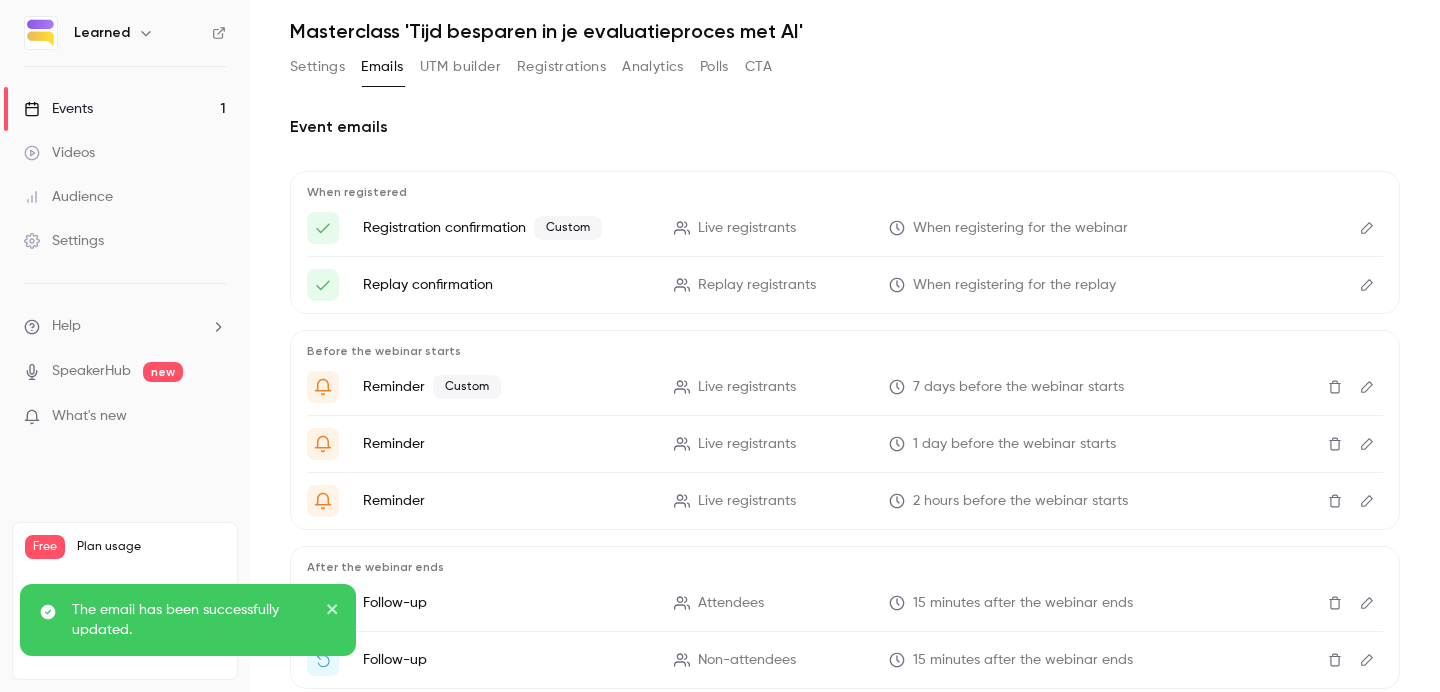 click 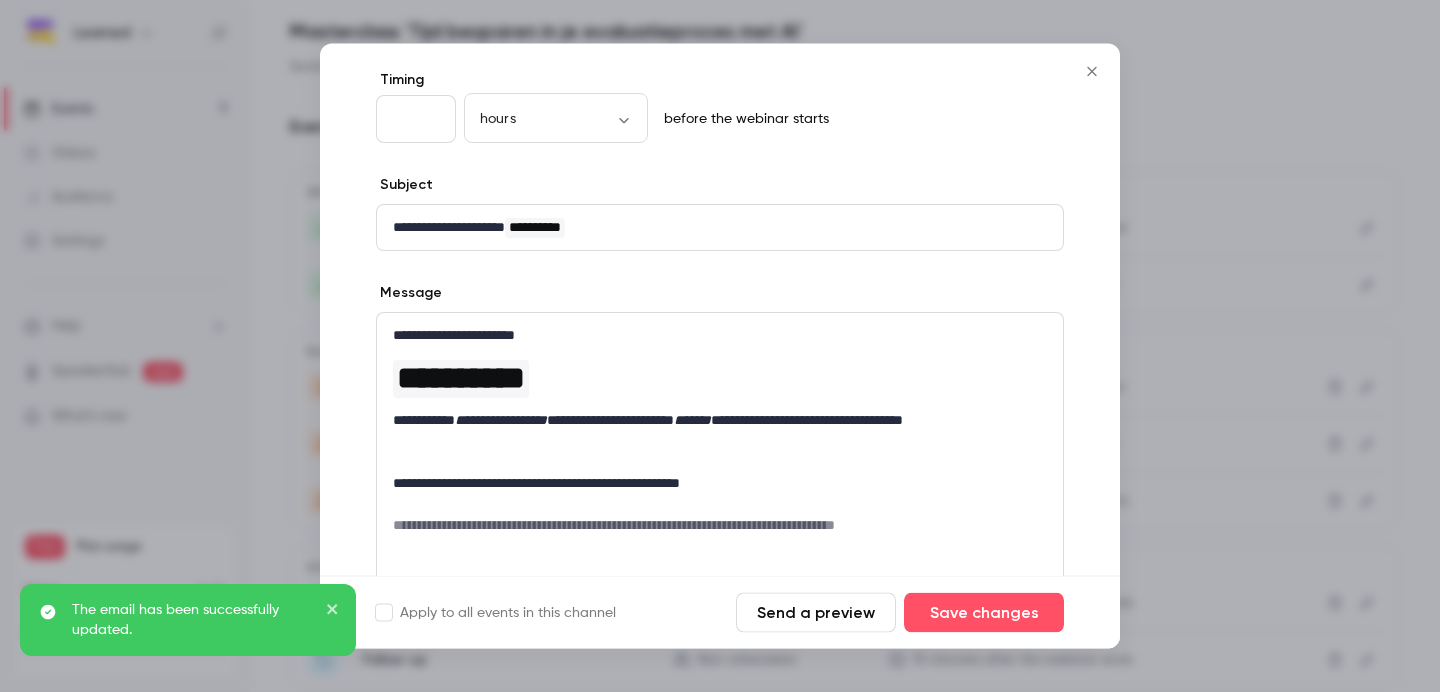 scroll, scrollTop: 161, scrollLeft: 0, axis: vertical 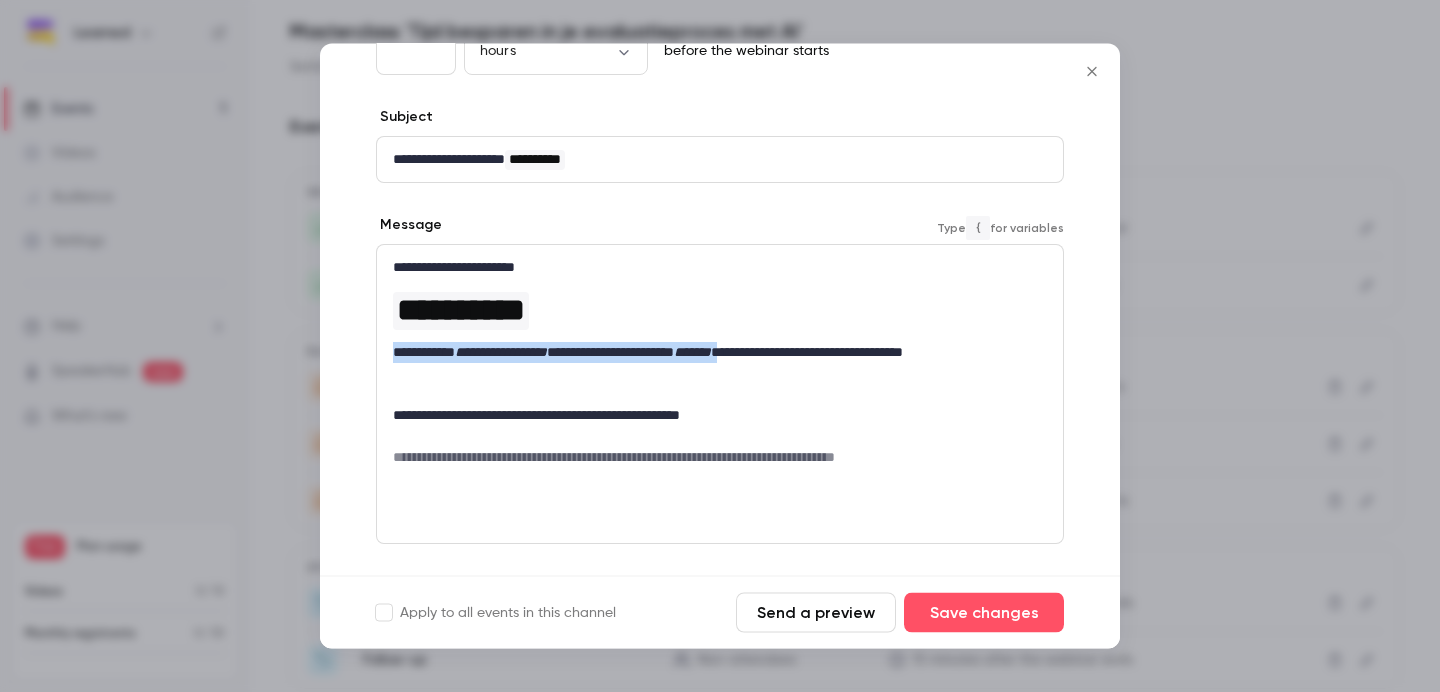 drag, startPoint x: 827, startPoint y: 353, endPoint x: 378, endPoint y: 340, distance: 449.18817 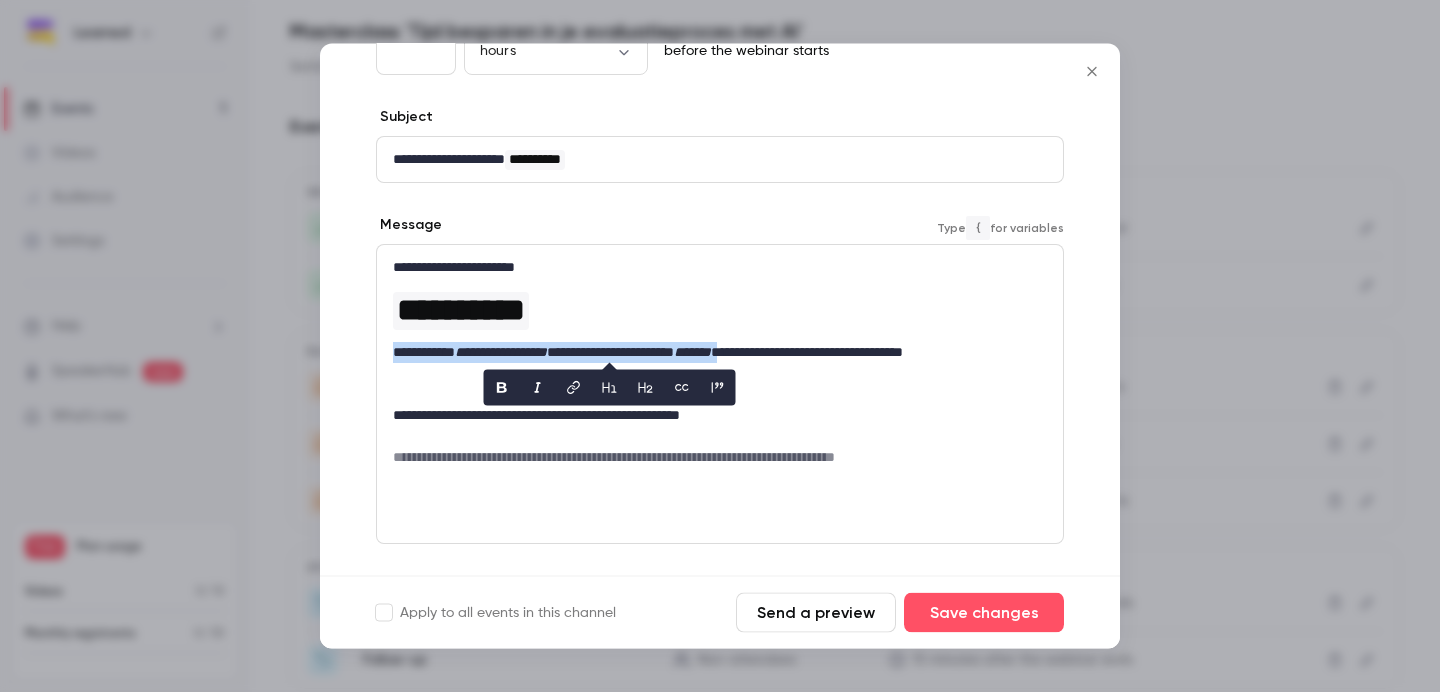 type 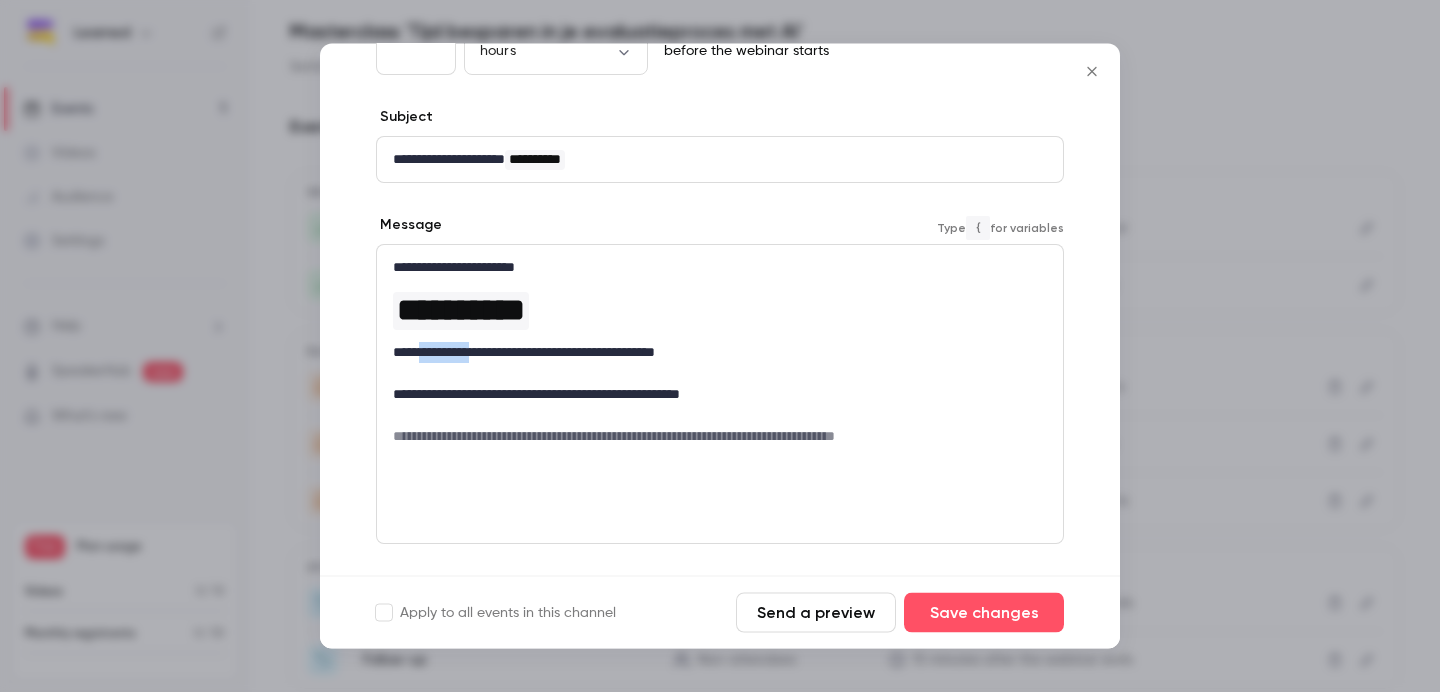 drag, startPoint x: 432, startPoint y: 356, endPoint x: 498, endPoint y: 355, distance: 66.007576 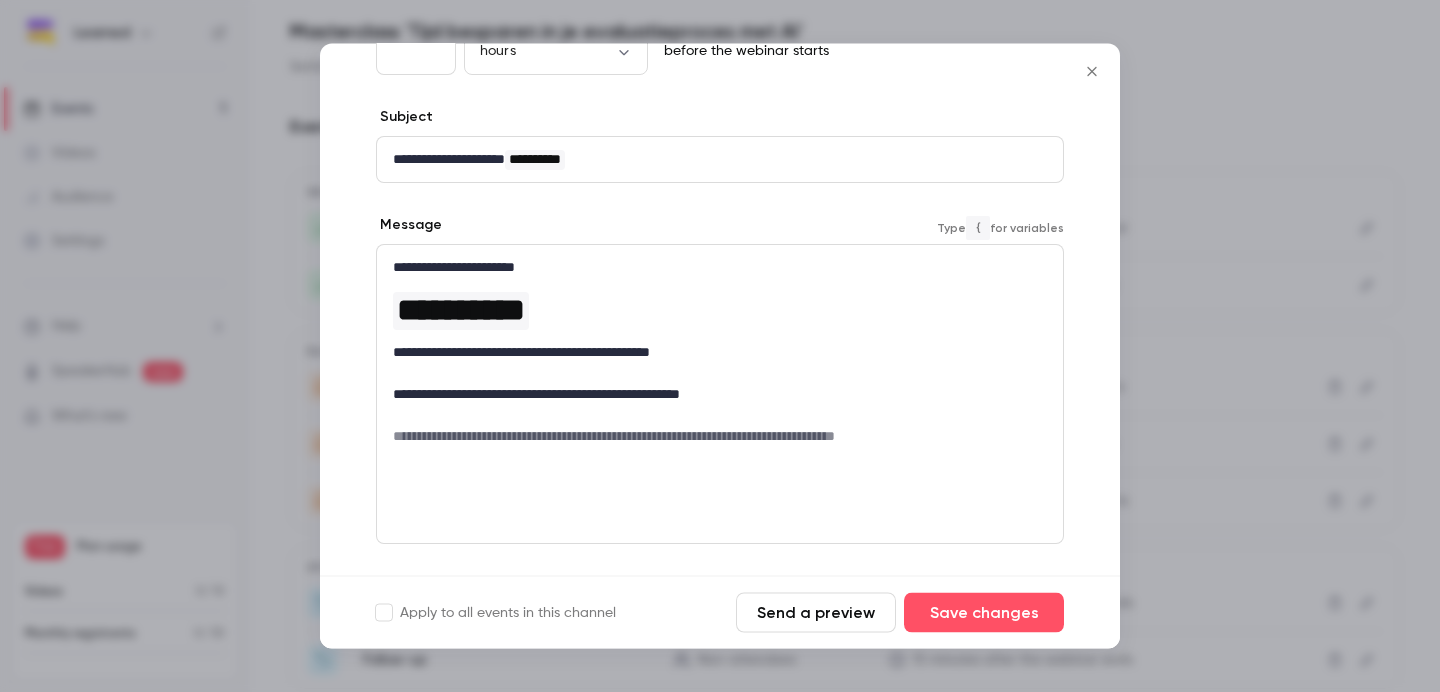 click on "**********" at bounding box center [712, 437] 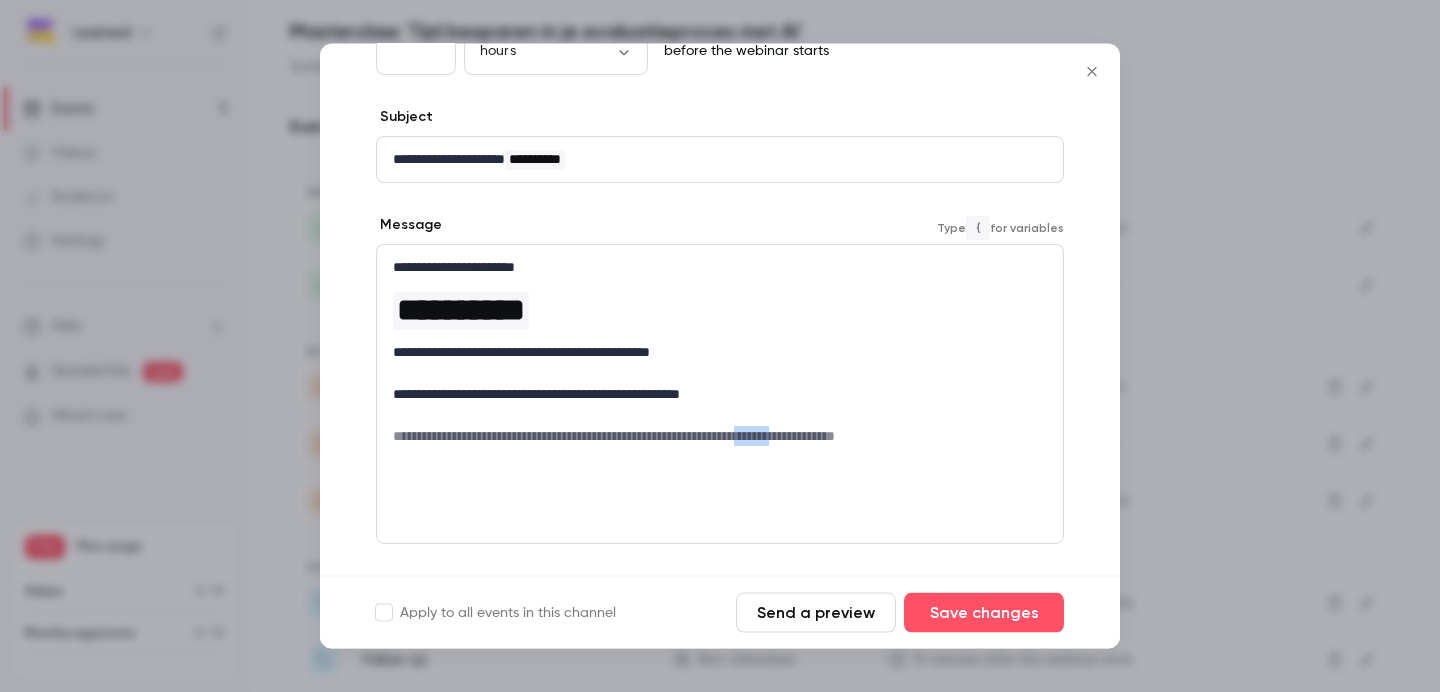 click on "**********" at bounding box center [712, 437] 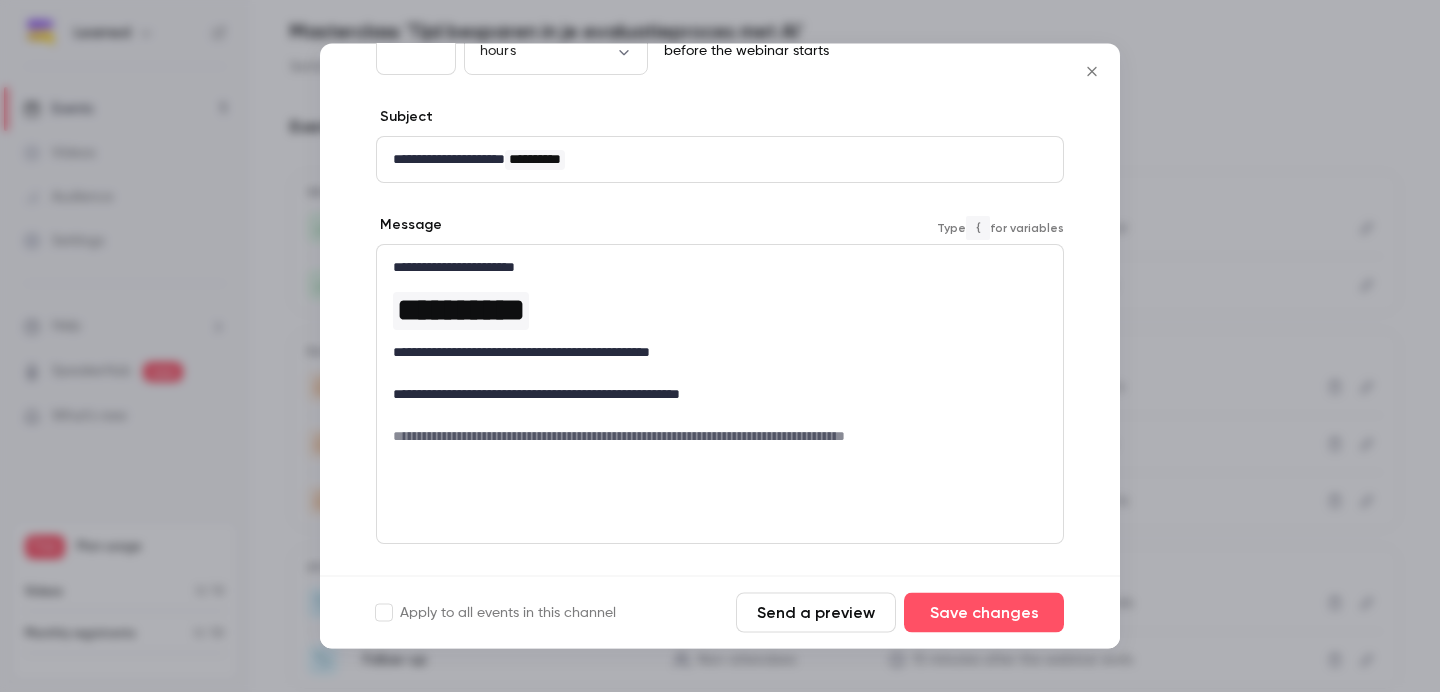 click on "**********" at bounding box center [720, 352] 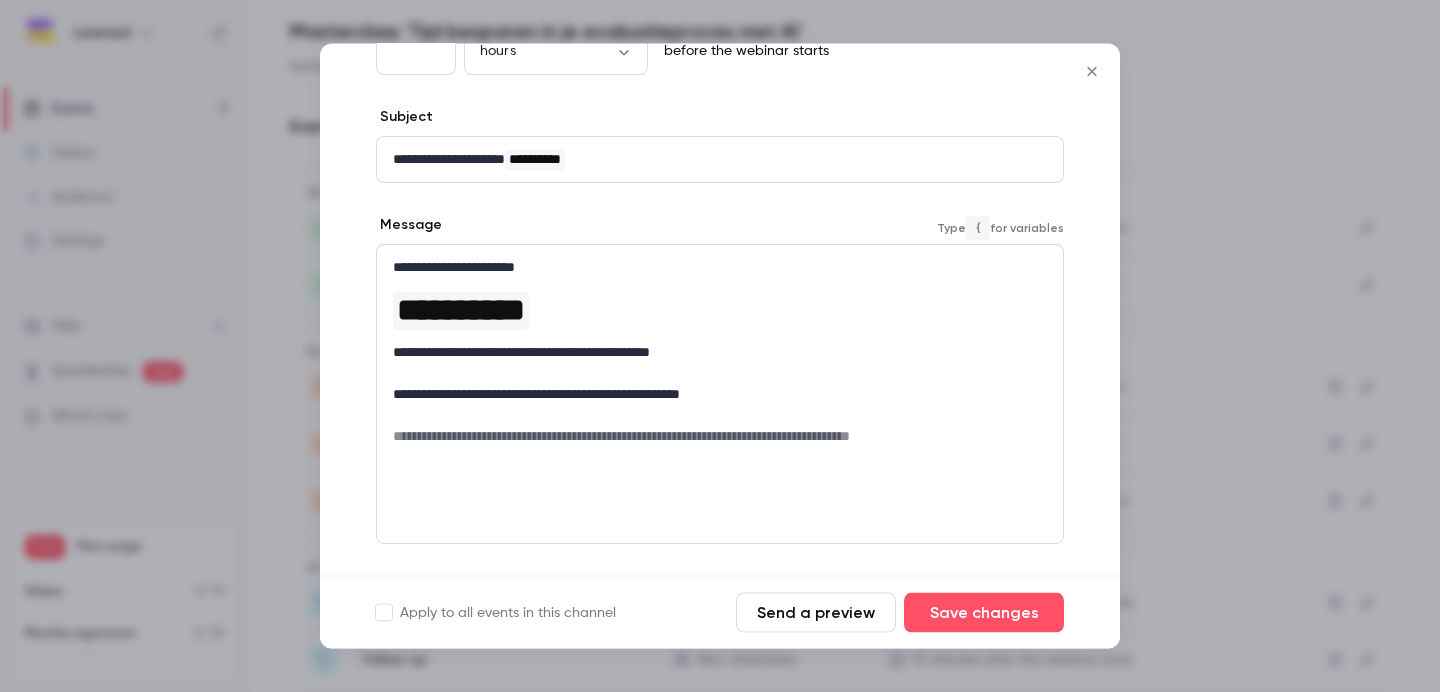 click on "**********" at bounding box center (712, 353) 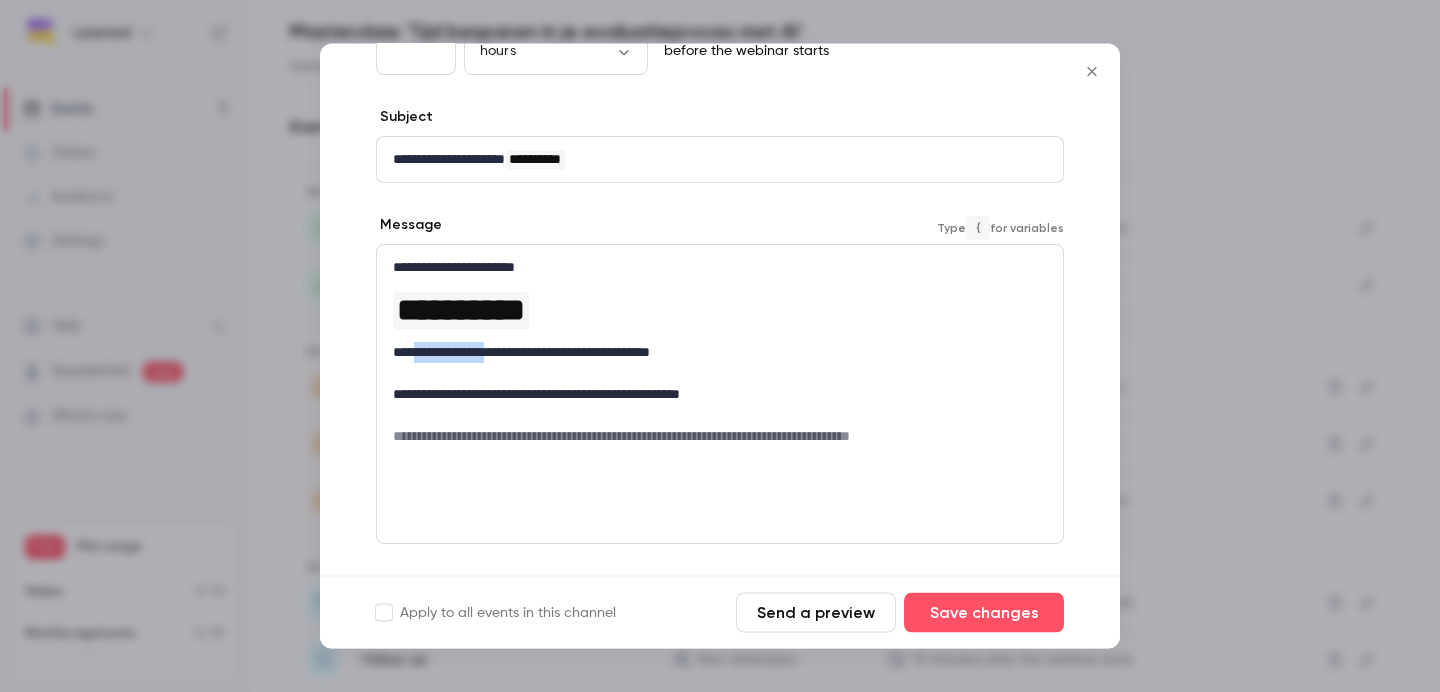 drag, startPoint x: 508, startPoint y: 358, endPoint x: 425, endPoint y: 356, distance: 83.02409 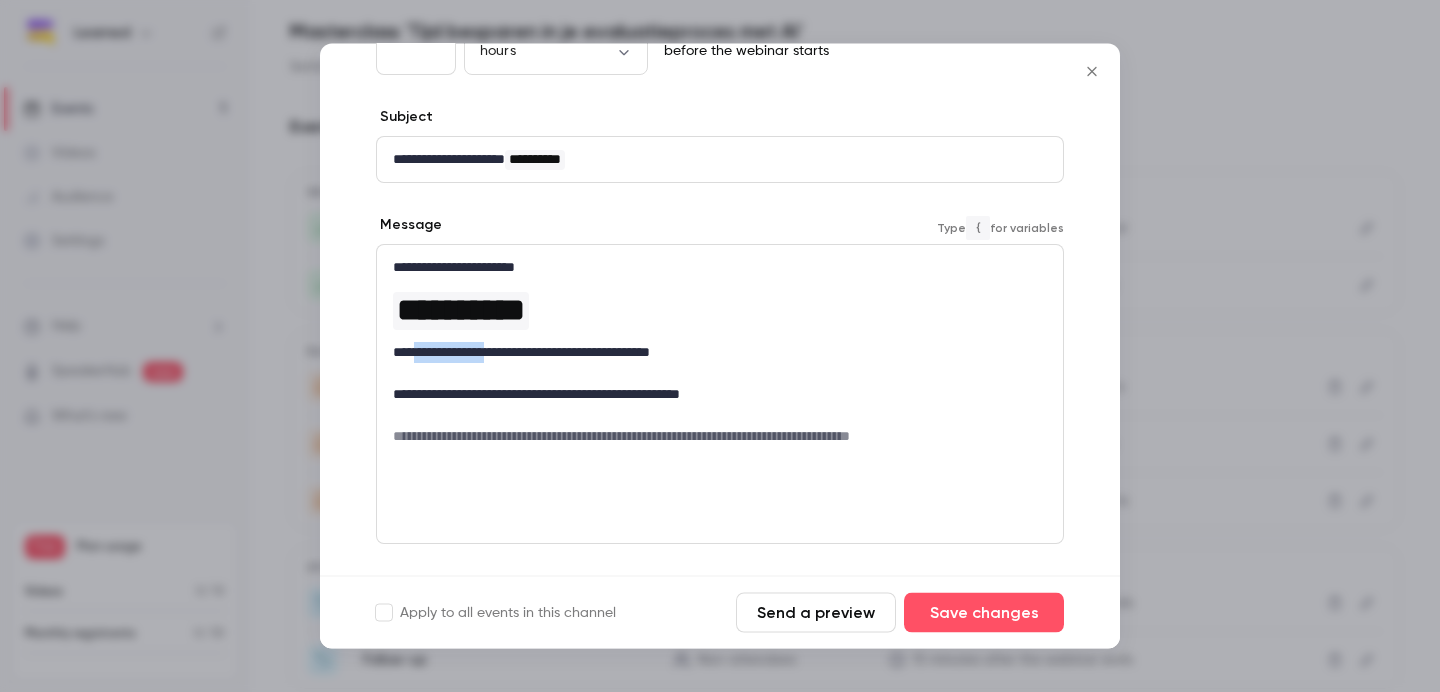 click on "**********" at bounding box center [712, 353] 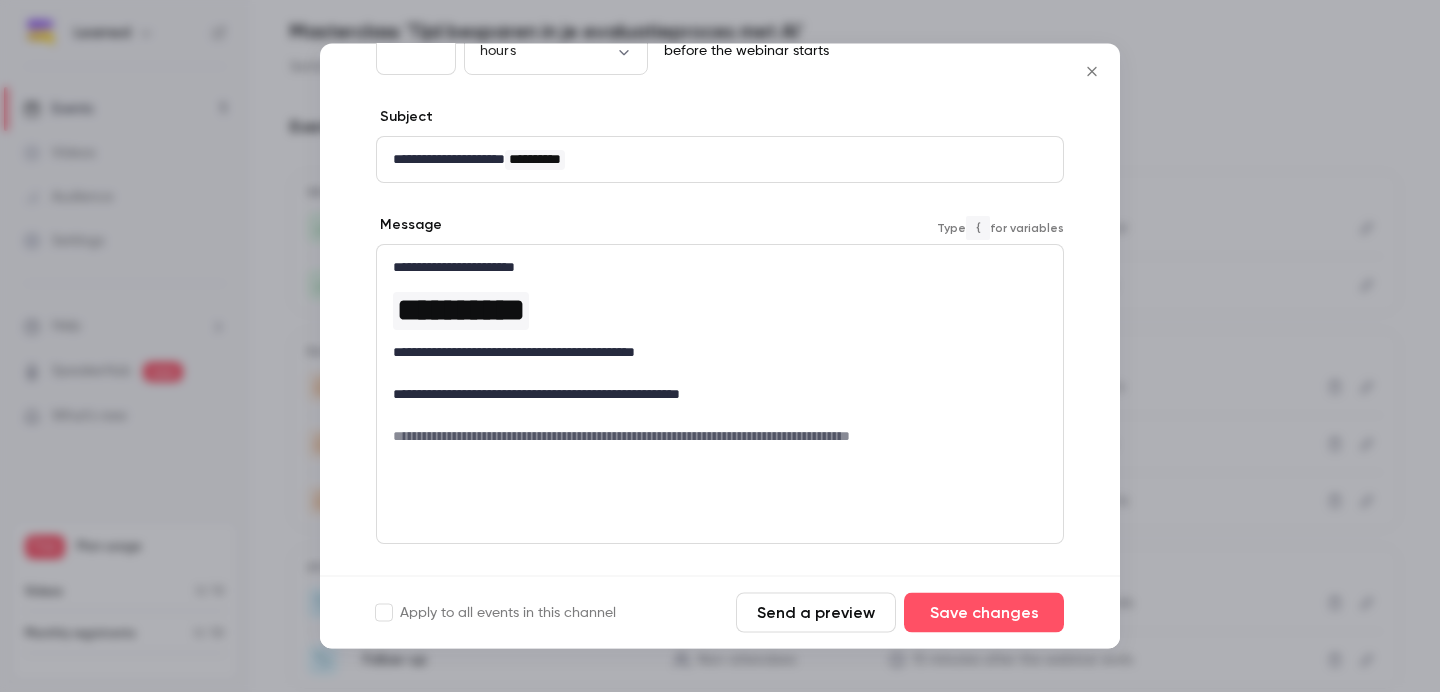 click on "**********" at bounding box center [712, 395] 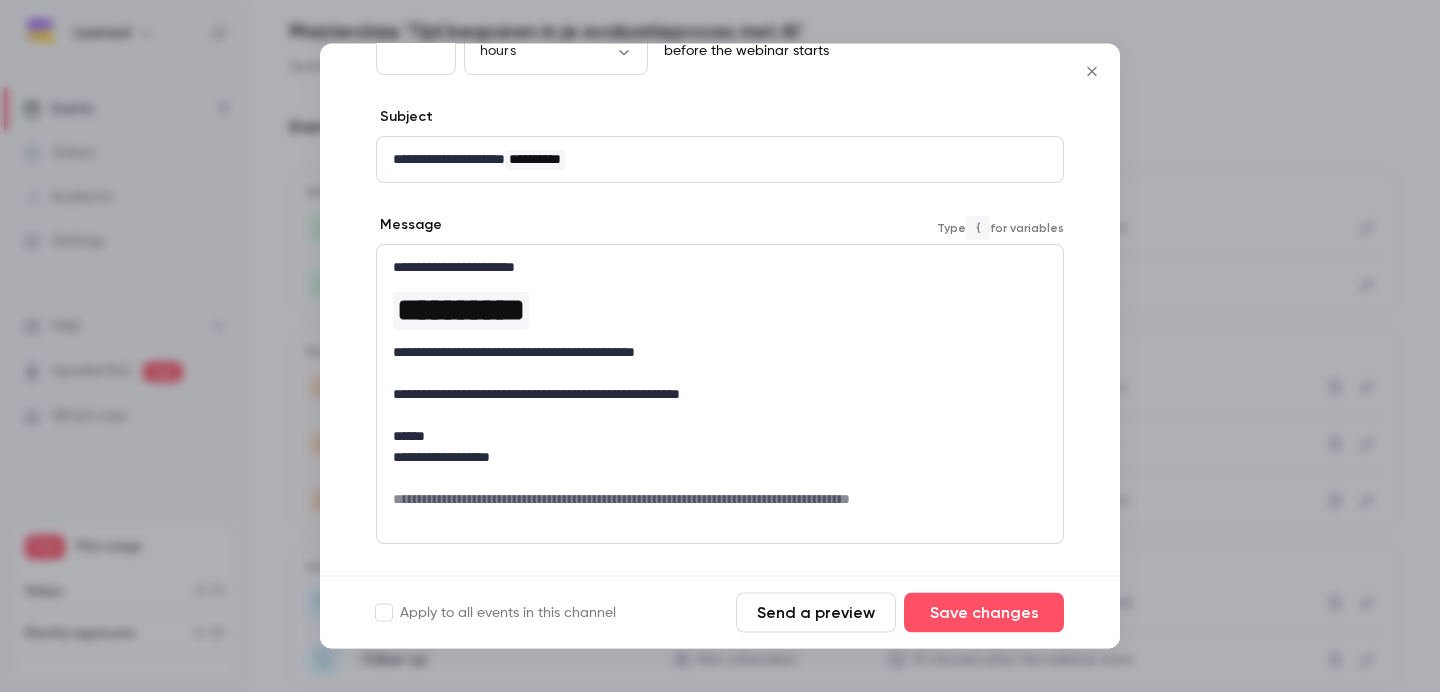 scroll, scrollTop: 144, scrollLeft: 0, axis: vertical 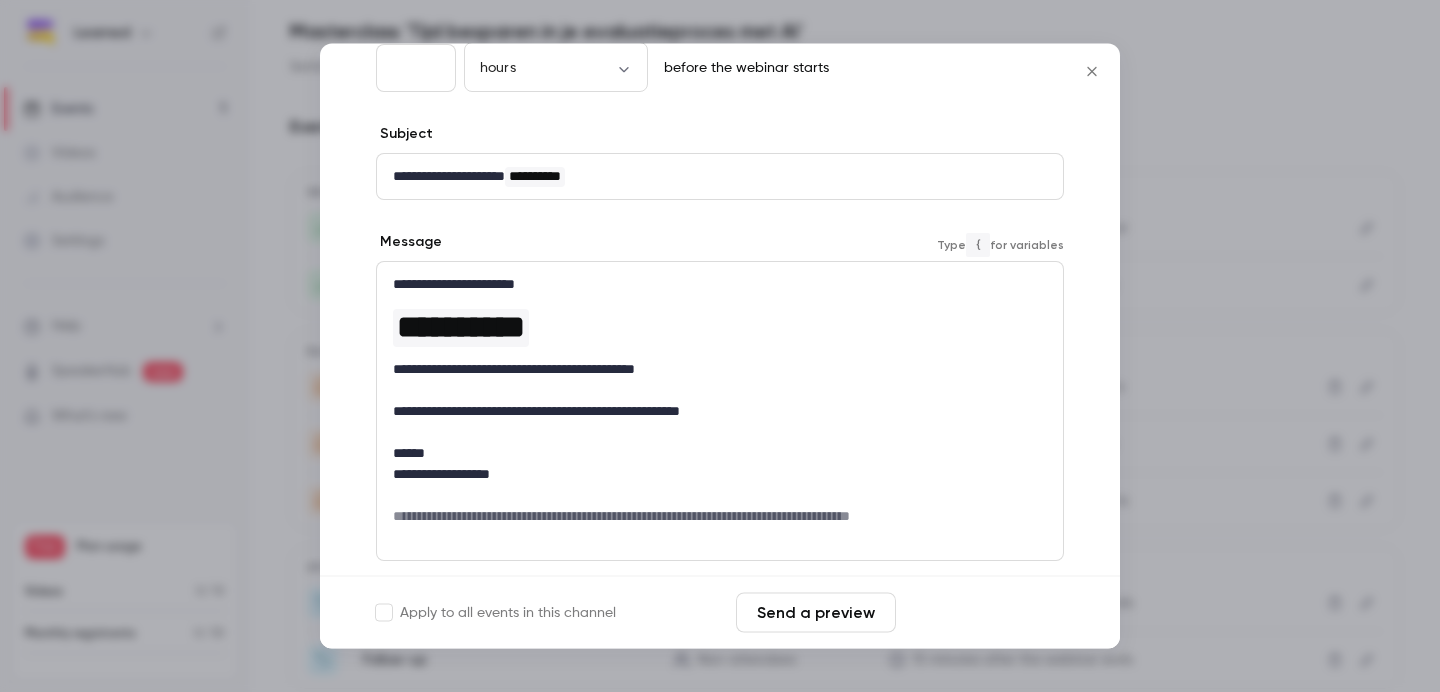 click on "Save changes" at bounding box center [984, 613] 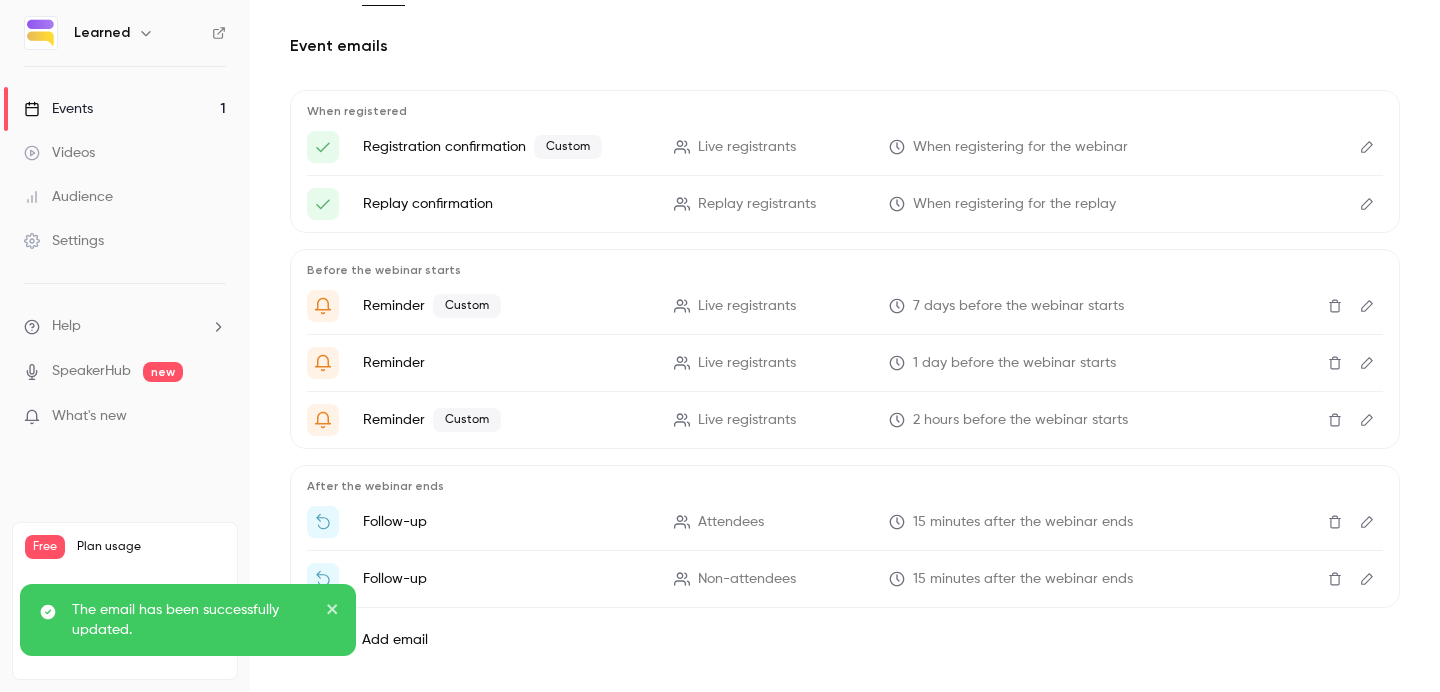 scroll, scrollTop: 382, scrollLeft: 0, axis: vertical 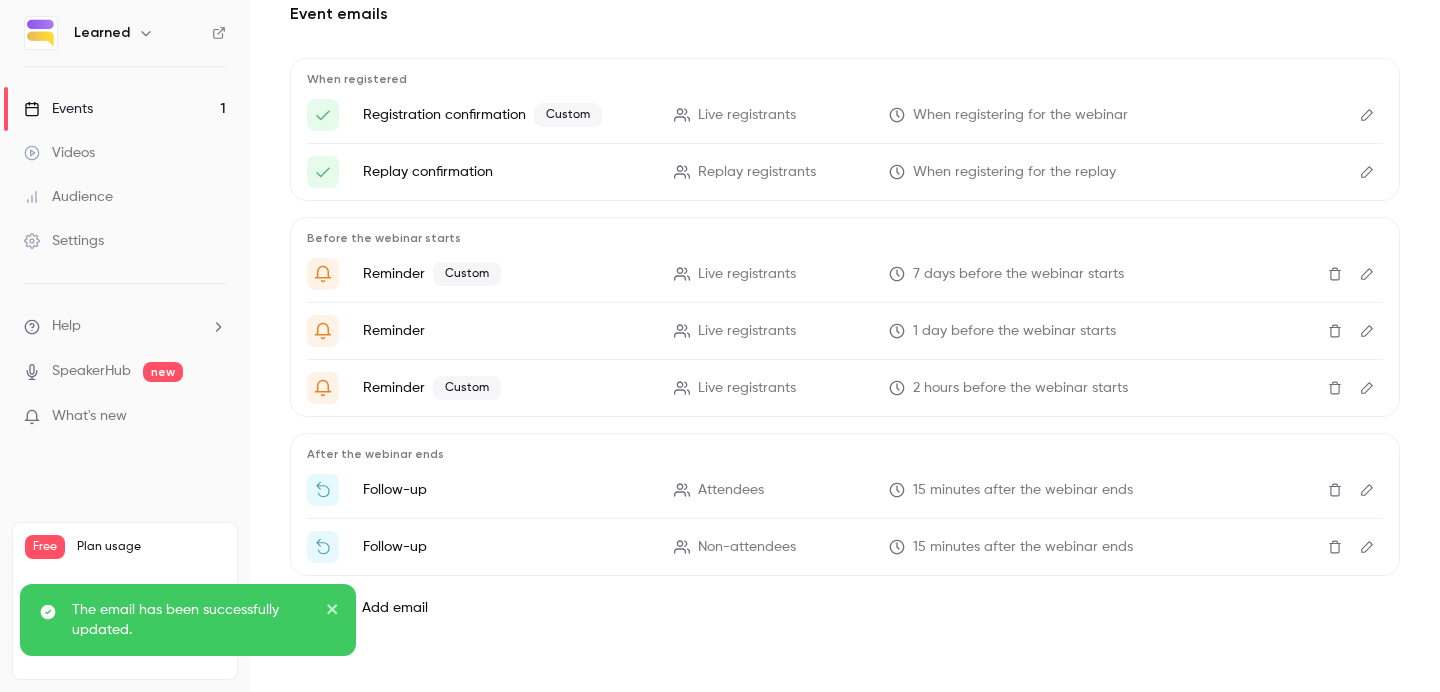 click 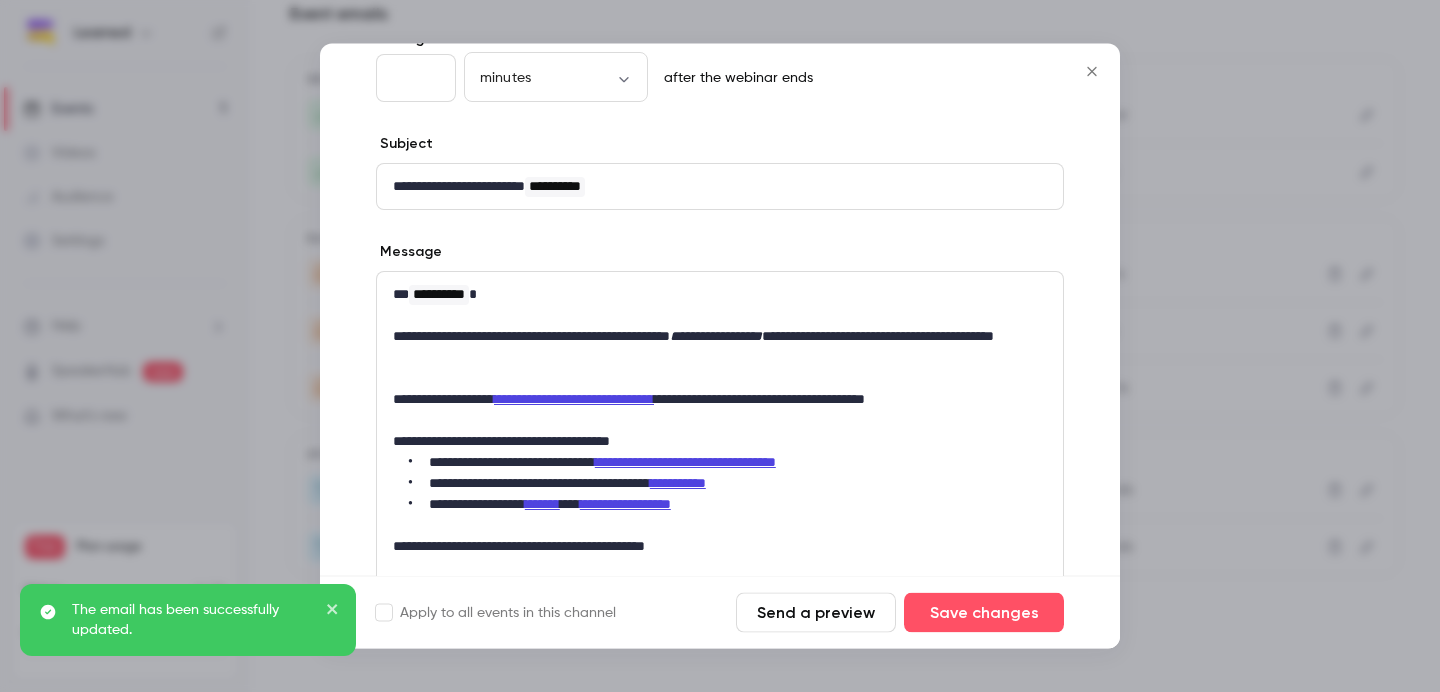 scroll, scrollTop: 141, scrollLeft: 0, axis: vertical 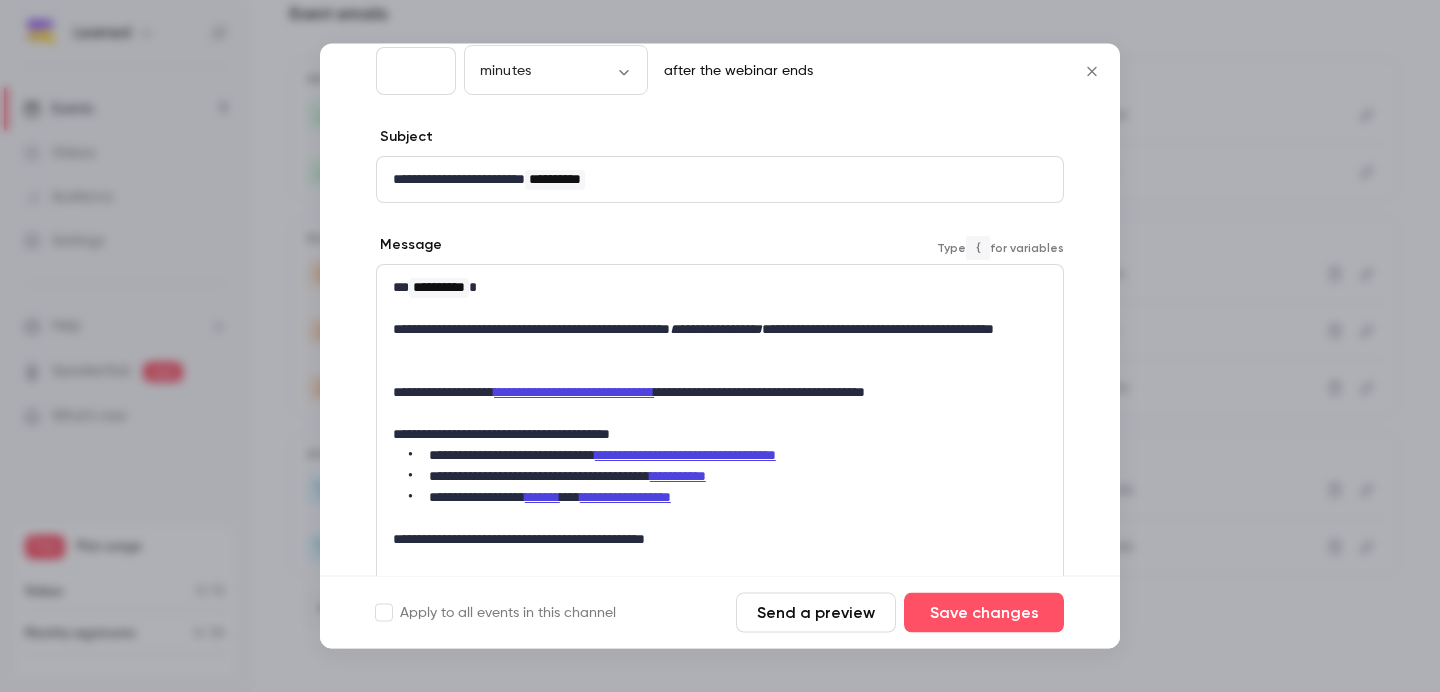 click on "**********" at bounding box center [712, 341] 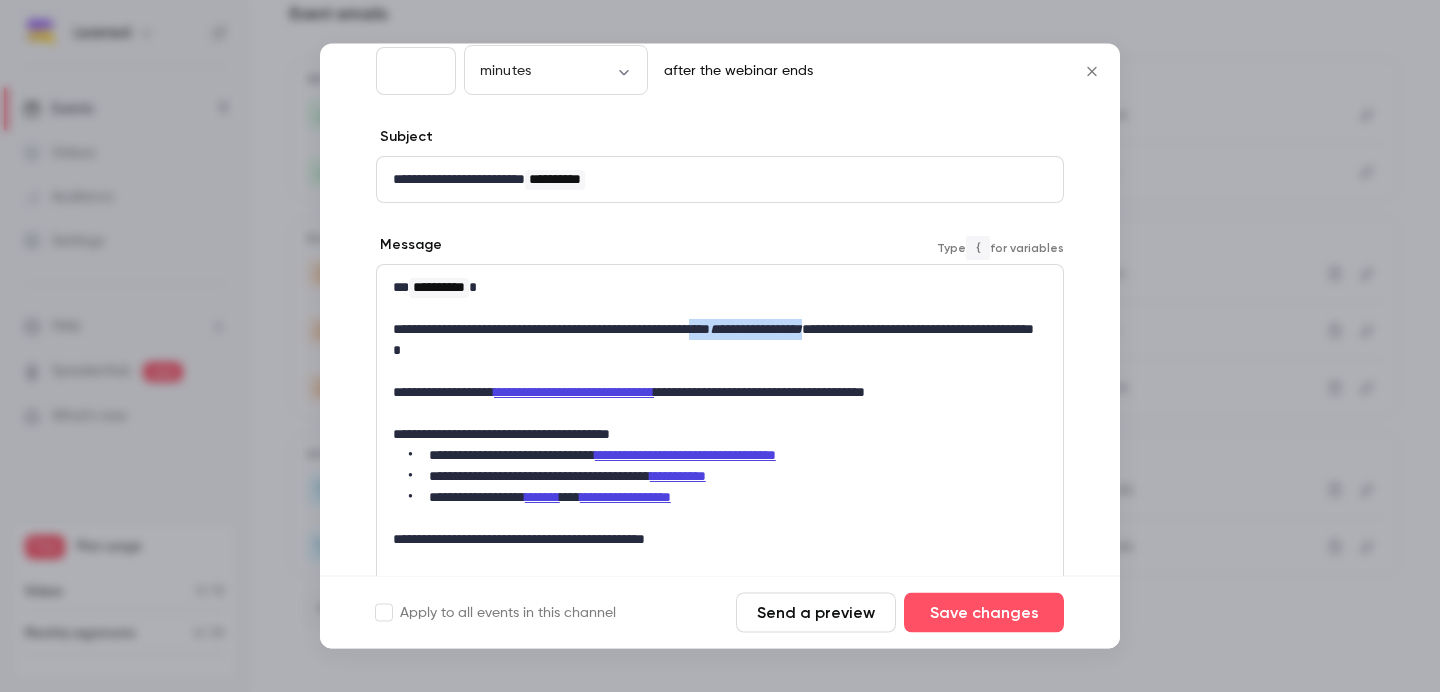 drag, startPoint x: 746, startPoint y: 330, endPoint x: 909, endPoint y: 330, distance: 163 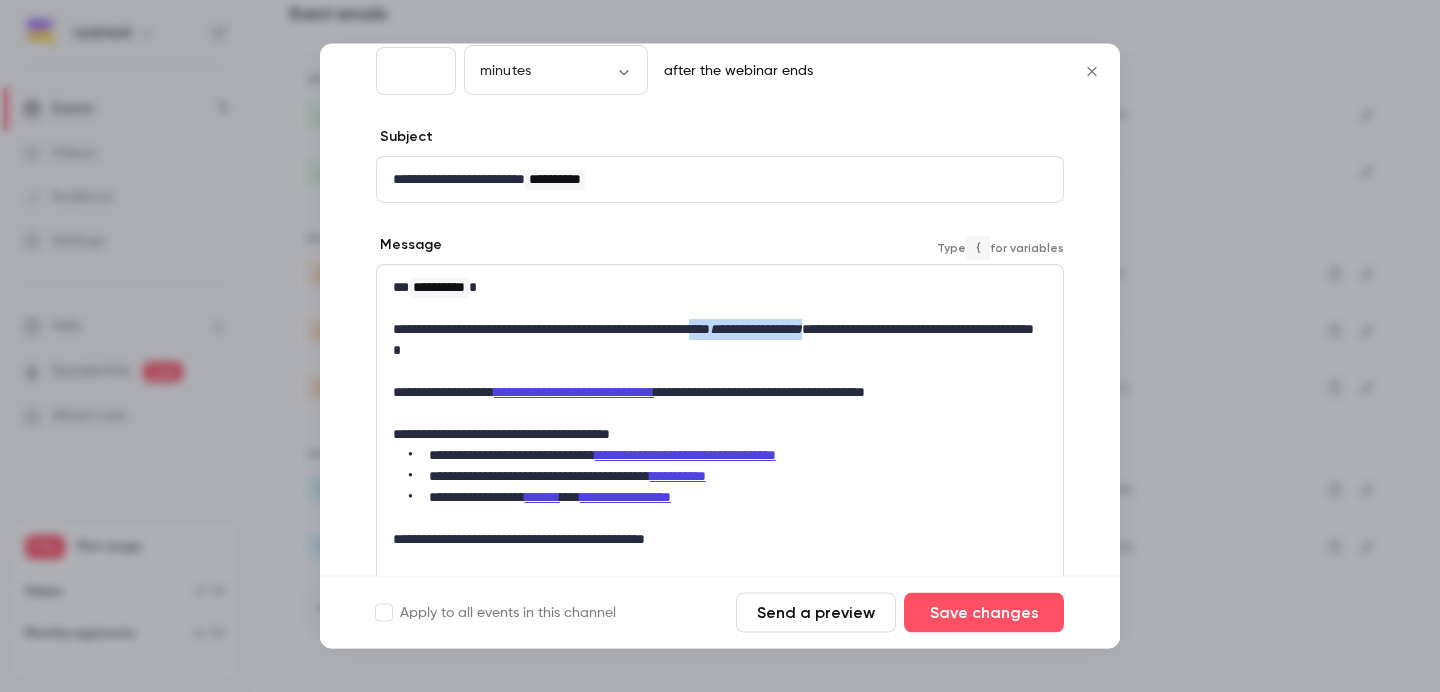 click on "**********" at bounding box center [712, 341] 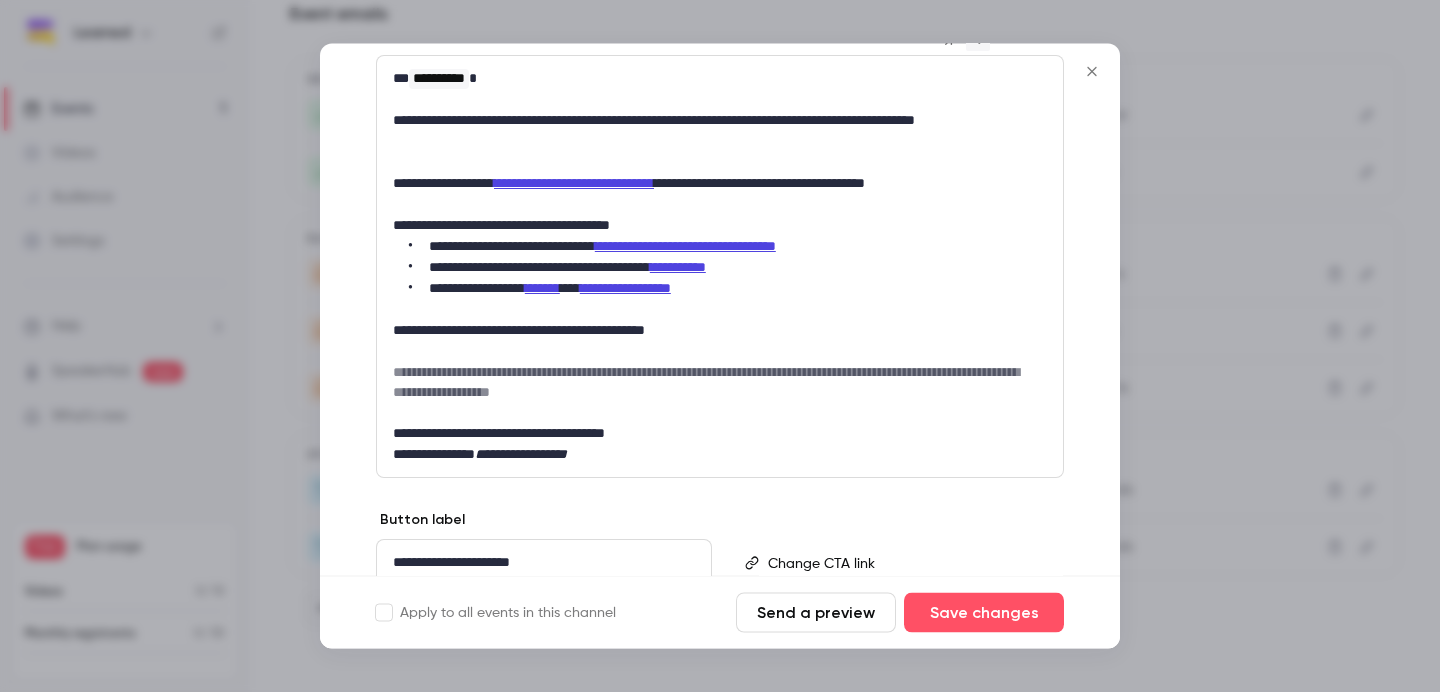 scroll, scrollTop: 433, scrollLeft: 0, axis: vertical 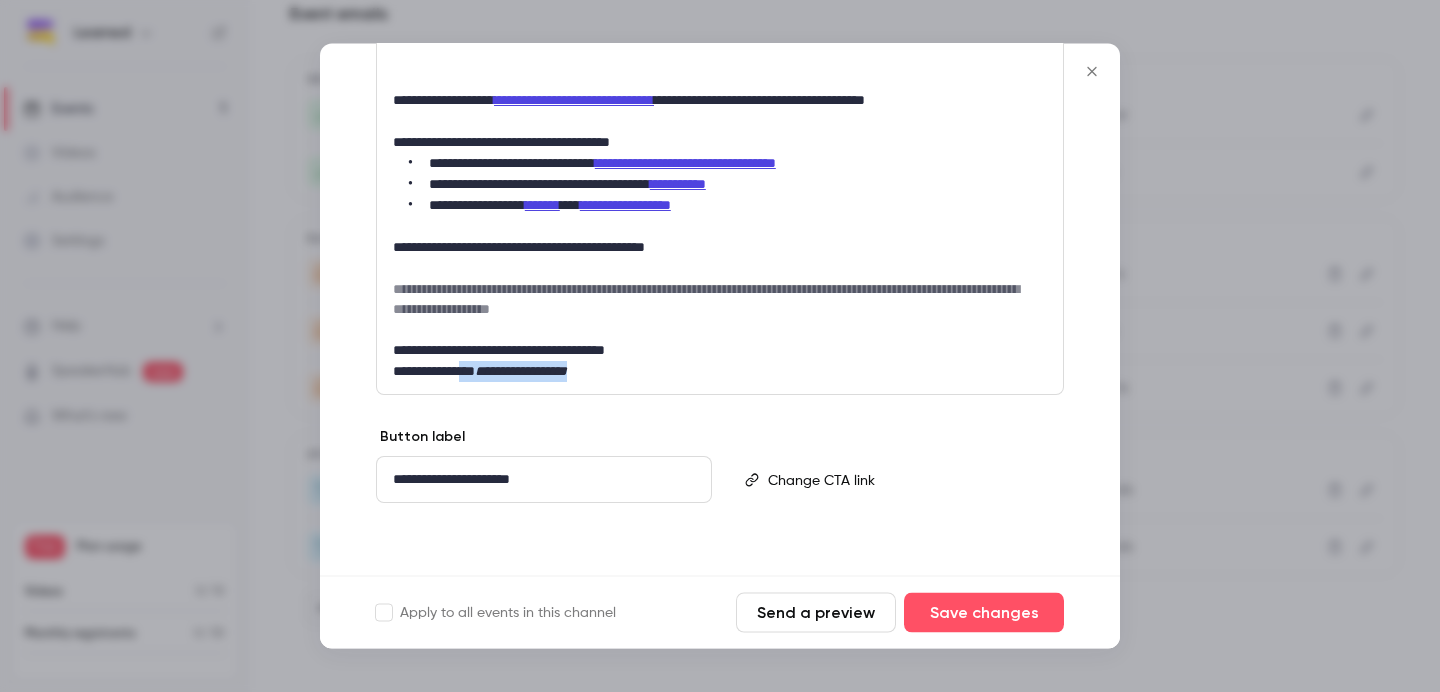 drag, startPoint x: 669, startPoint y: 367, endPoint x: 487, endPoint y: 363, distance: 182.04395 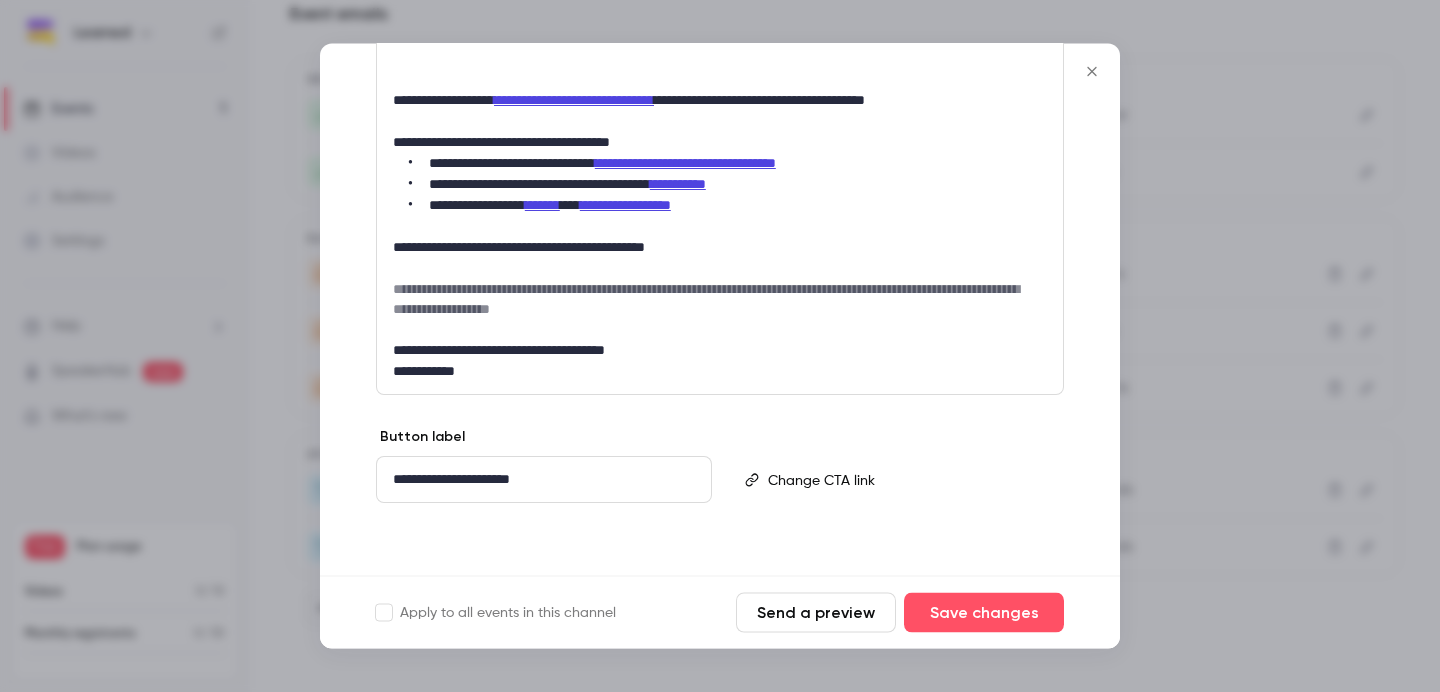 click on "**********" at bounding box center [712, 372] 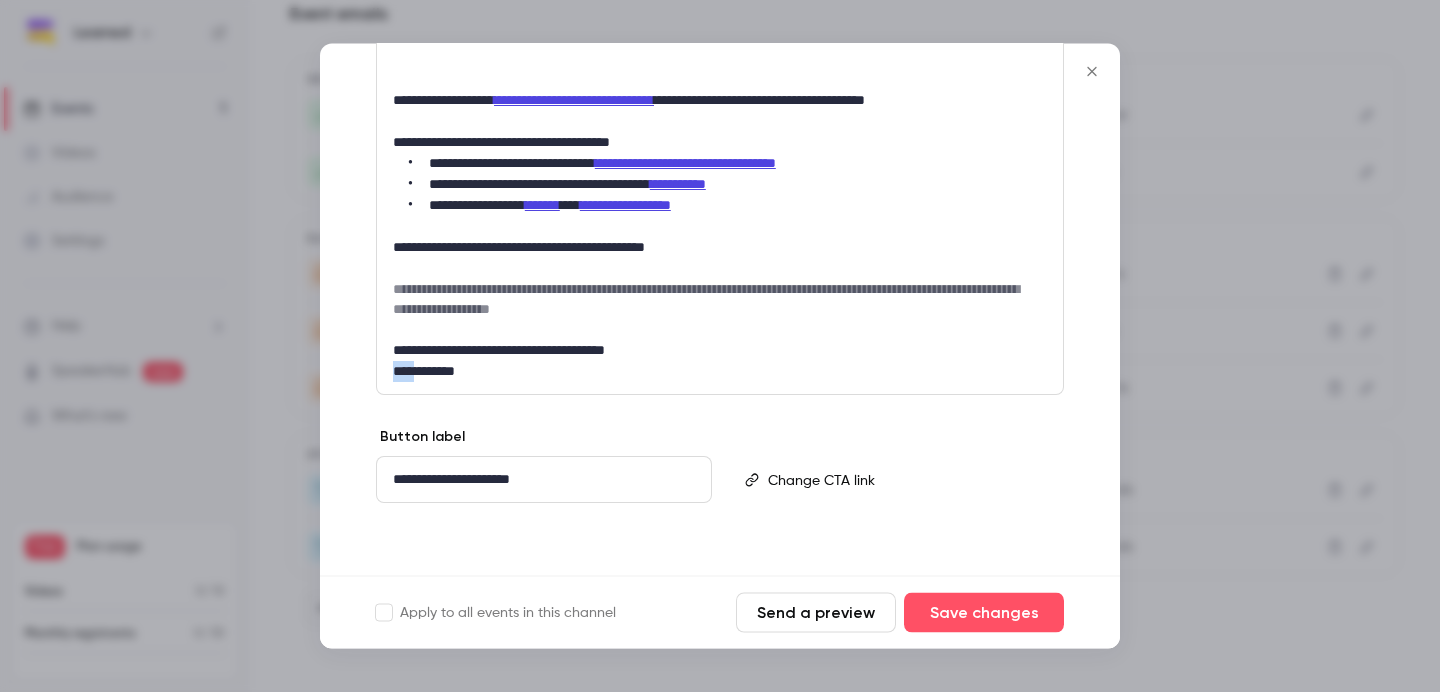 click on "**********" at bounding box center (712, 372) 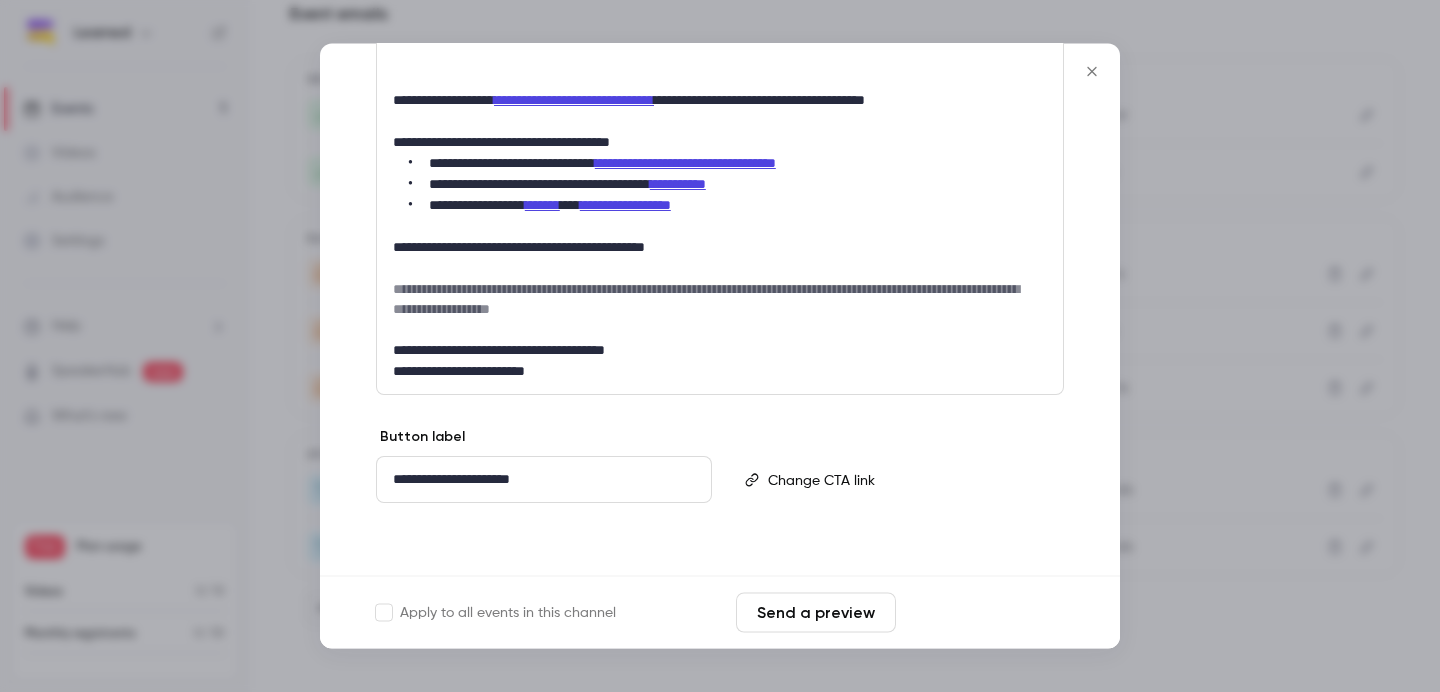 click on "Save changes" at bounding box center [984, 613] 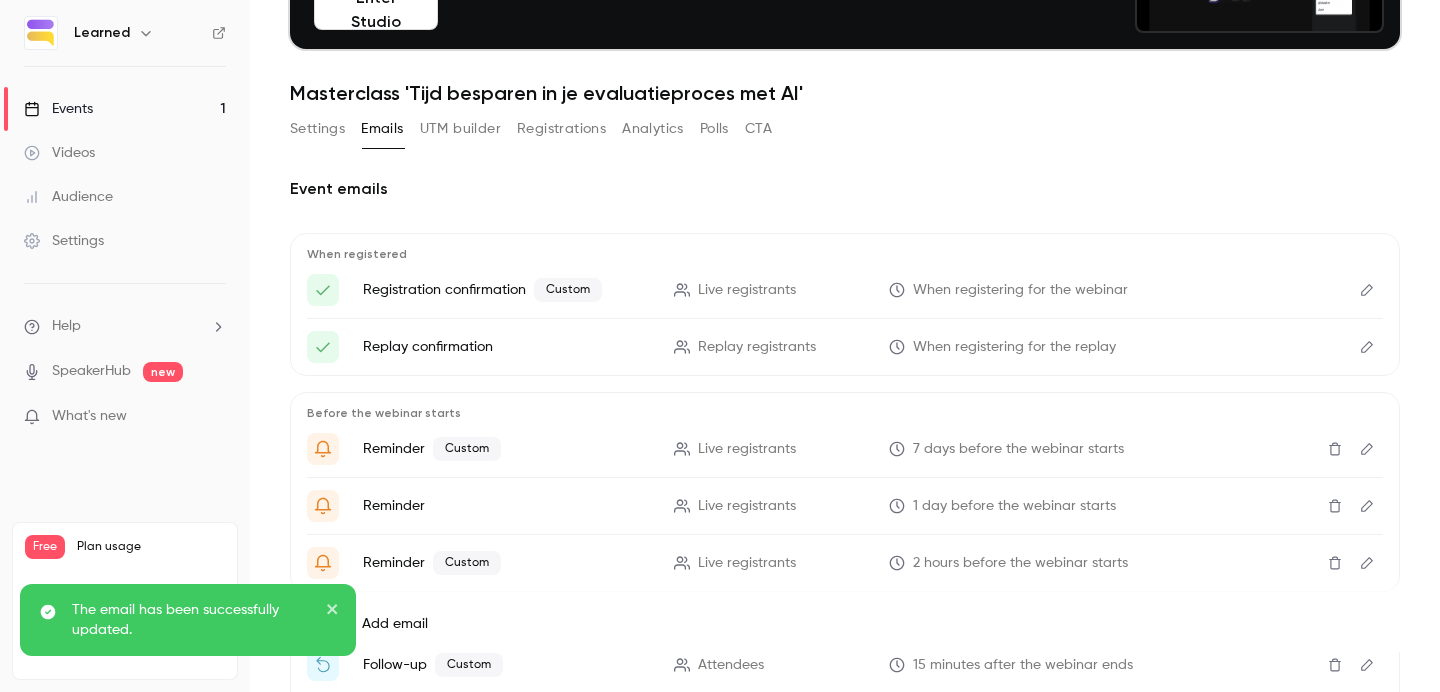 scroll, scrollTop: 0, scrollLeft: 0, axis: both 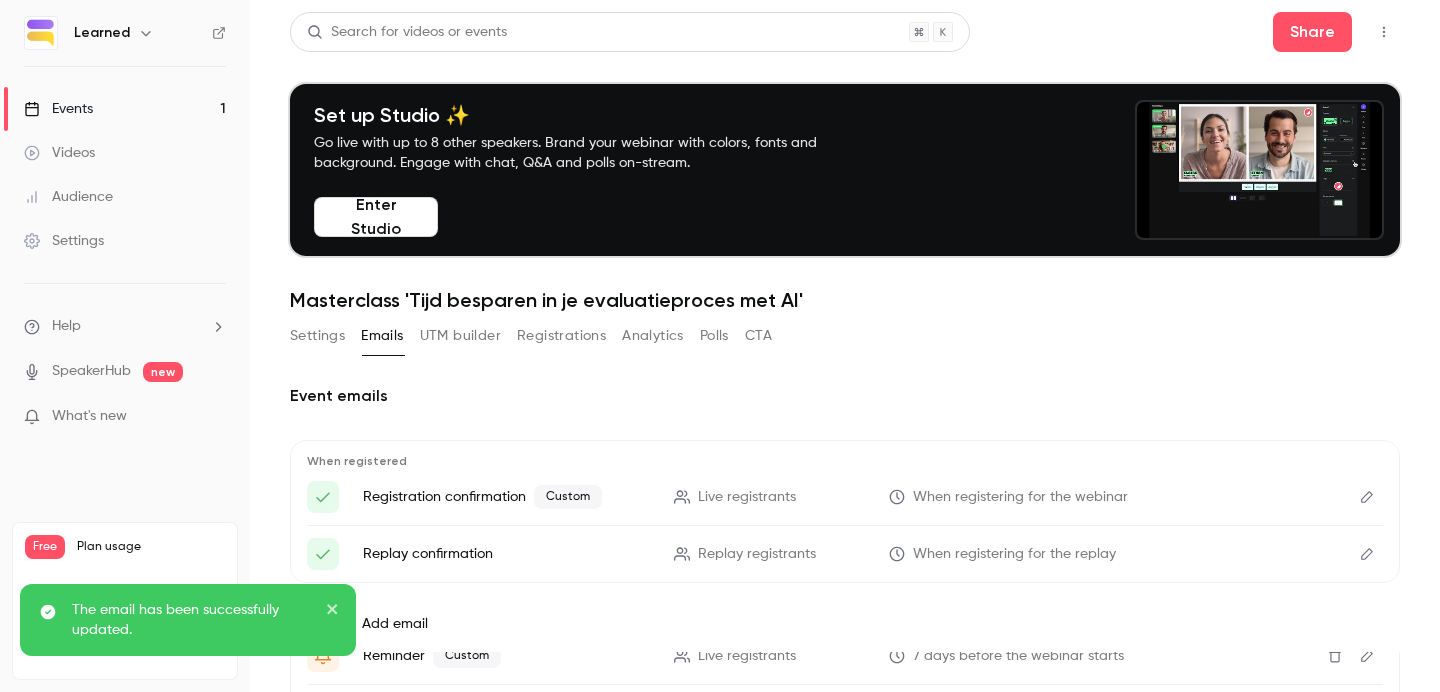 click at bounding box center (1367, 497) 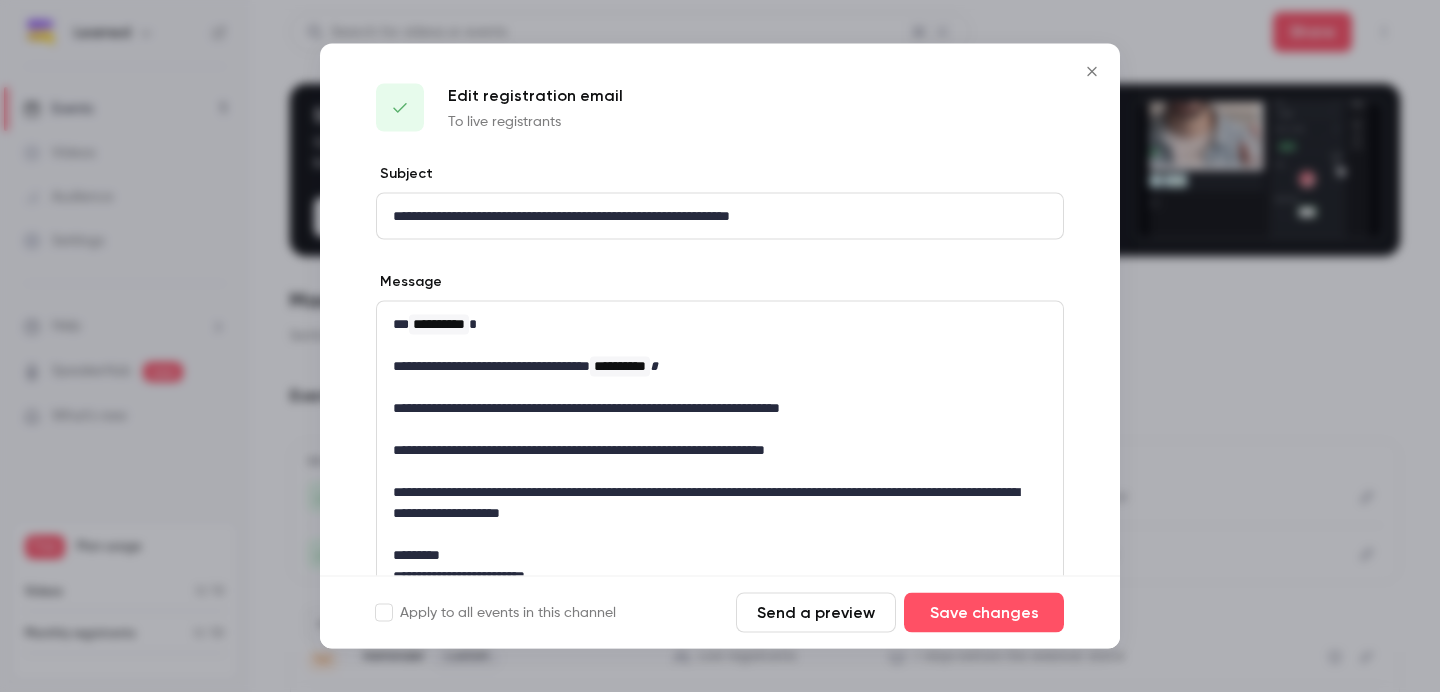 click on "Send a preview" at bounding box center (816, 613) 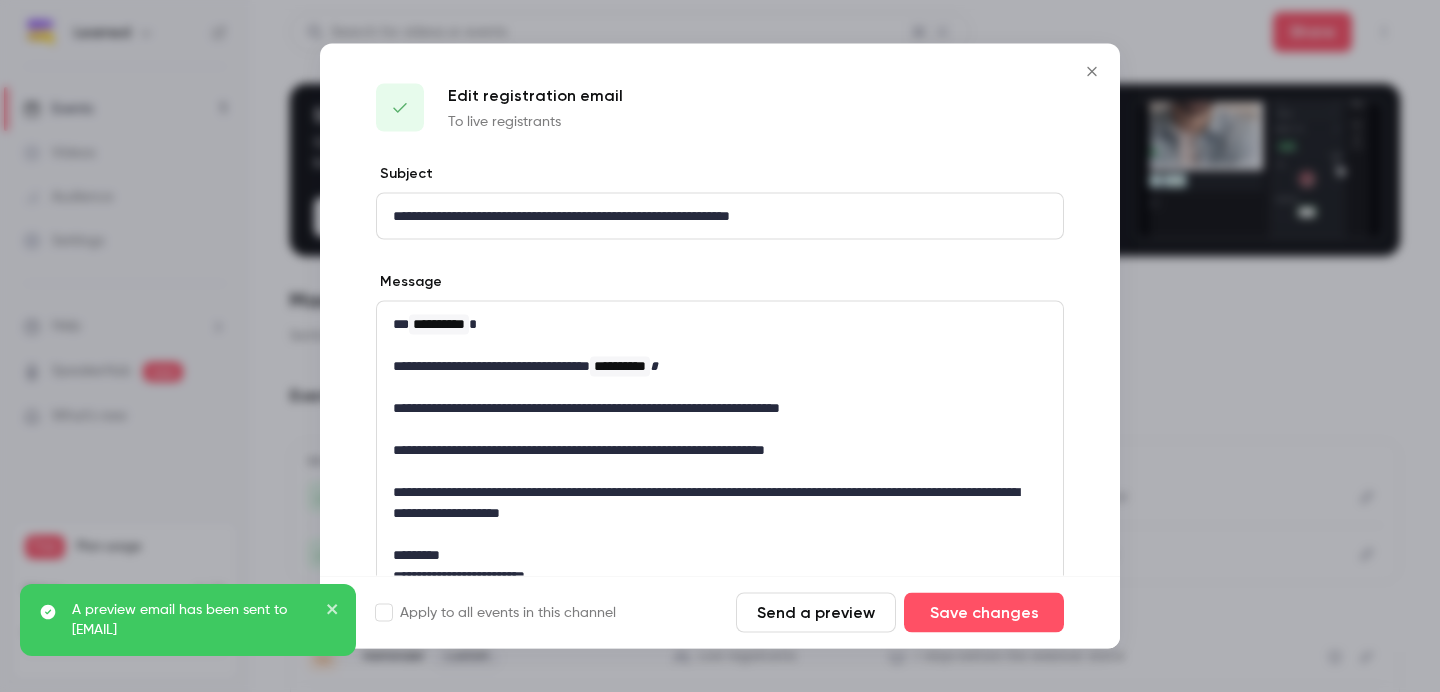 scroll, scrollTop: 205, scrollLeft: 0, axis: vertical 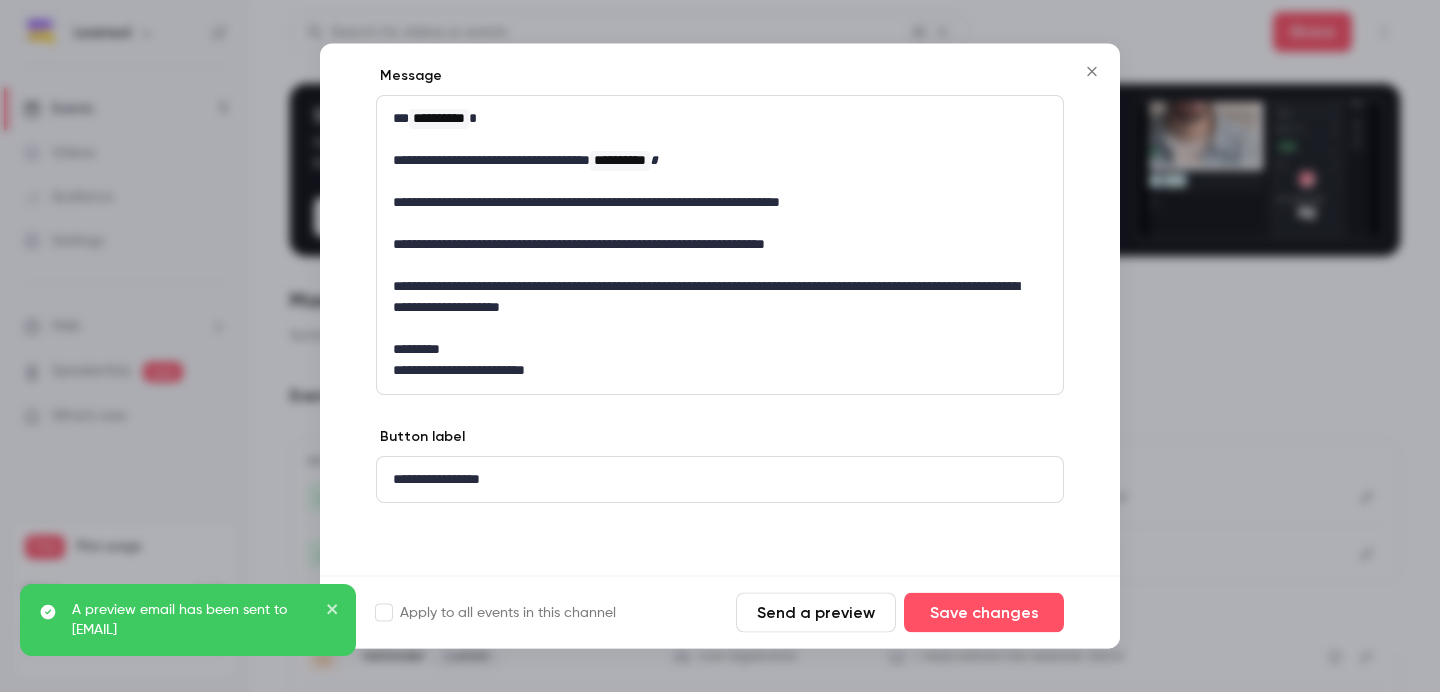 click on "Apply to all events in this channel" at bounding box center (496, 613) 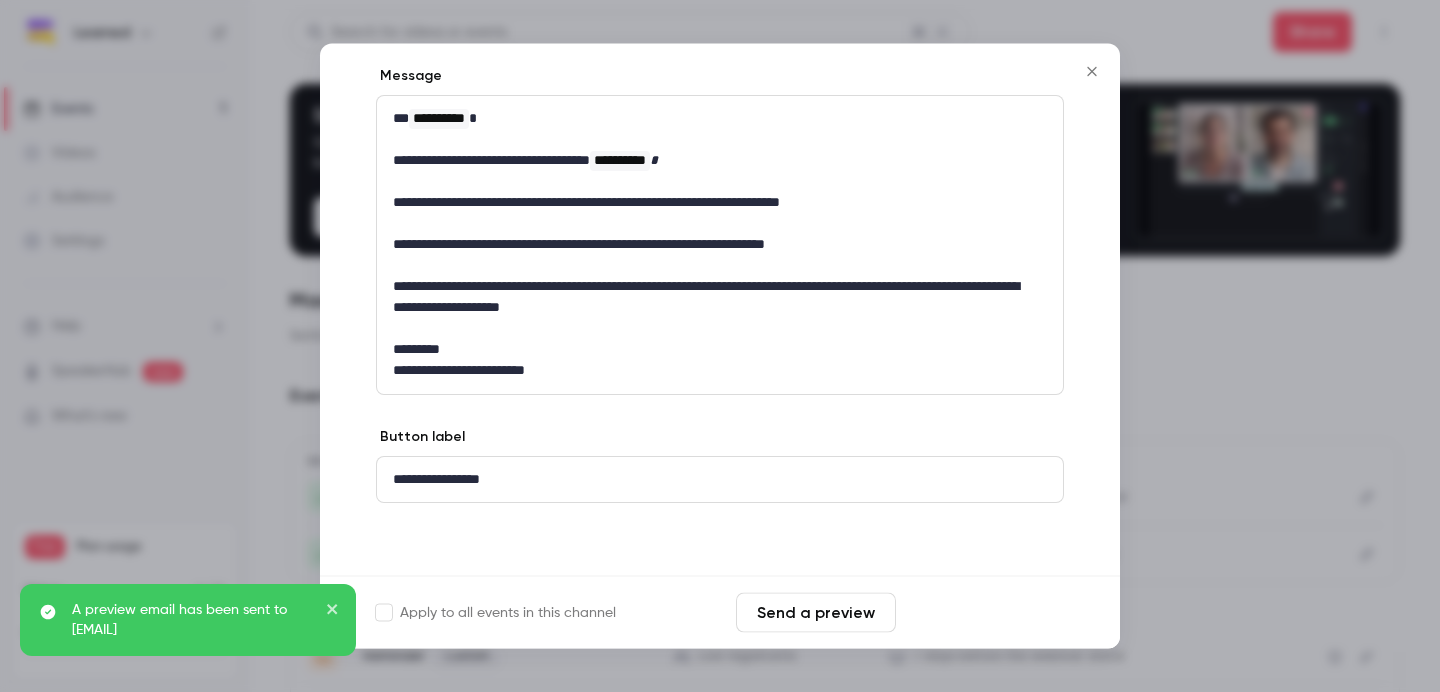click on "Save changes" at bounding box center (984, 613) 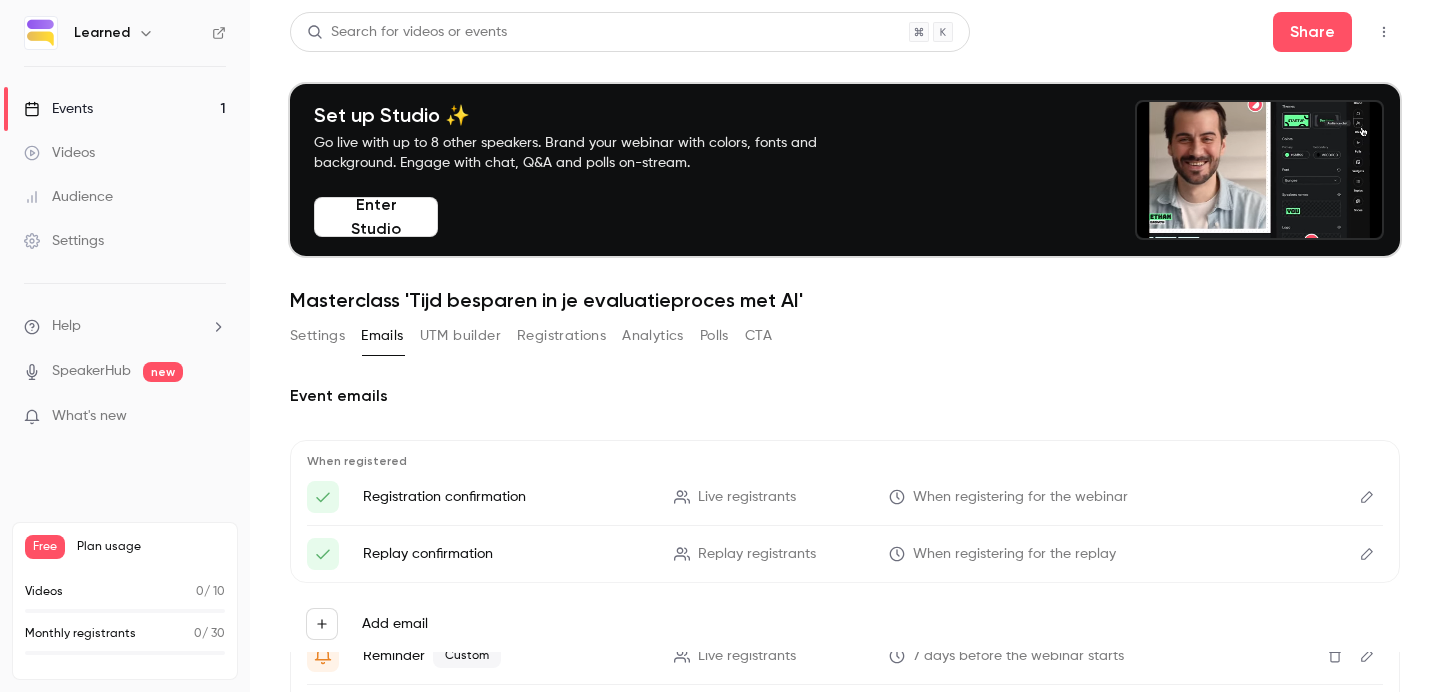 click on "Settings" at bounding box center (317, 336) 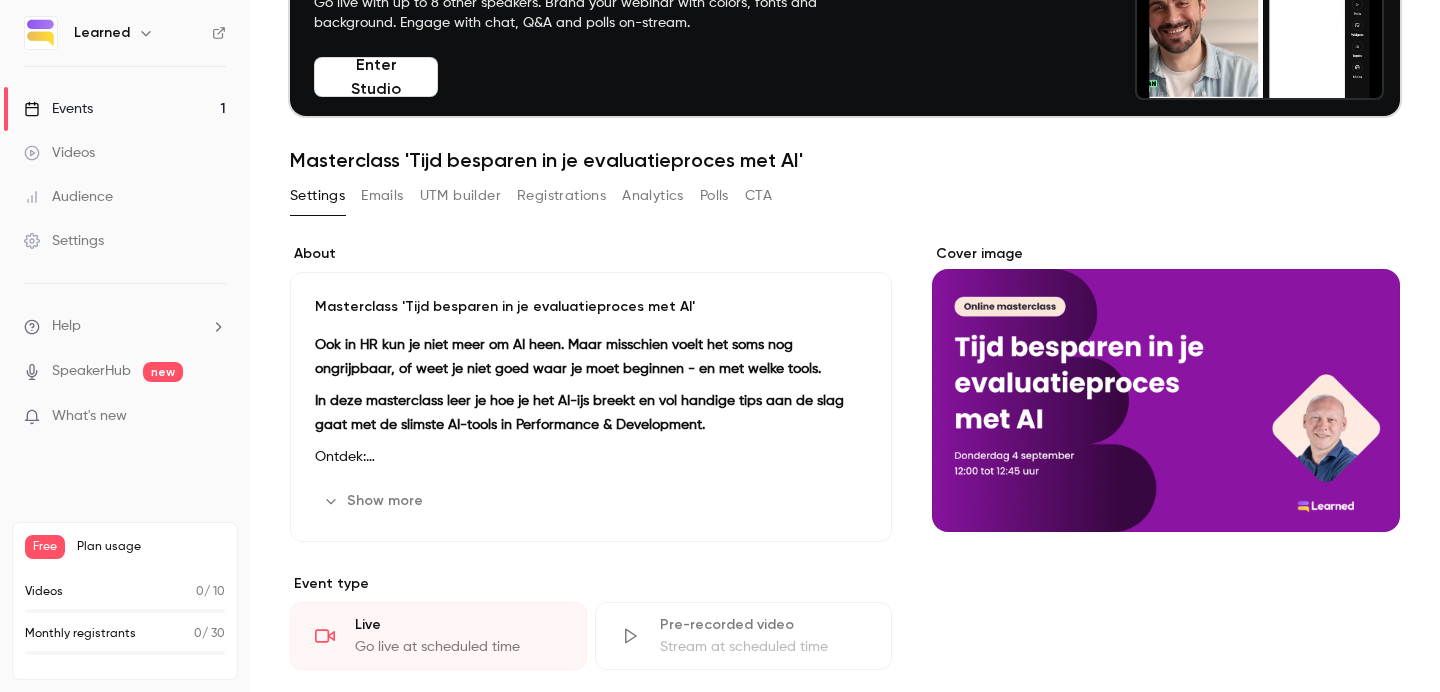 scroll, scrollTop: 0, scrollLeft: 0, axis: both 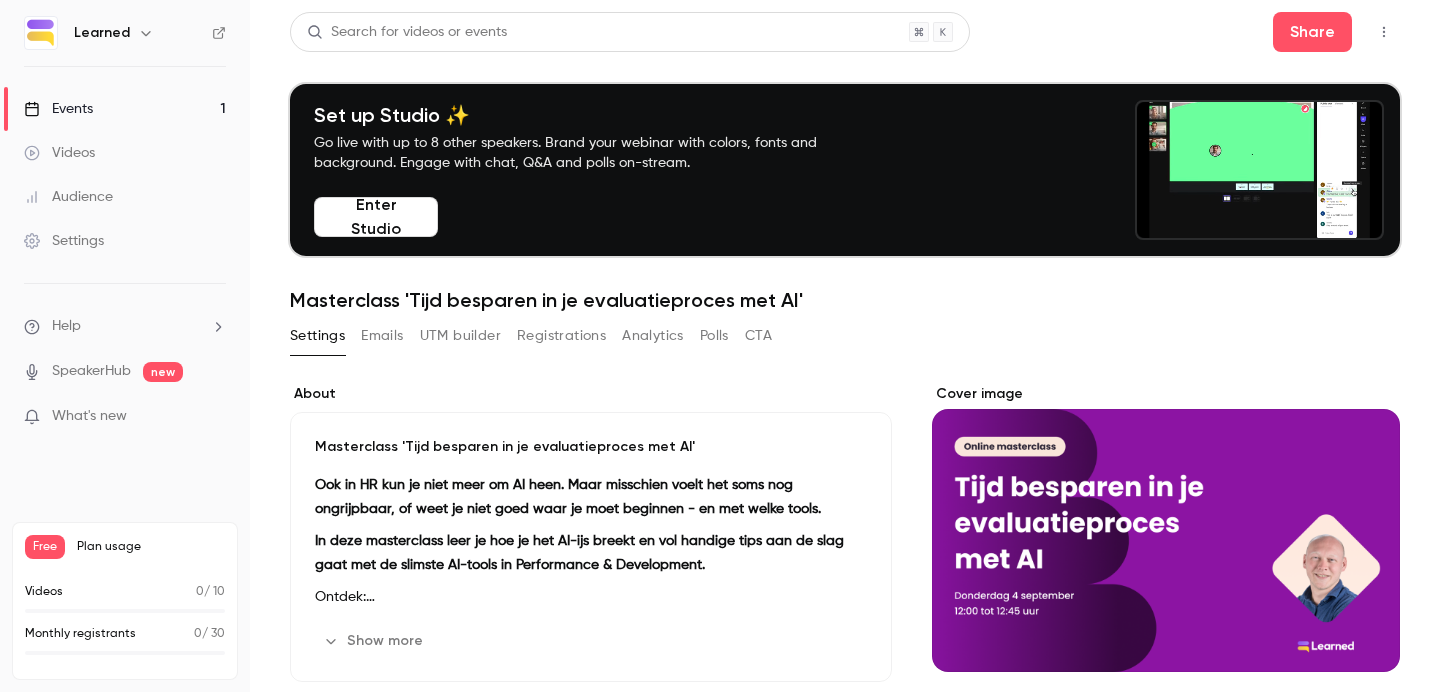 click on "Events 1" at bounding box center [125, 109] 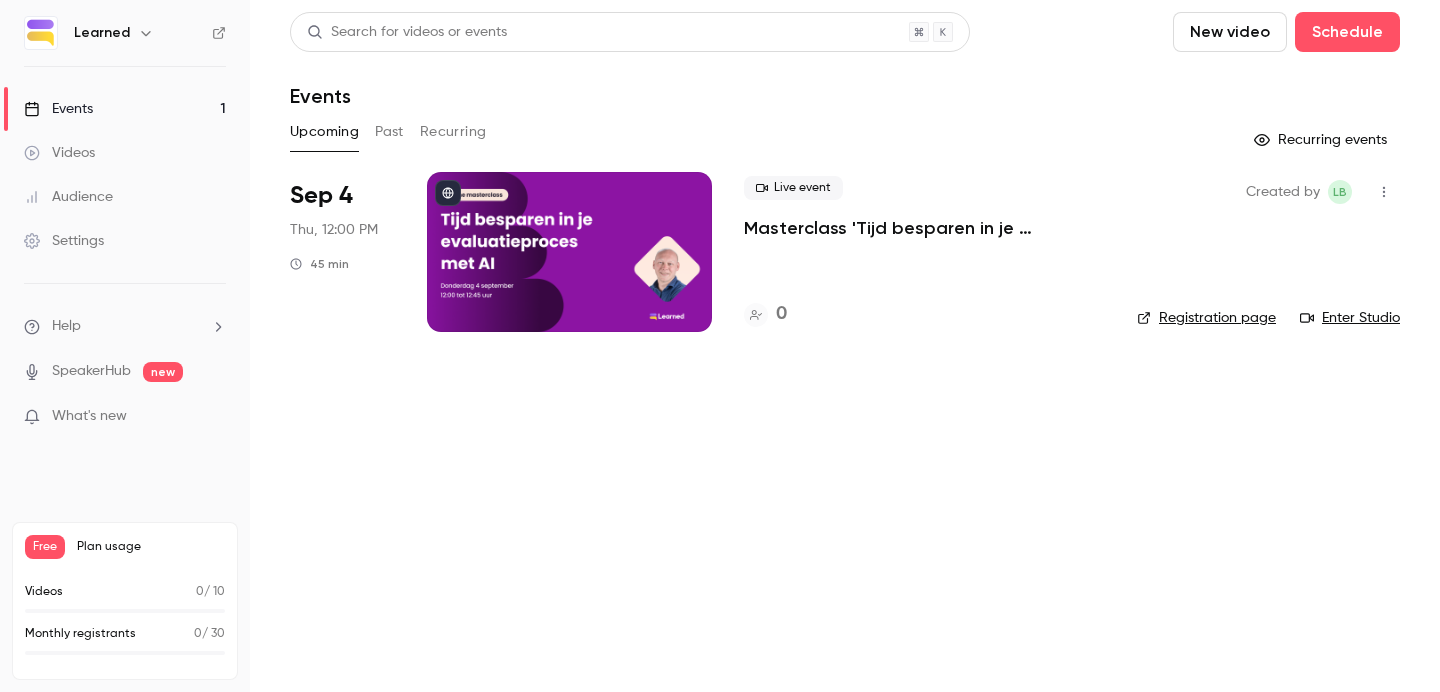 click at bounding box center (1384, 192) 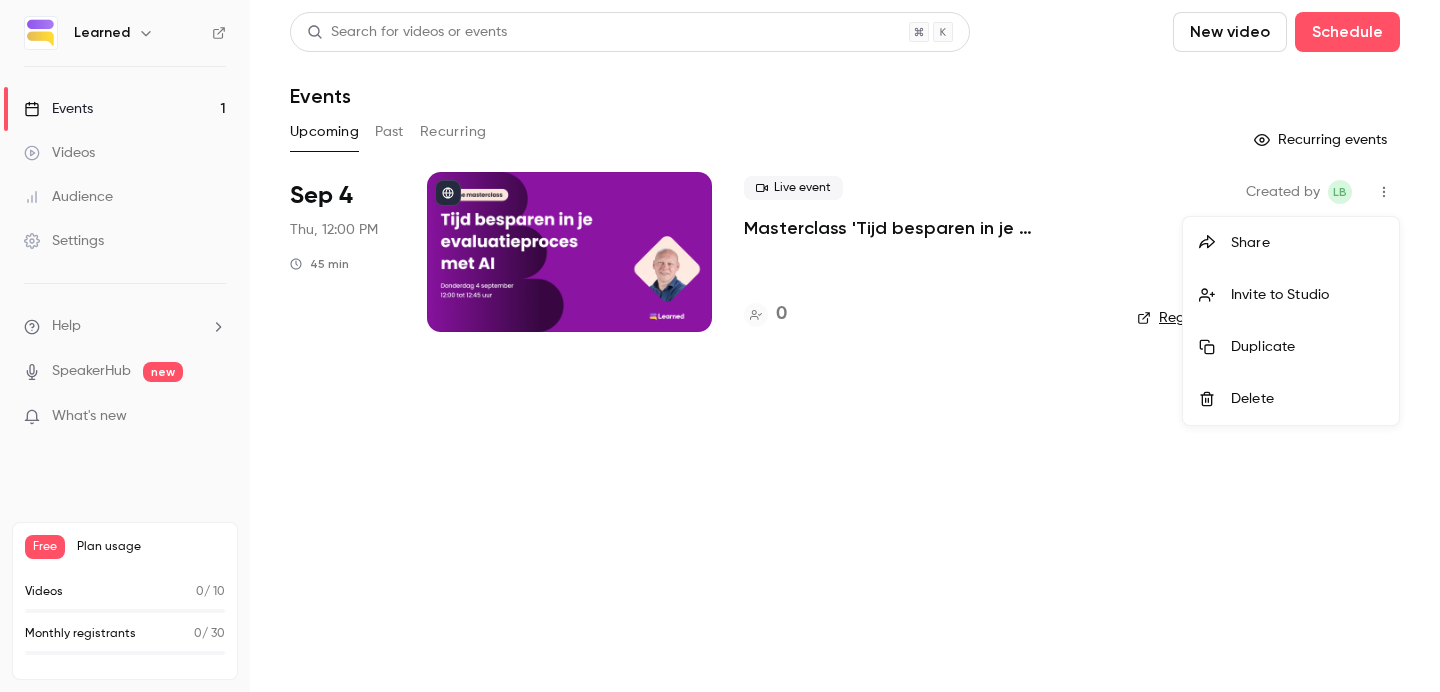 click on "Share" at bounding box center [1307, 243] 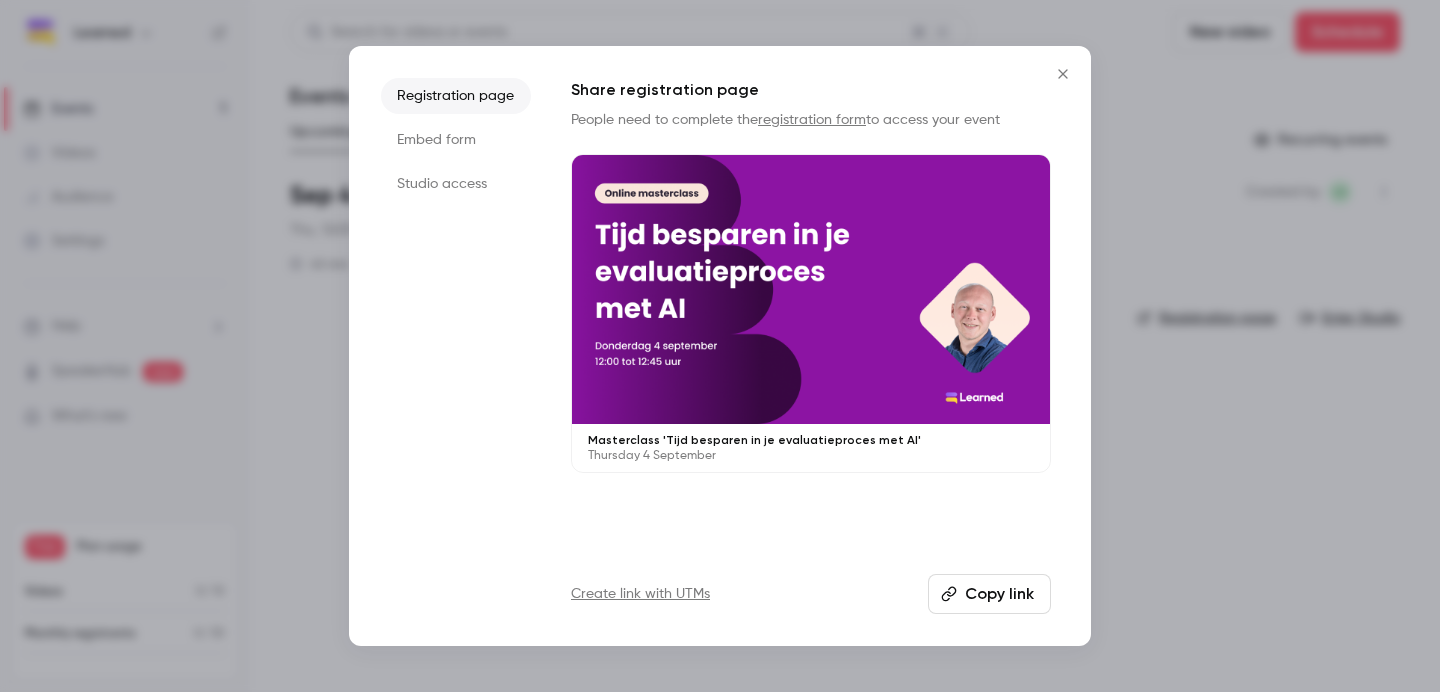click on "Copy link" at bounding box center (989, 594) 